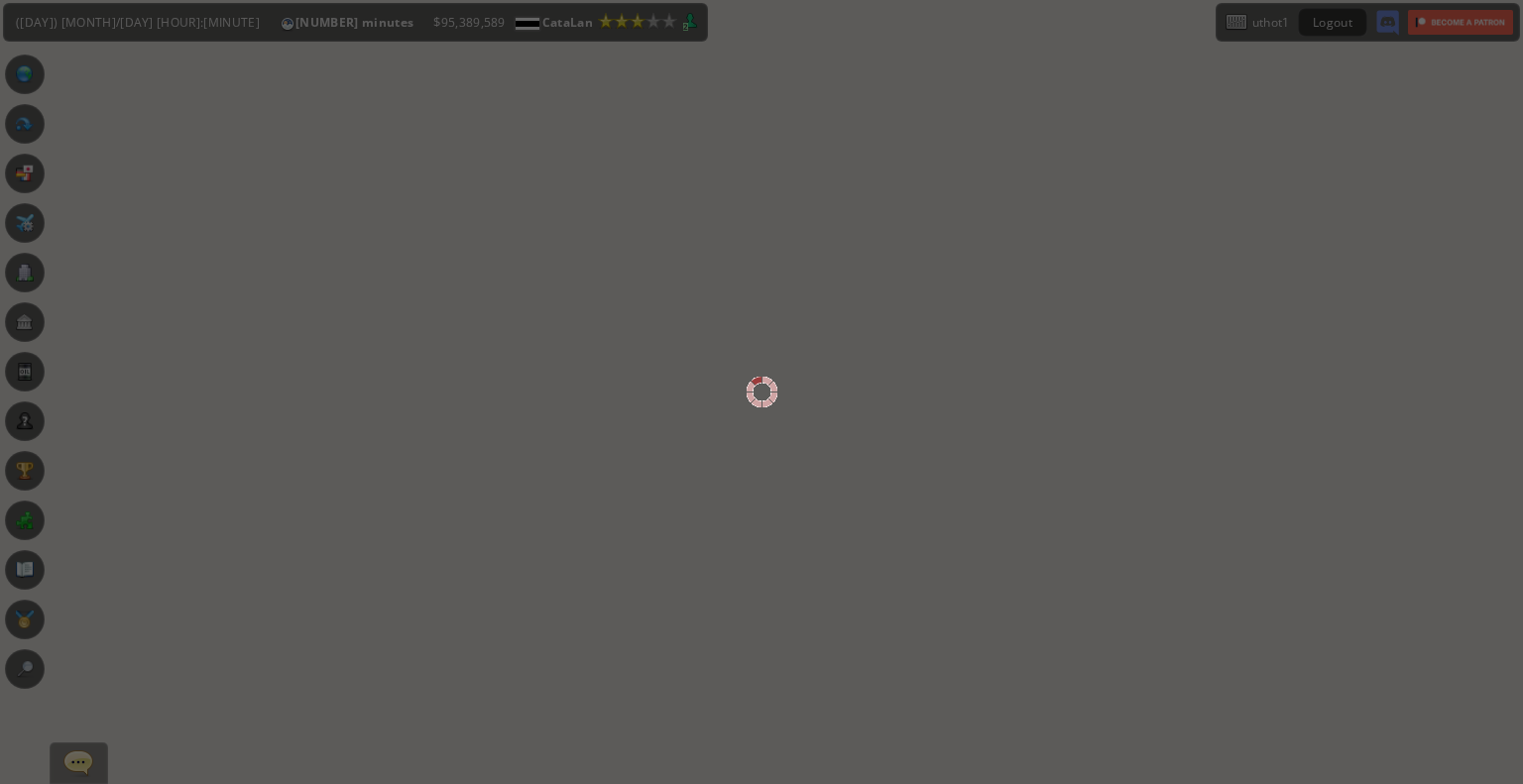 scroll, scrollTop: 0, scrollLeft: 0, axis: both 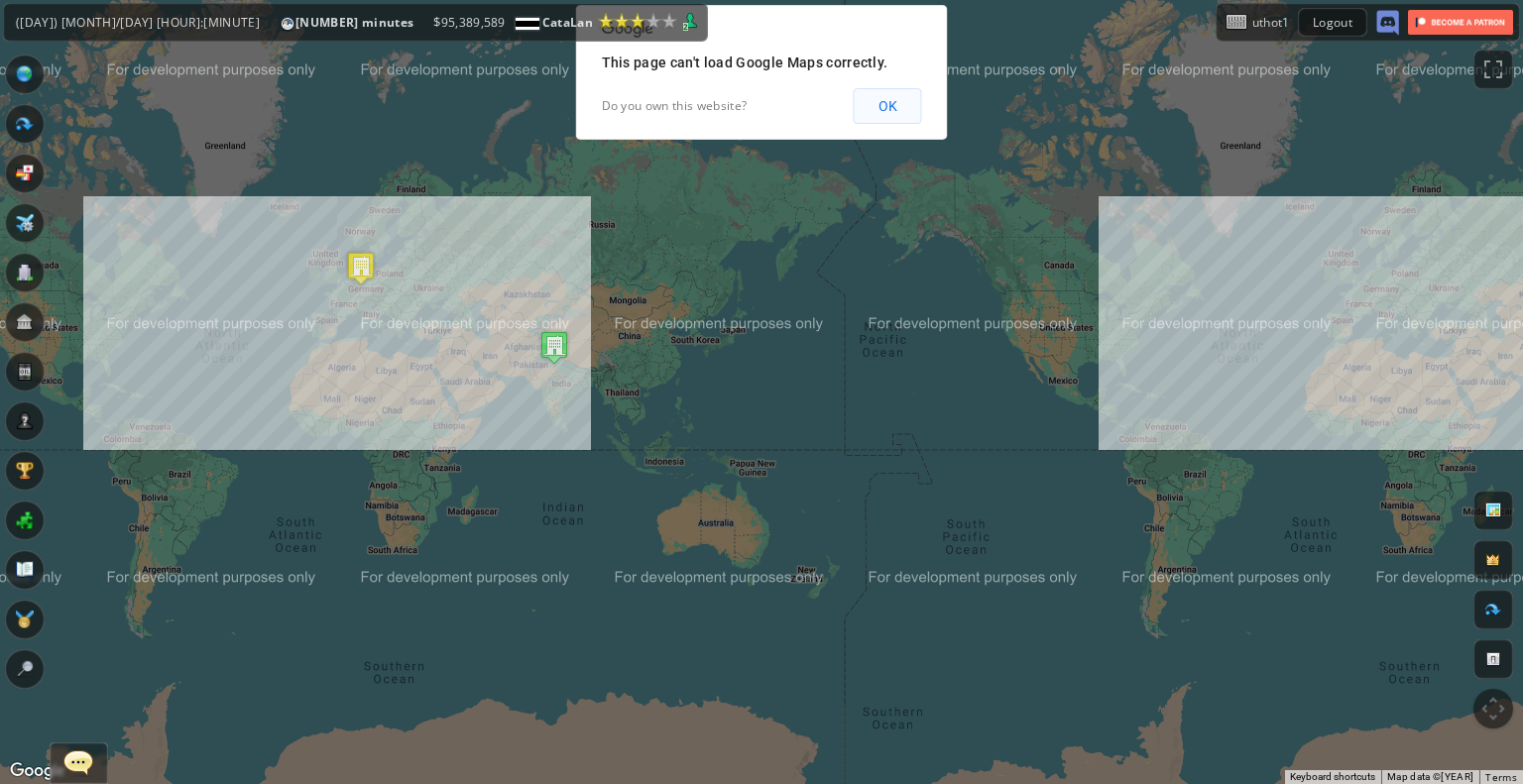click on "OK" at bounding box center (887, 106) 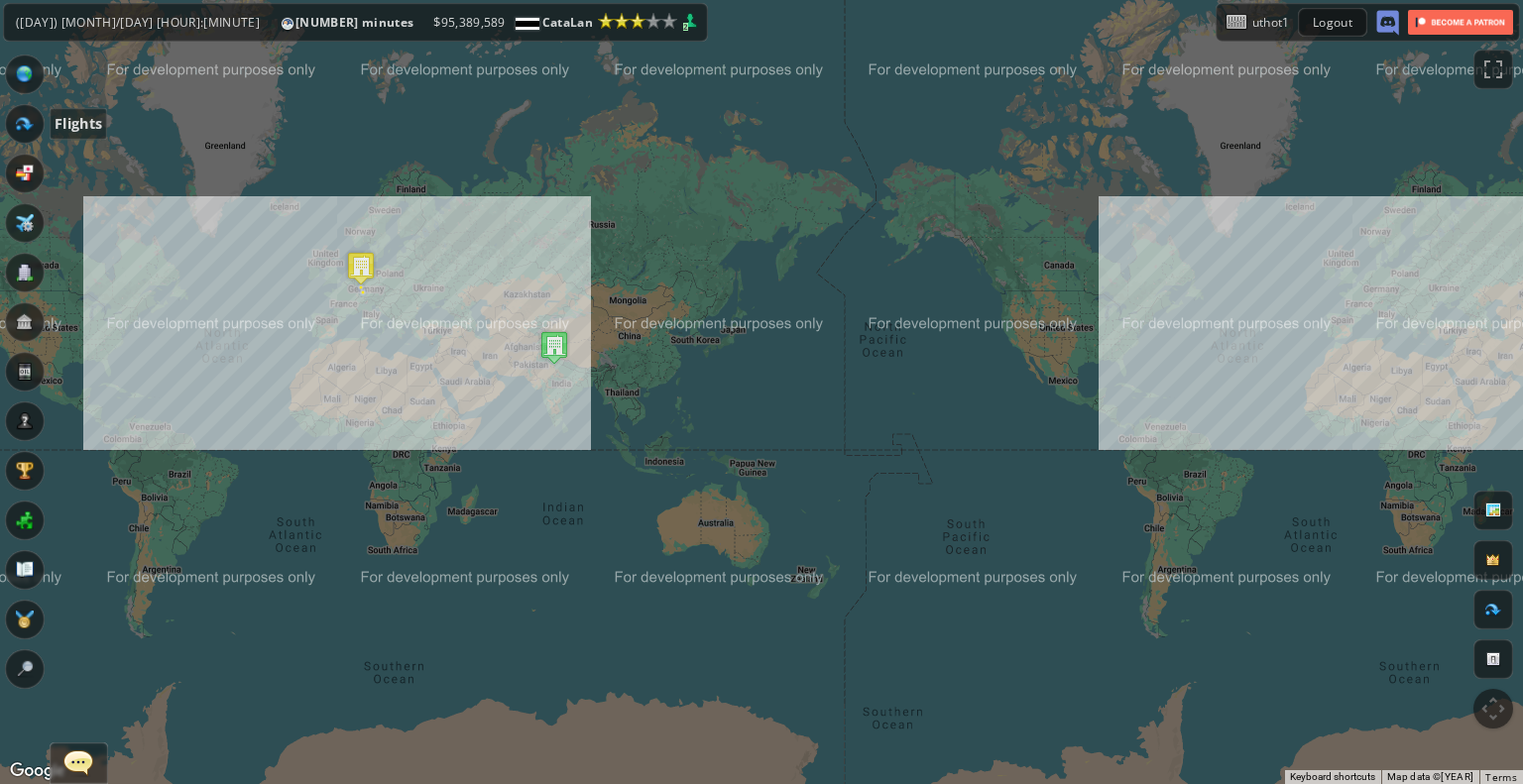 click at bounding box center (25, 124) 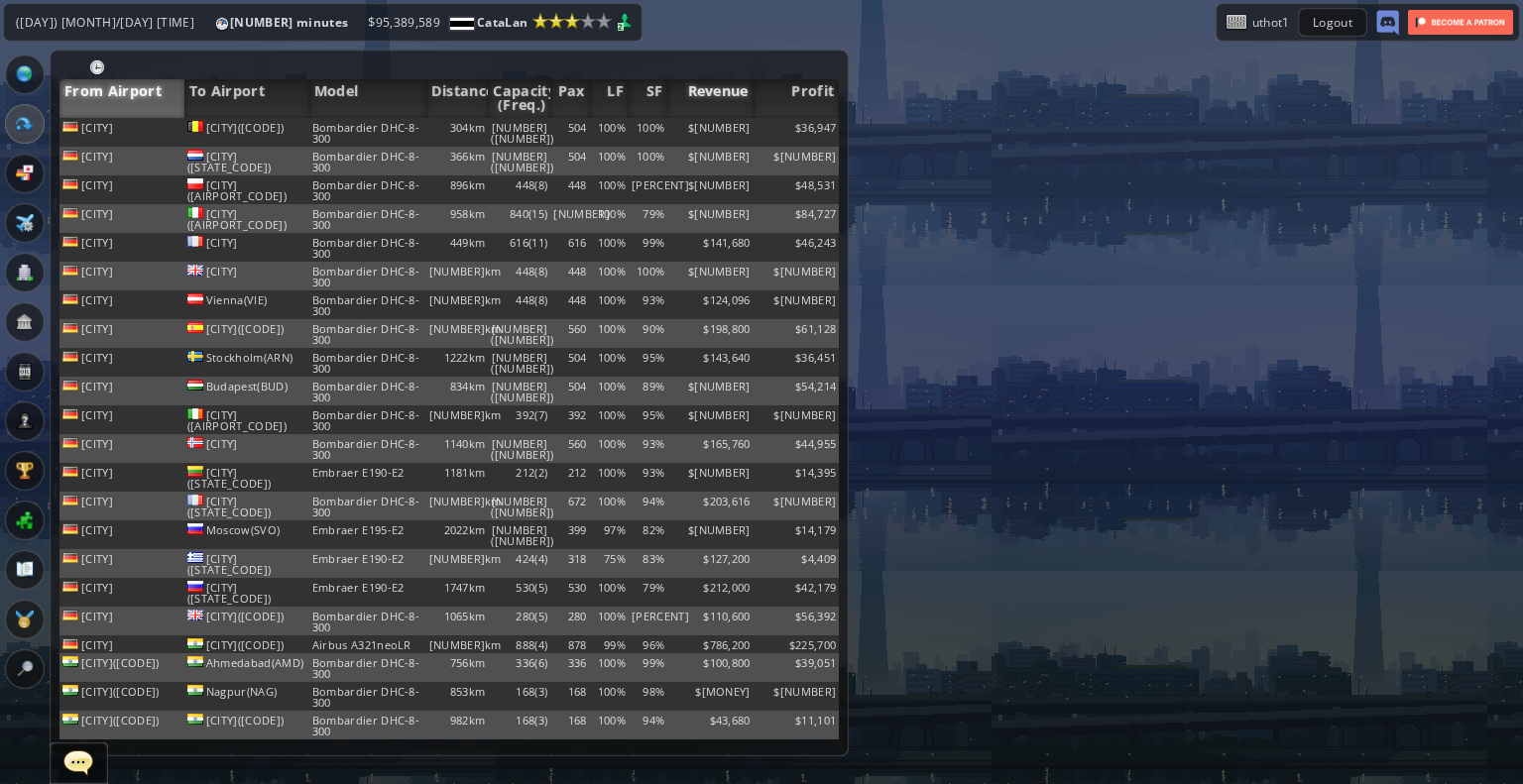 click on "Revenue" at bounding box center (710, 98) 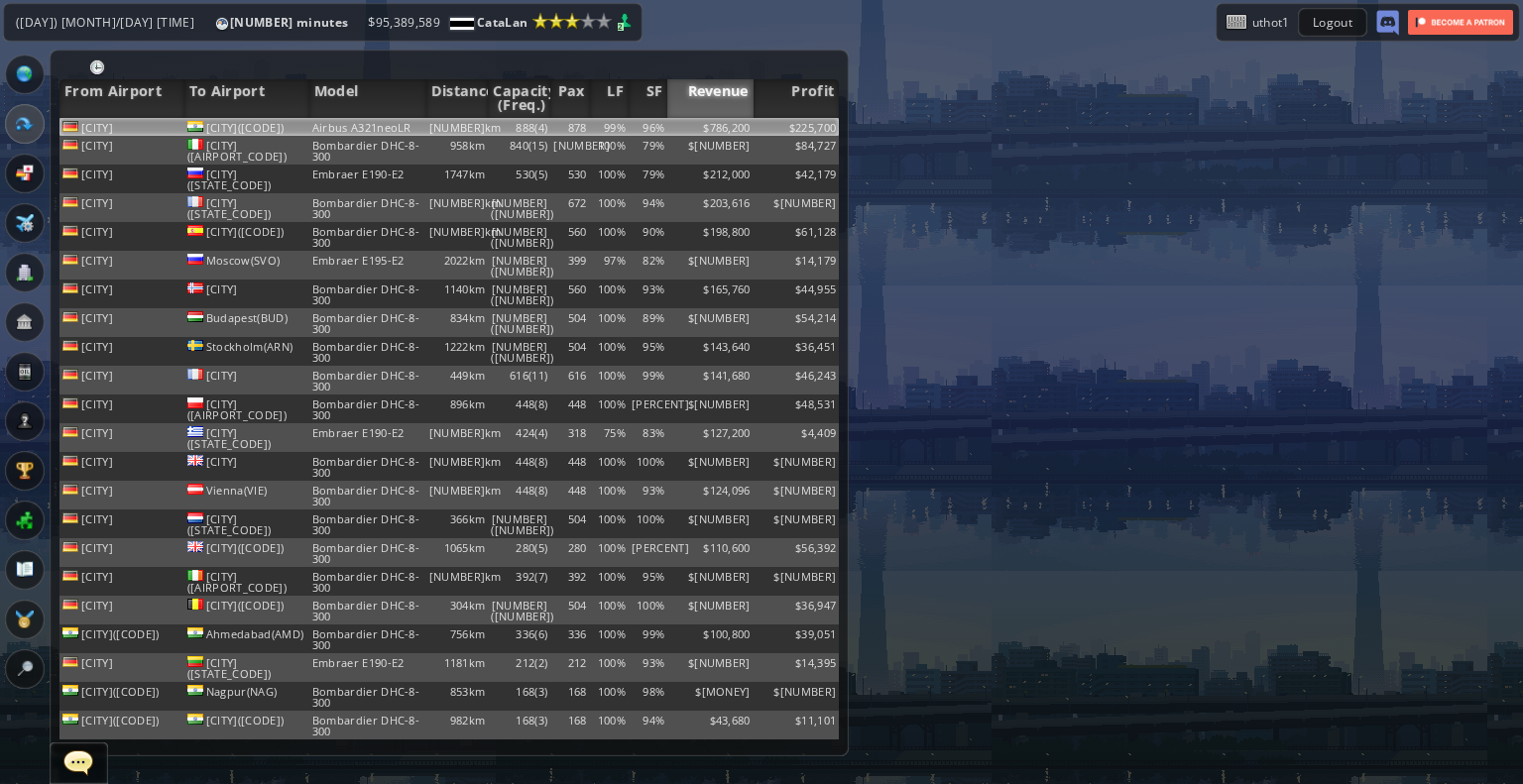 click on "$786,200" at bounding box center [710, 127] 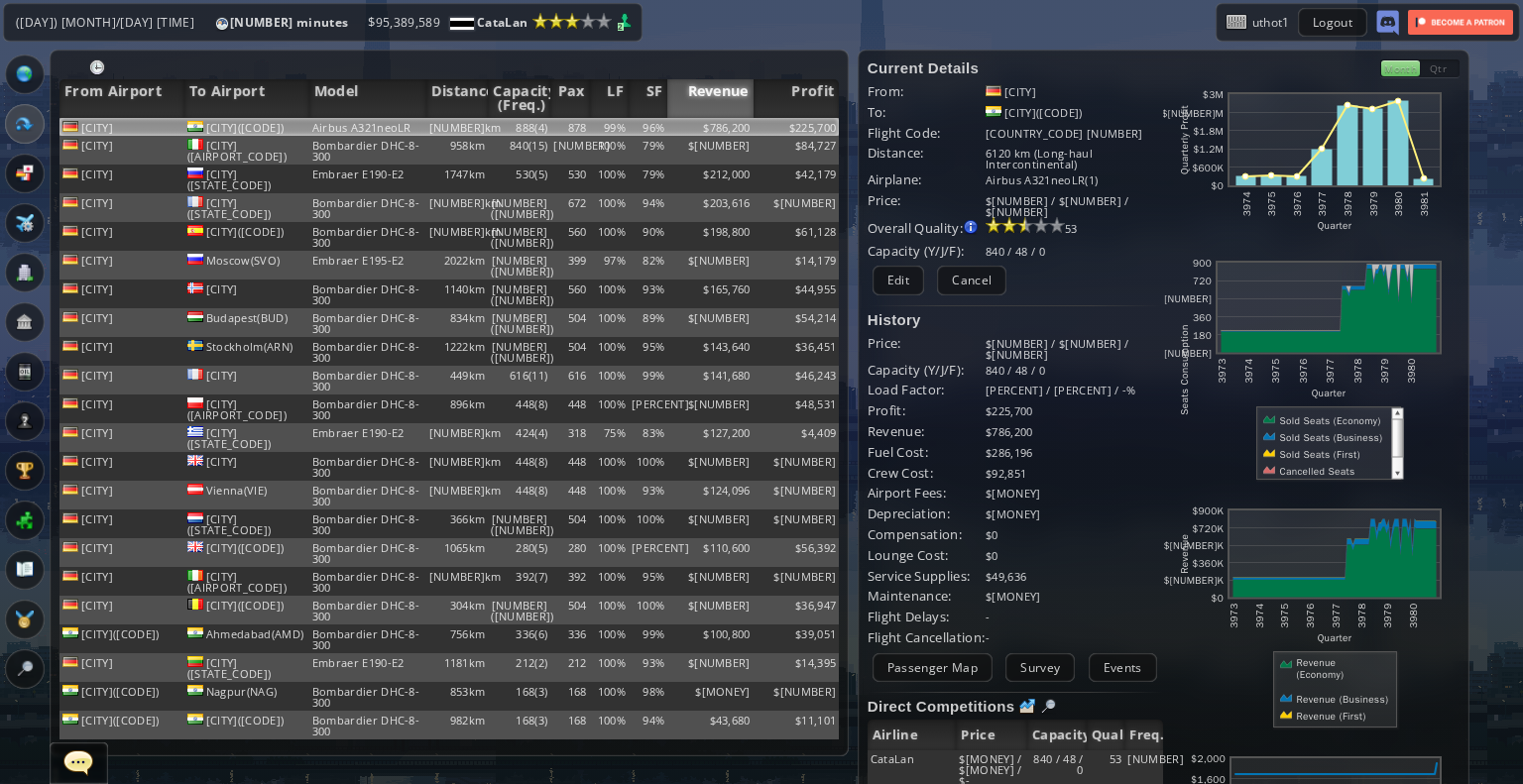 click on "Month" at bounding box center (1400, 68) 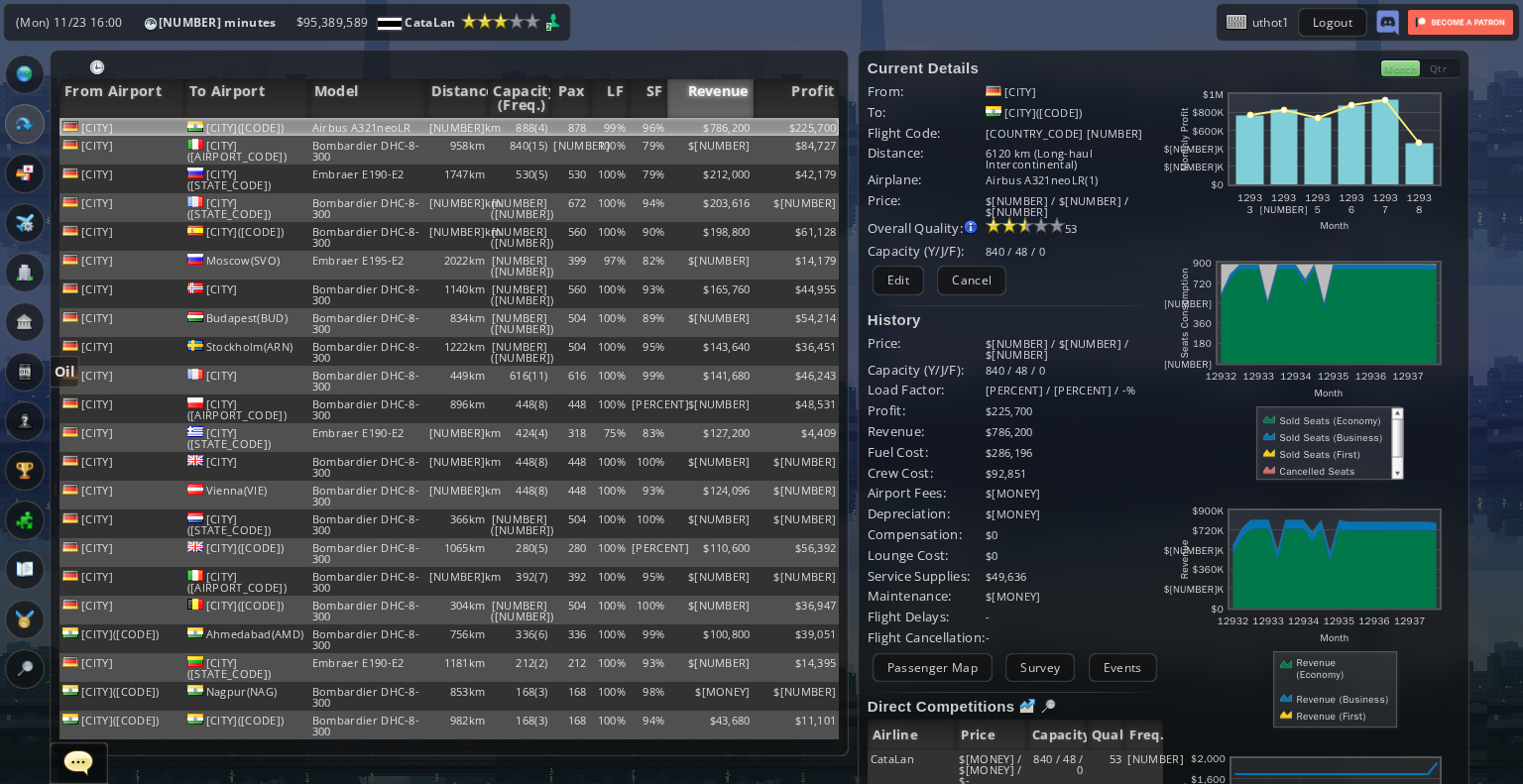 click at bounding box center [25, 372] 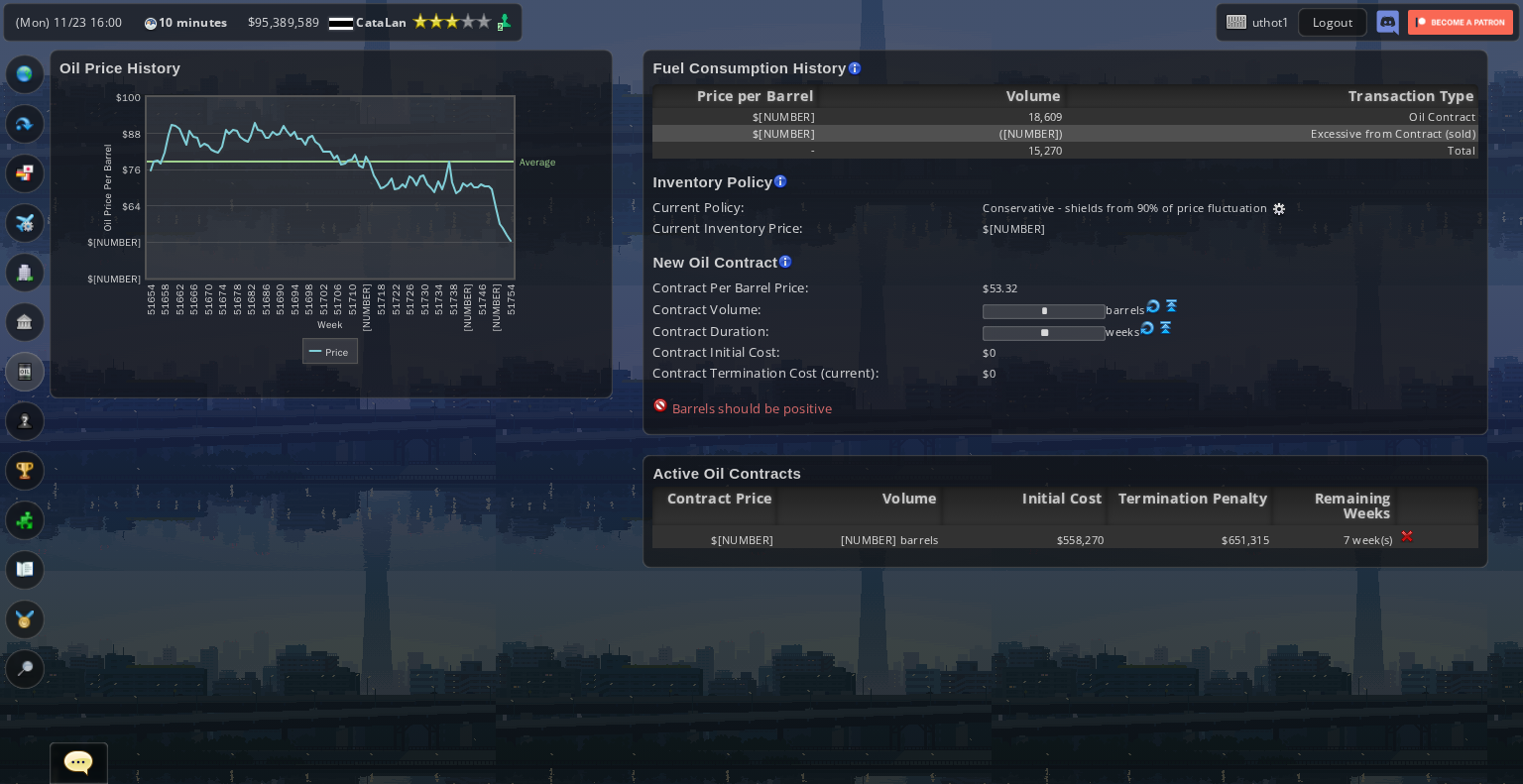 click at bounding box center (1279, 209) 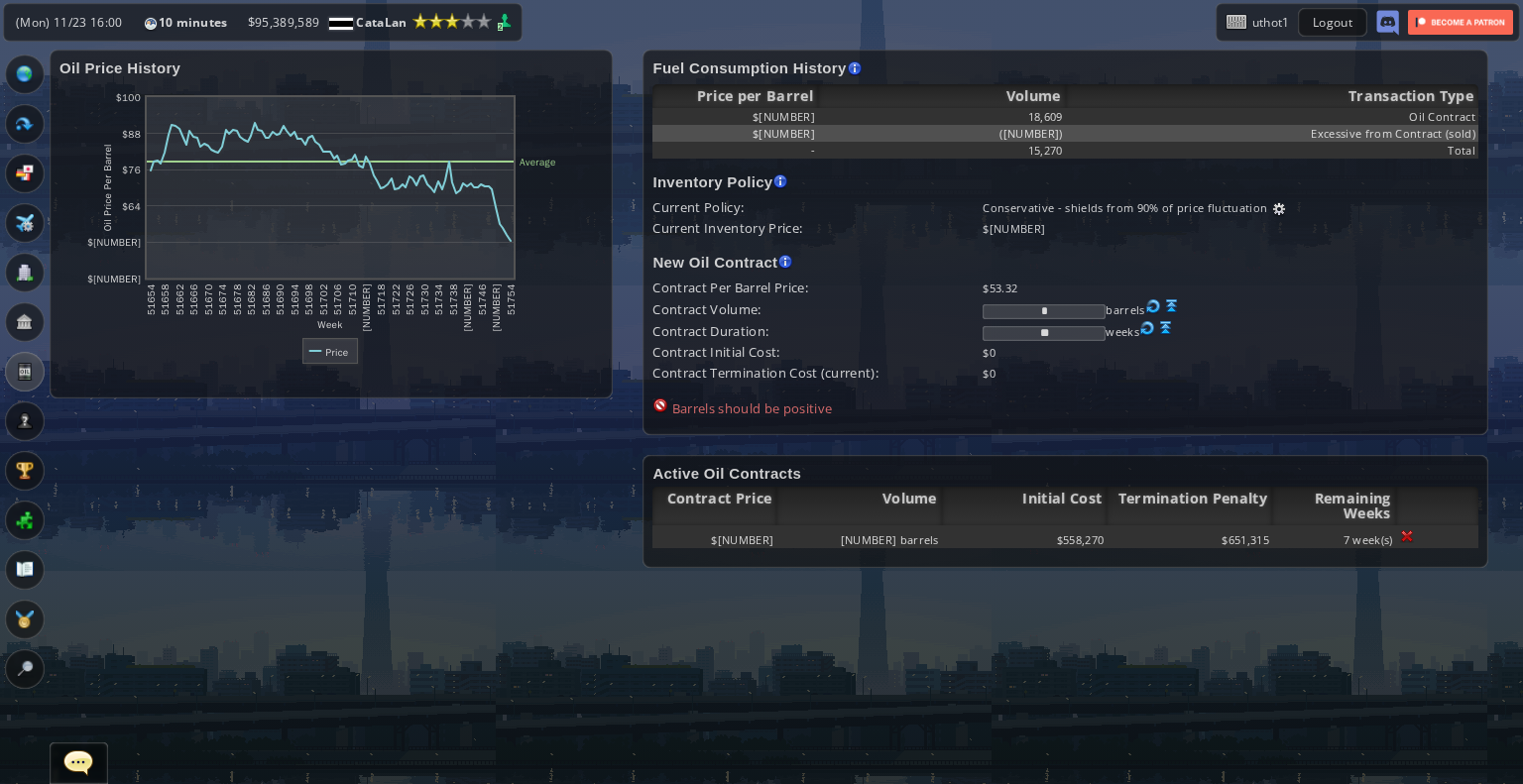 click at bounding box center [1279, 209] 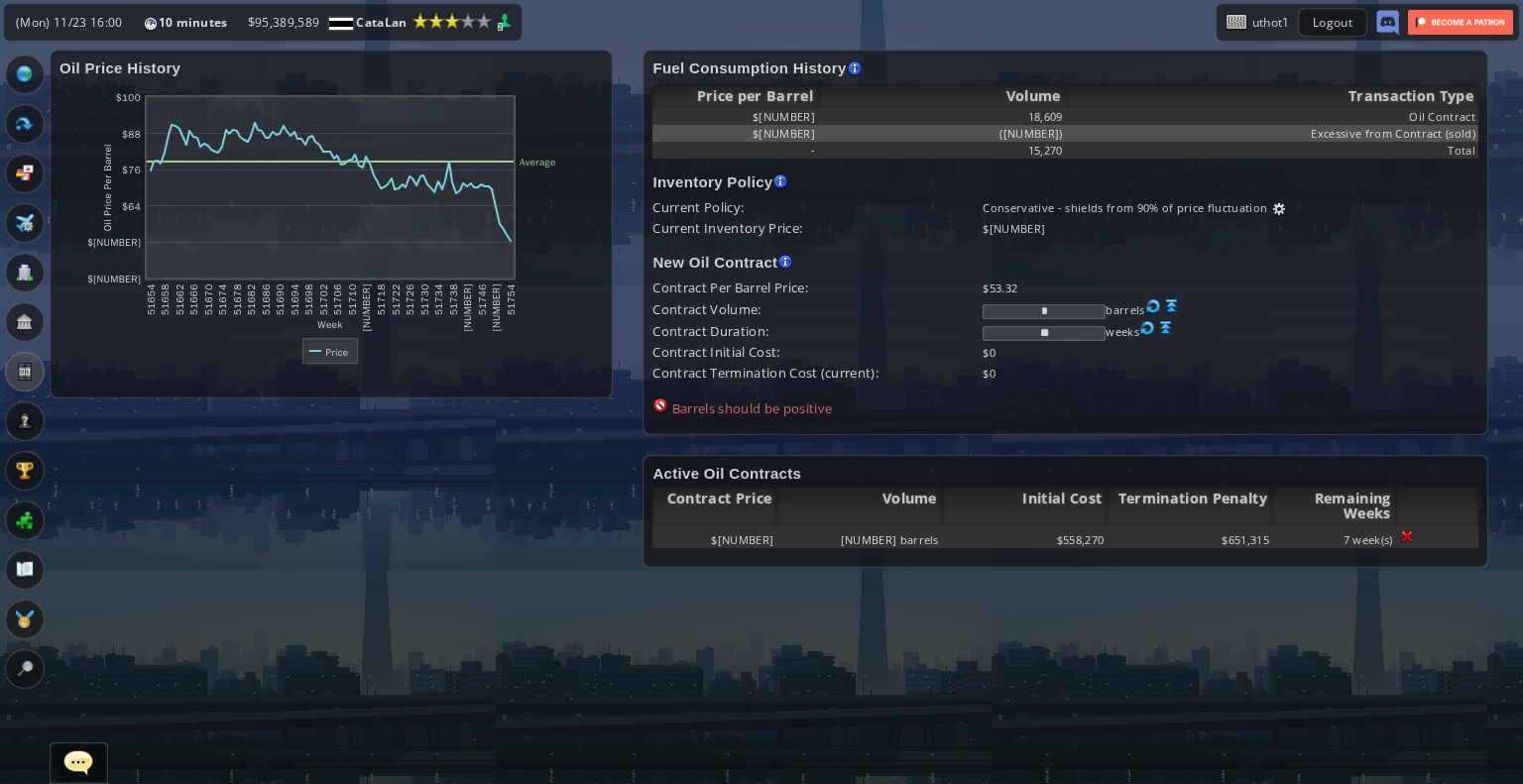 click at bounding box center [1172, 306] 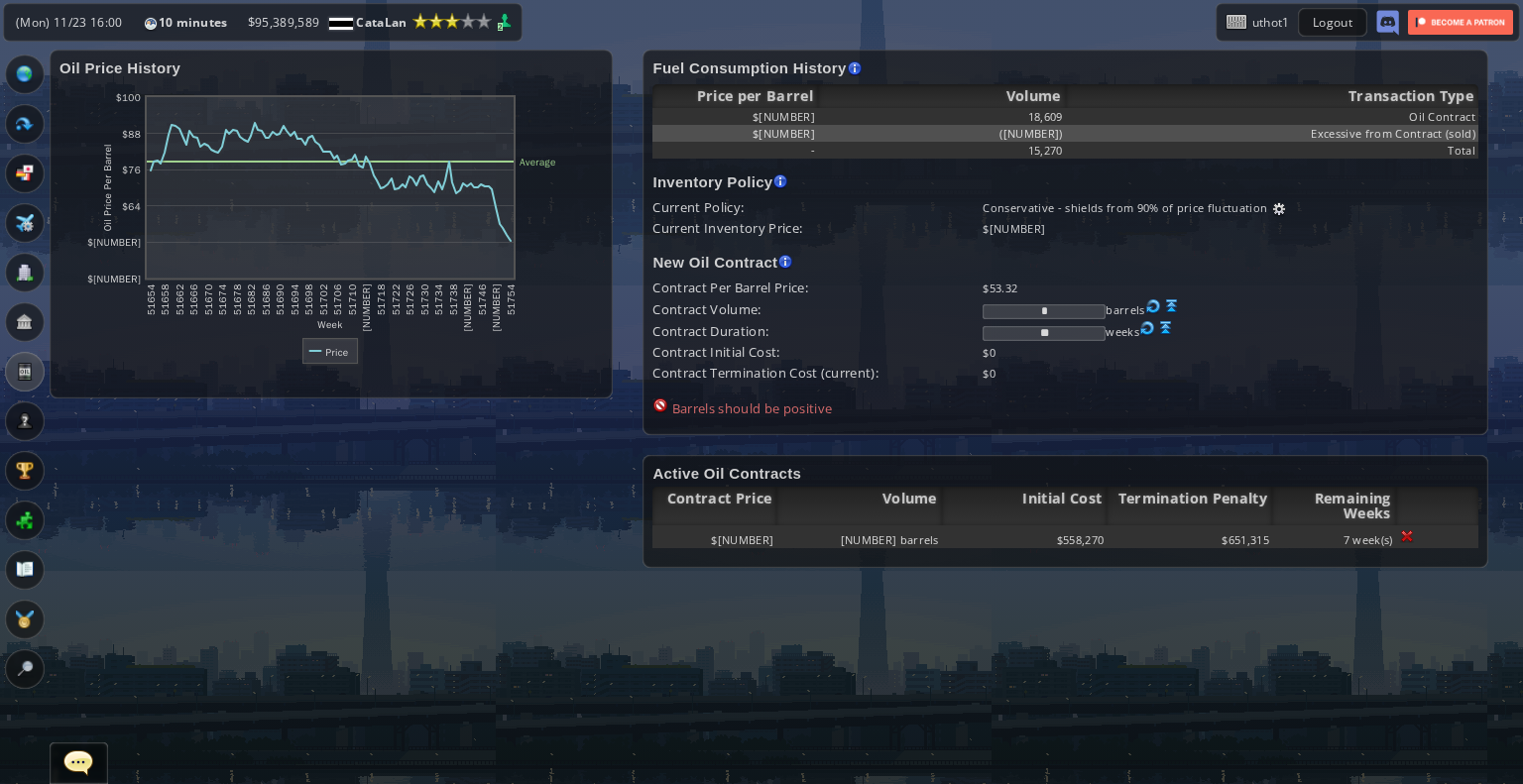 click at bounding box center (1172, 306) 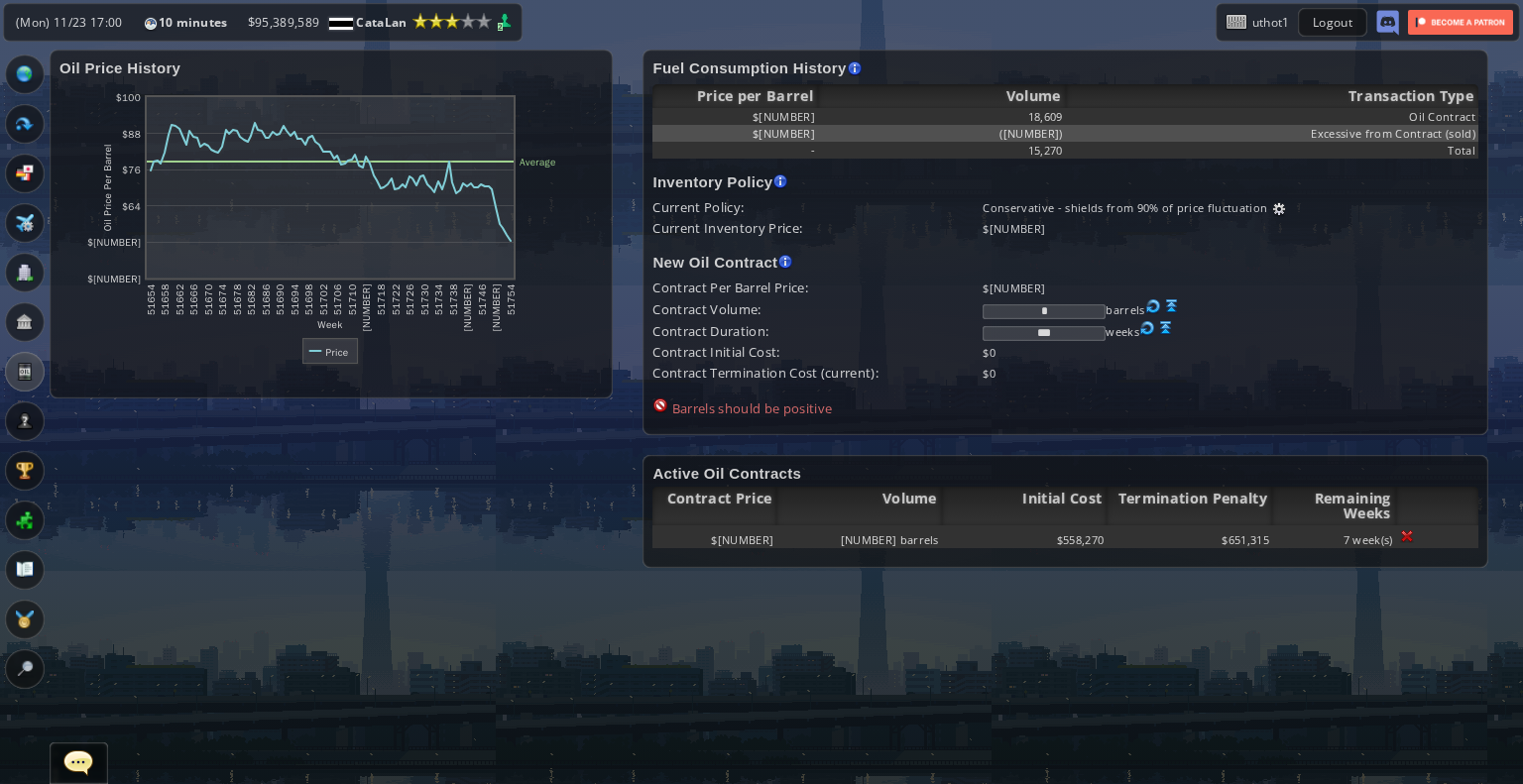 click at bounding box center (1172, 306) 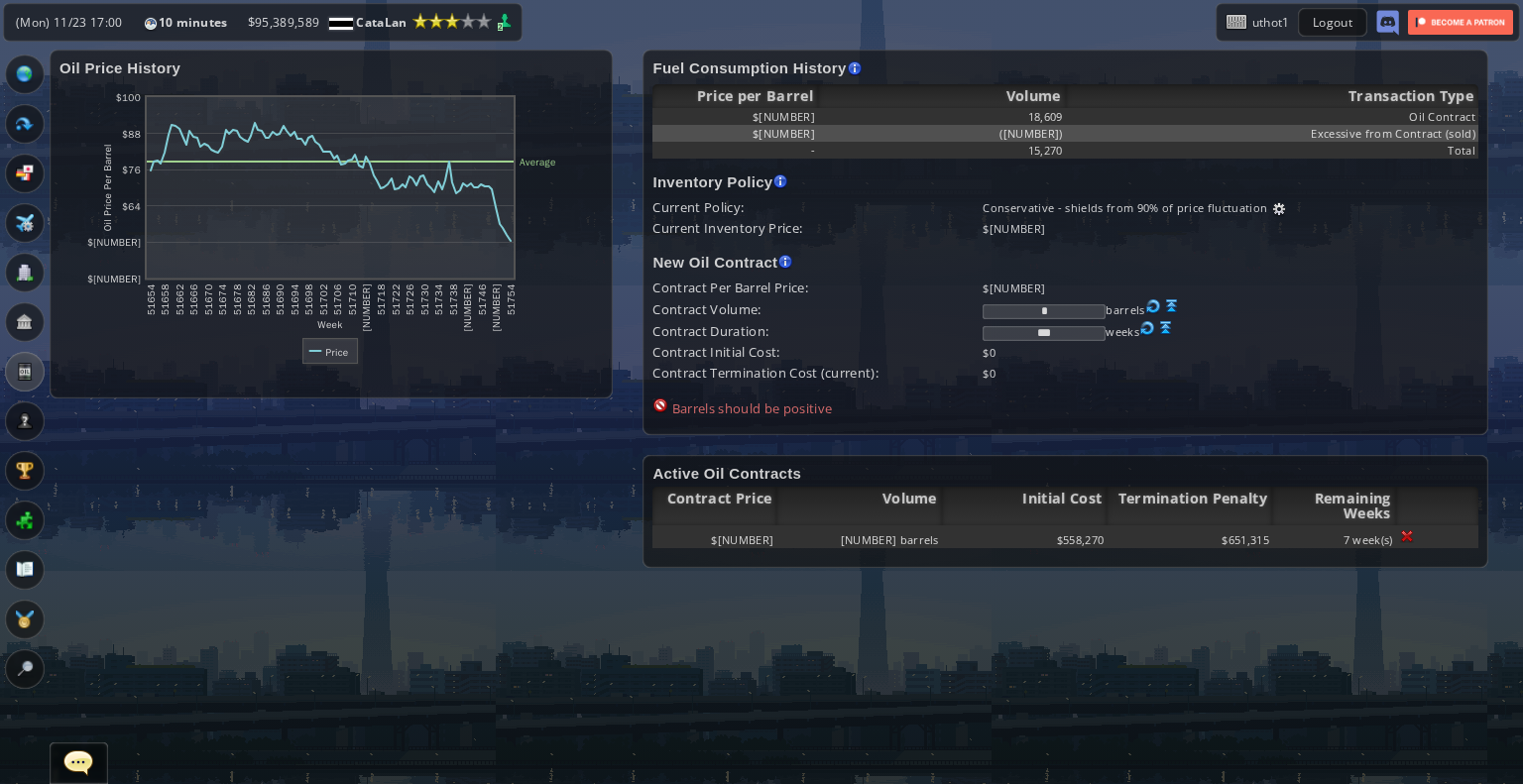 click on "*  barrels" at bounding box center (1230, 207) 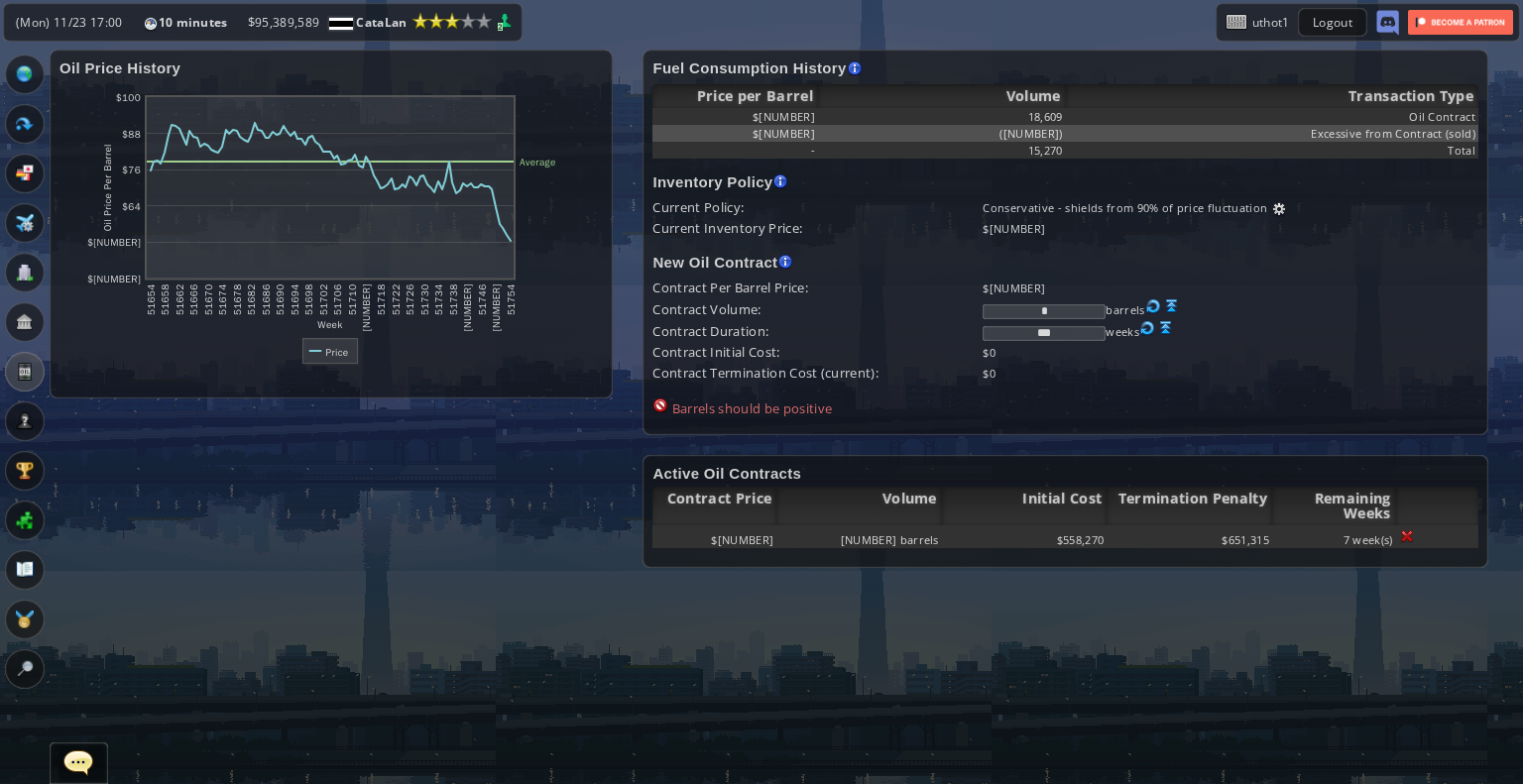click at bounding box center (1279, 209) 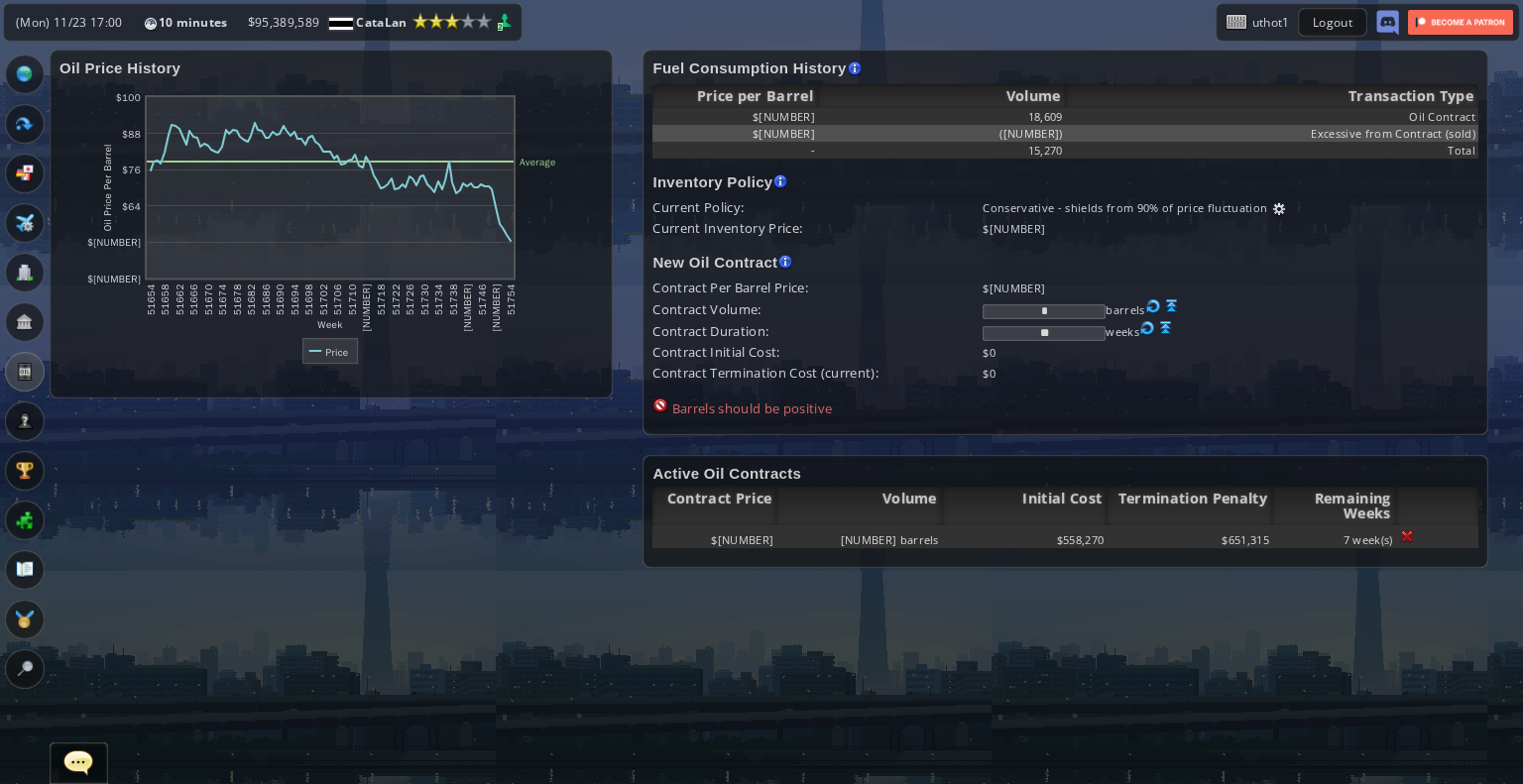 click at bounding box center [1279, 209] 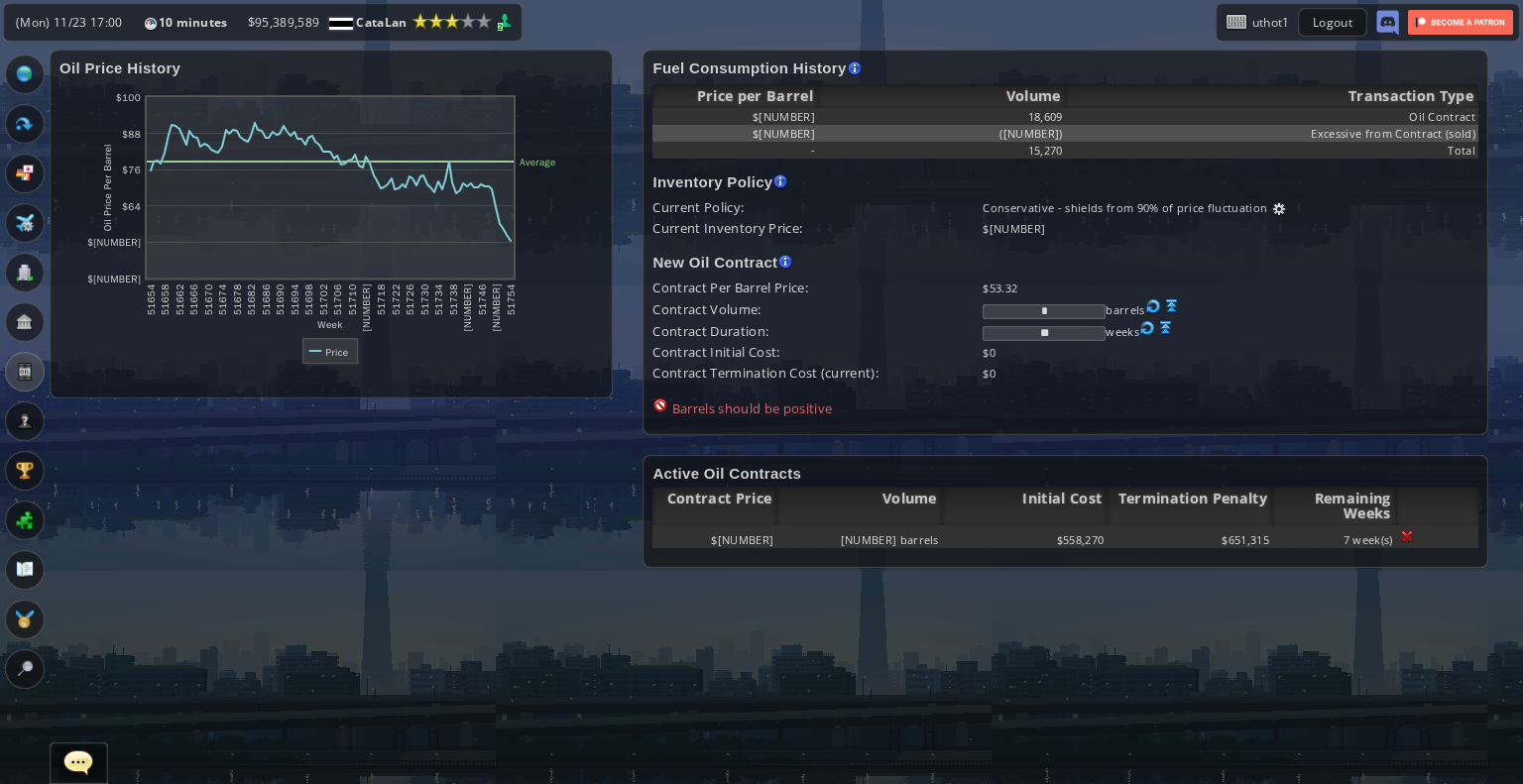 click at bounding box center (1279, 209) 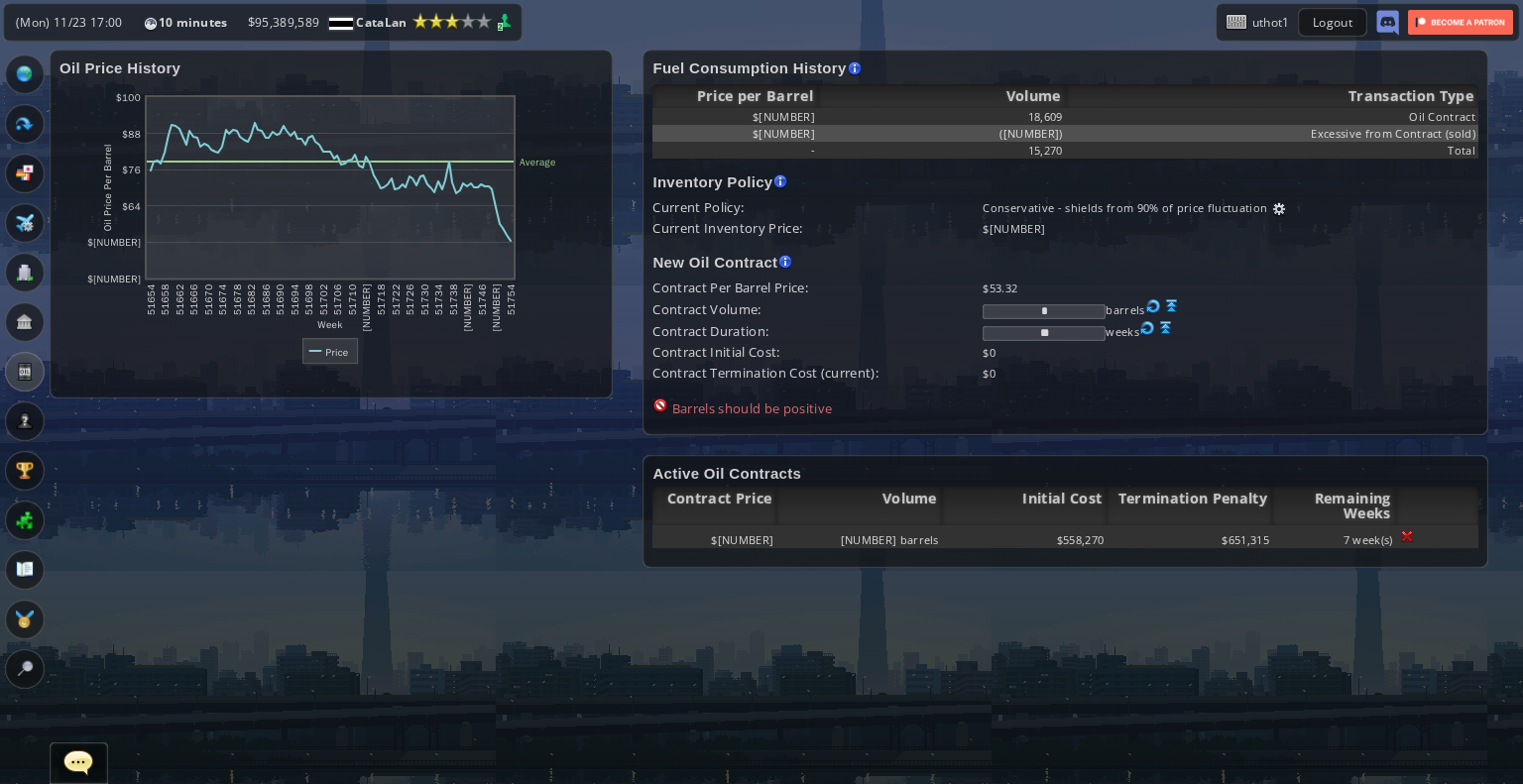 click at bounding box center [1279, 209] 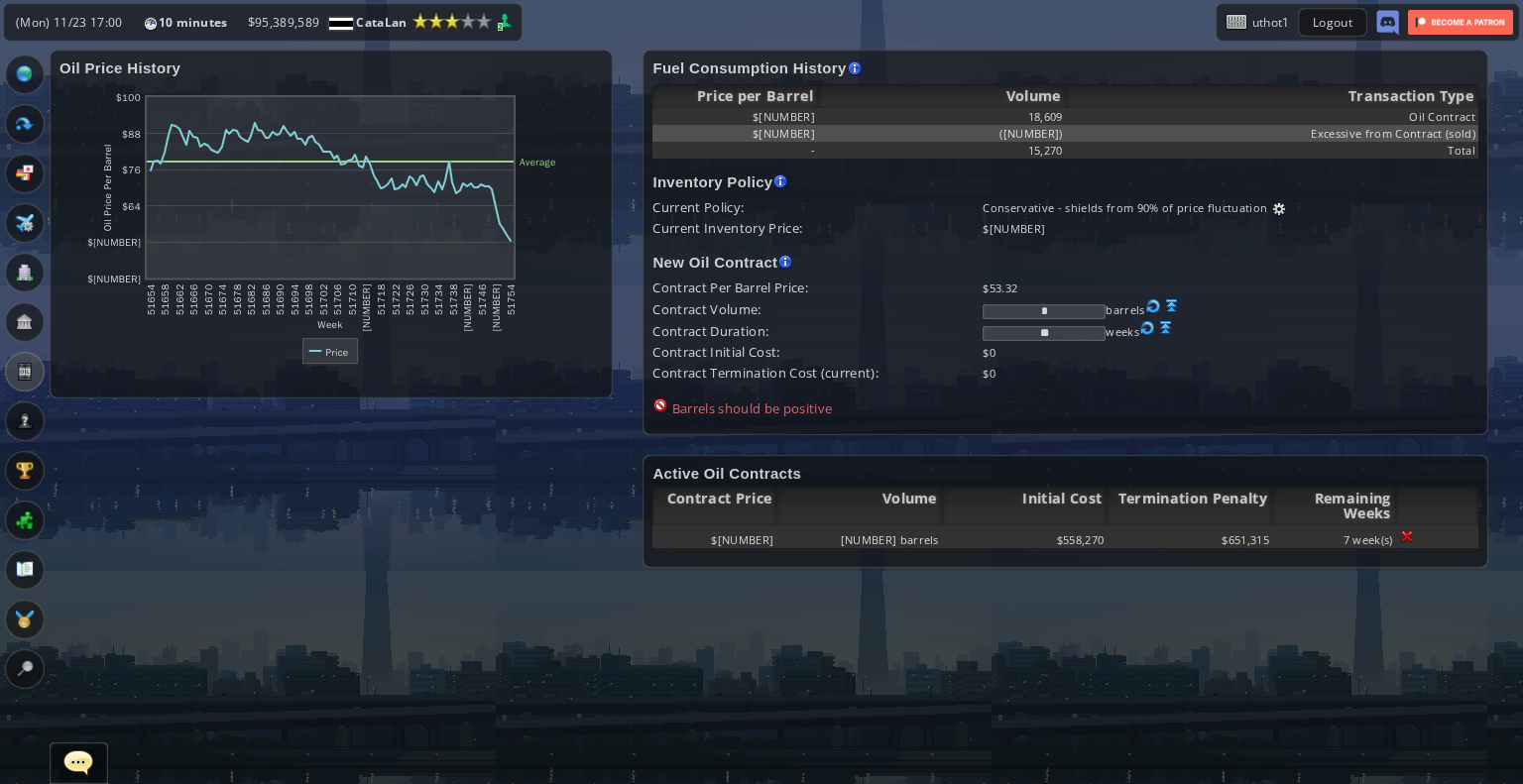 click on "*  barrels" at bounding box center [1230, 207] 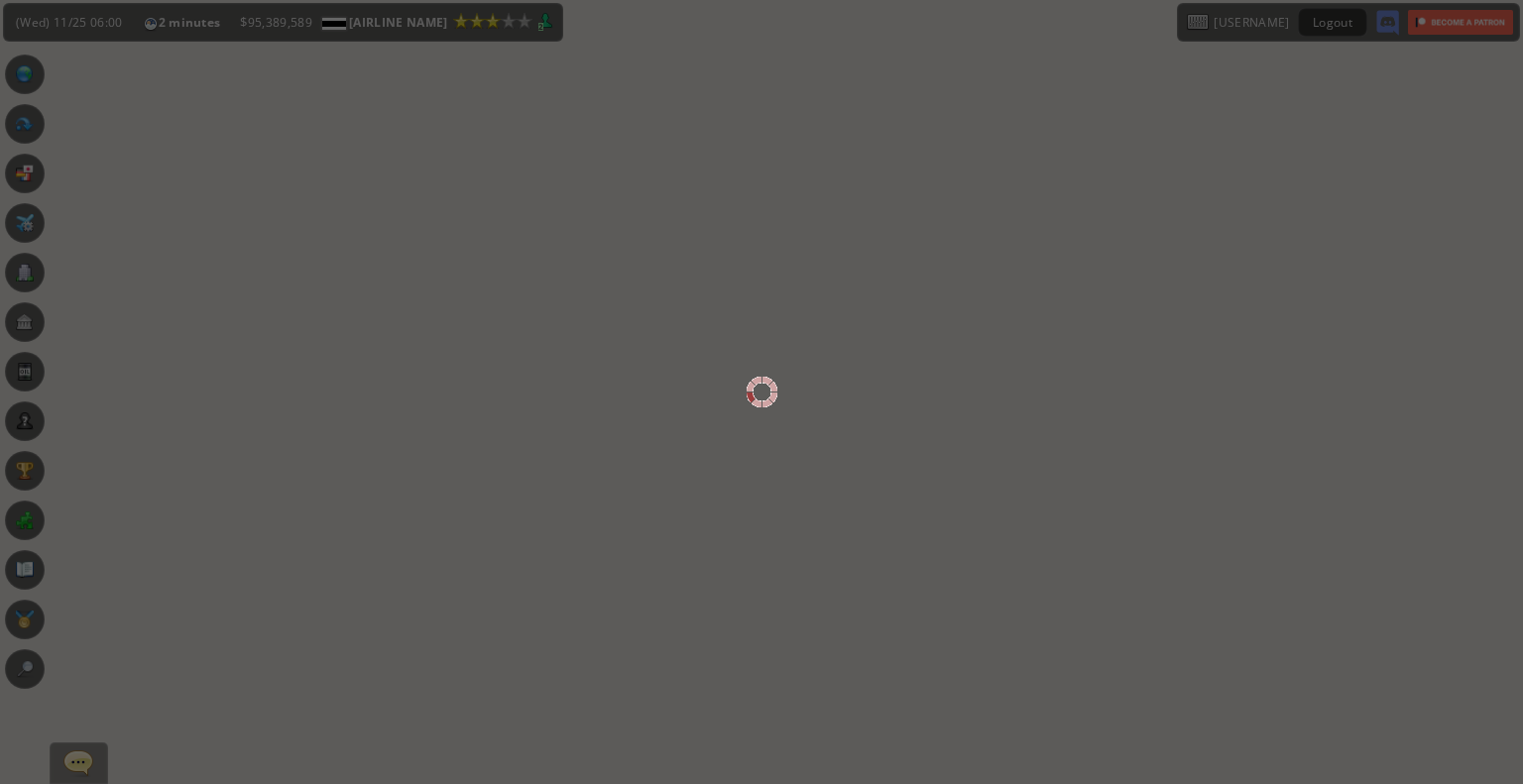 scroll, scrollTop: 0, scrollLeft: 0, axis: both 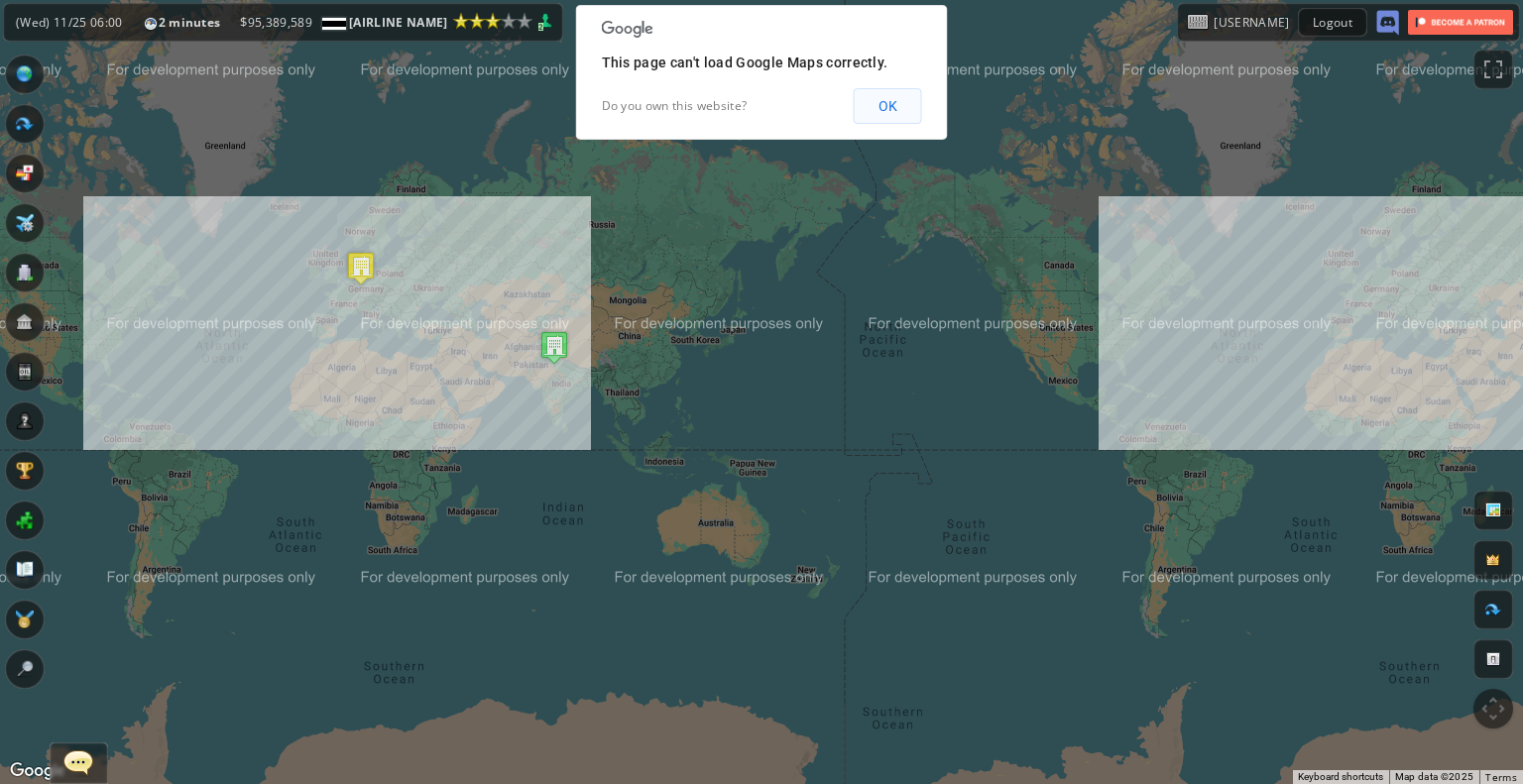 click on "OK" at bounding box center [887, 106] 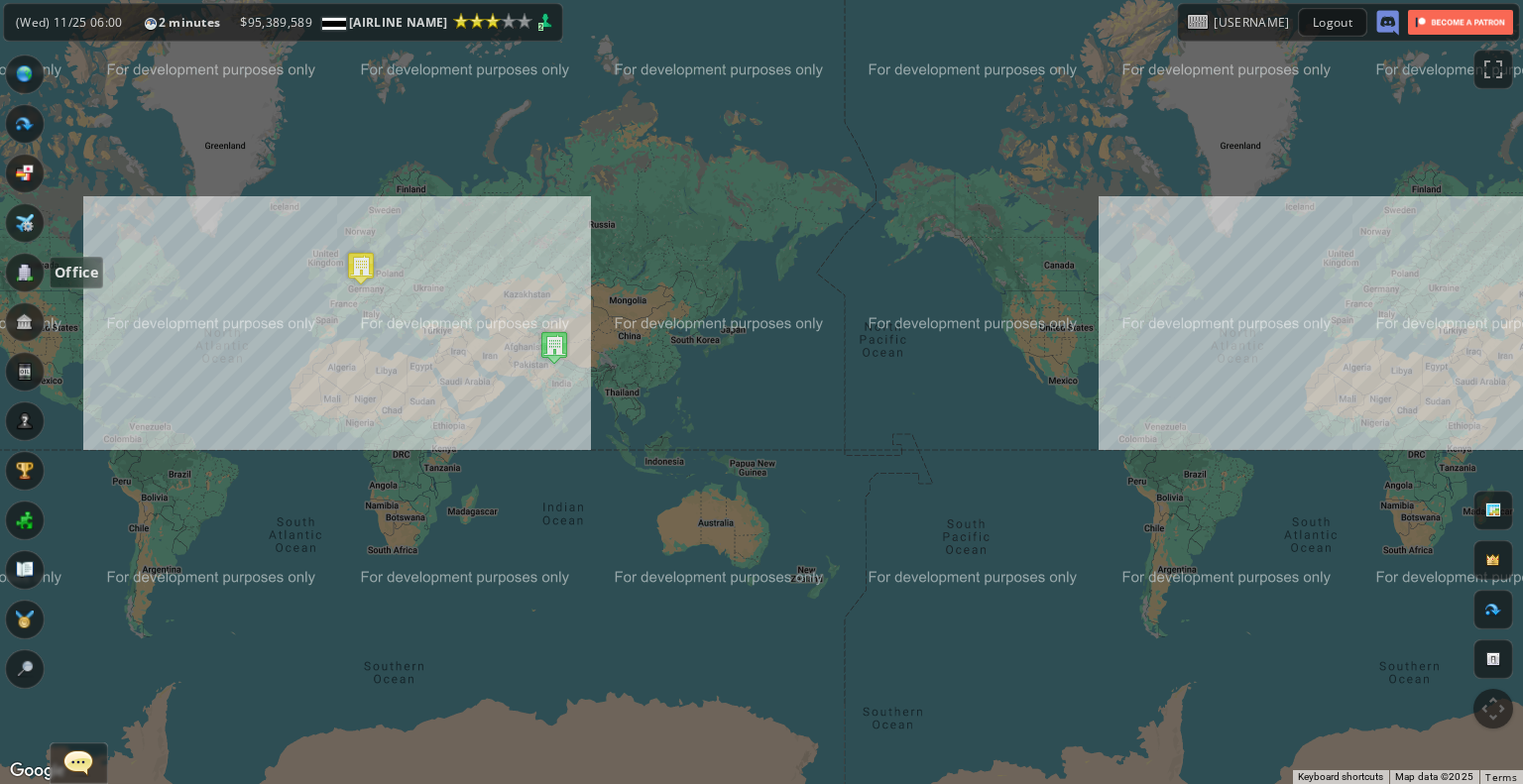 click at bounding box center (25, 273) 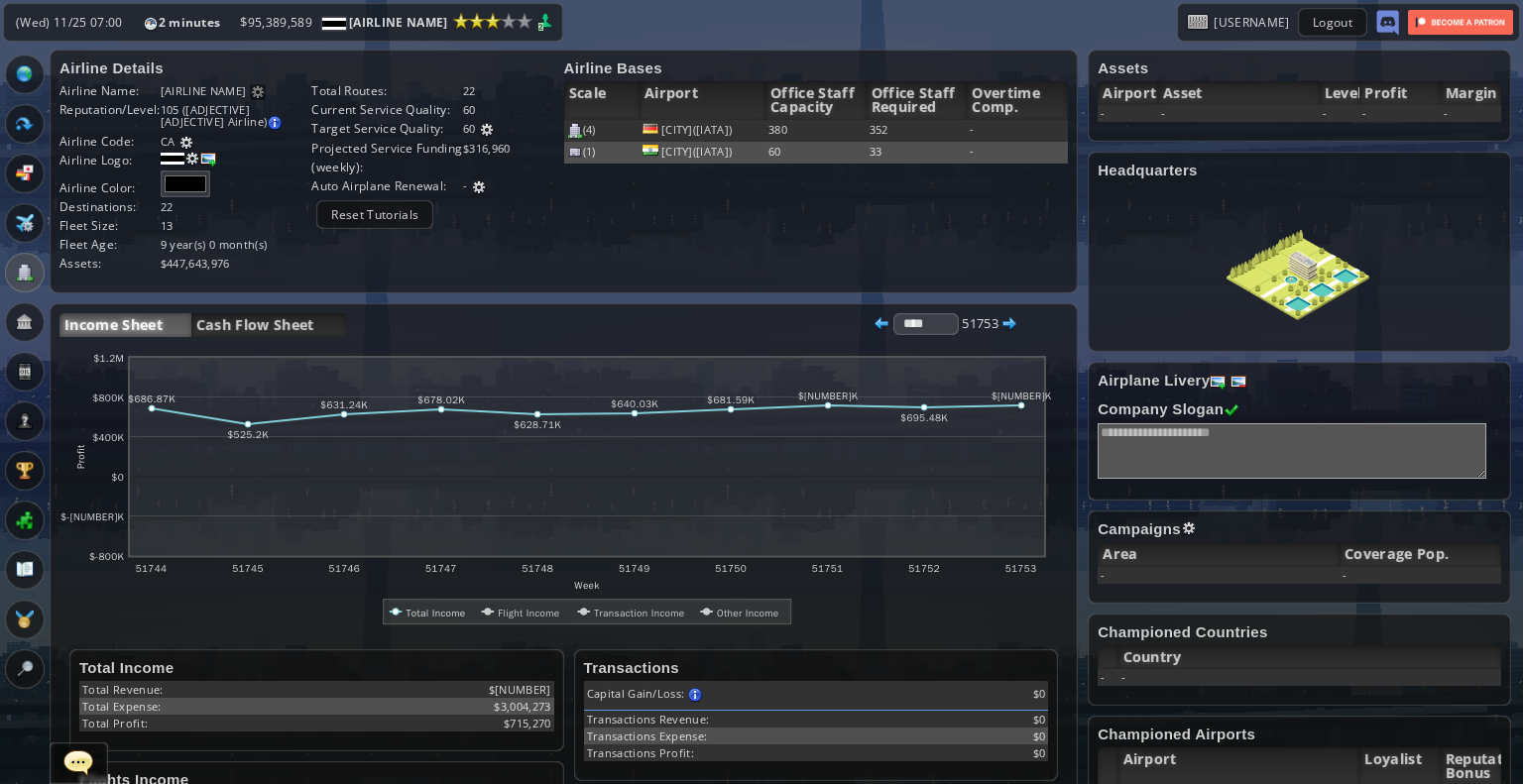 click at bounding box center [522, 612] 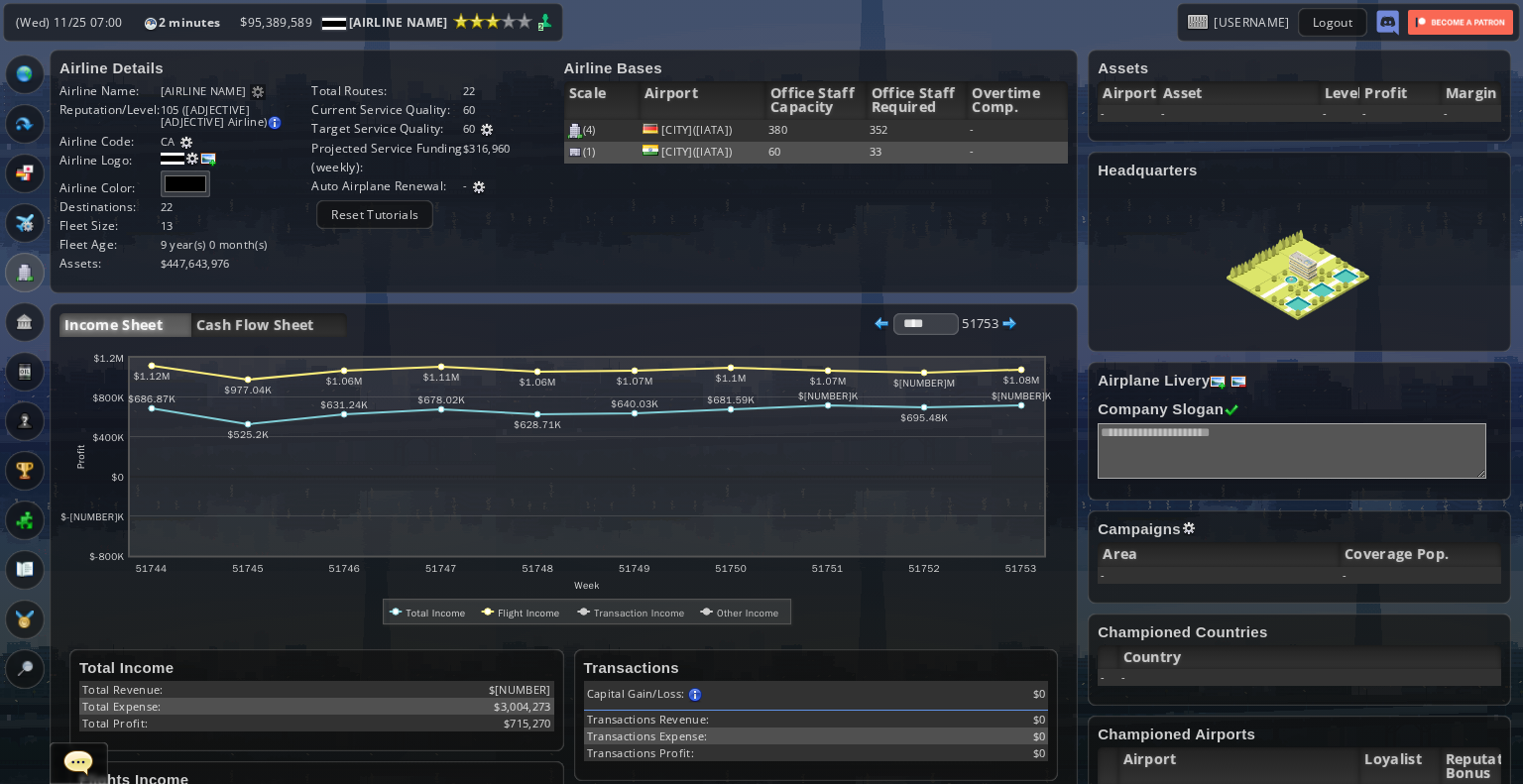 click at bounding box center (631, 612) 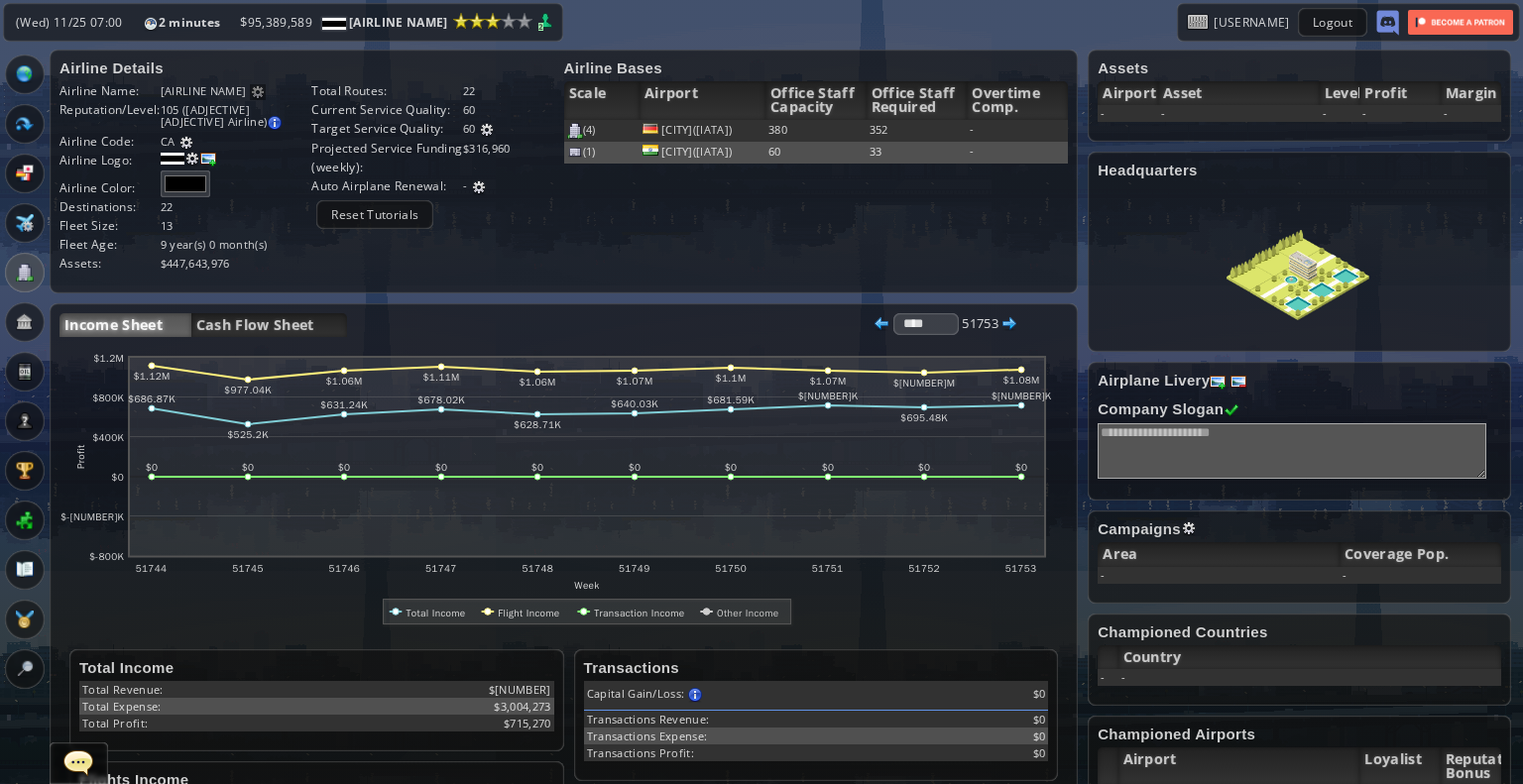 click at bounding box center (741, 612) 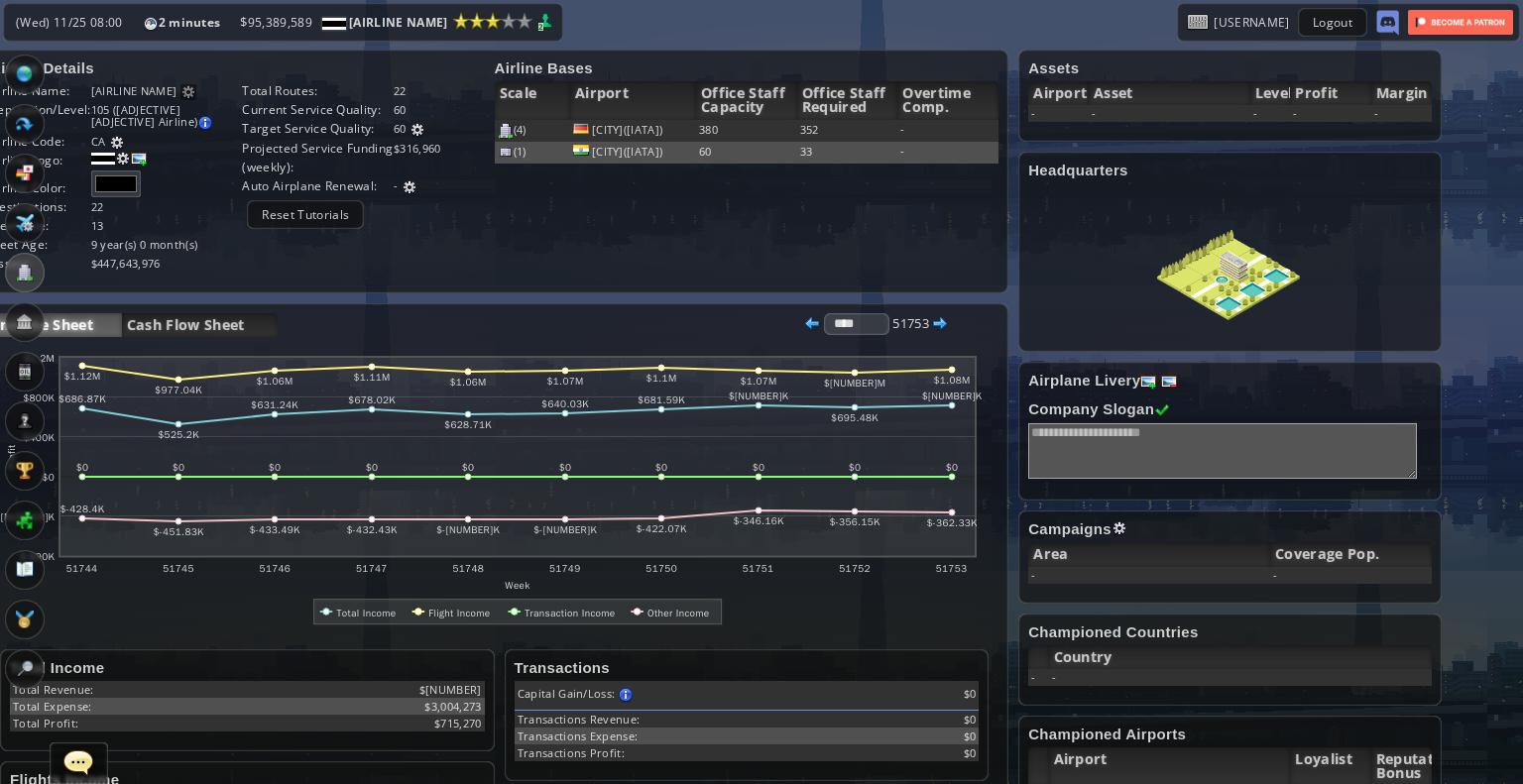 scroll, scrollTop: 0, scrollLeft: 0, axis: both 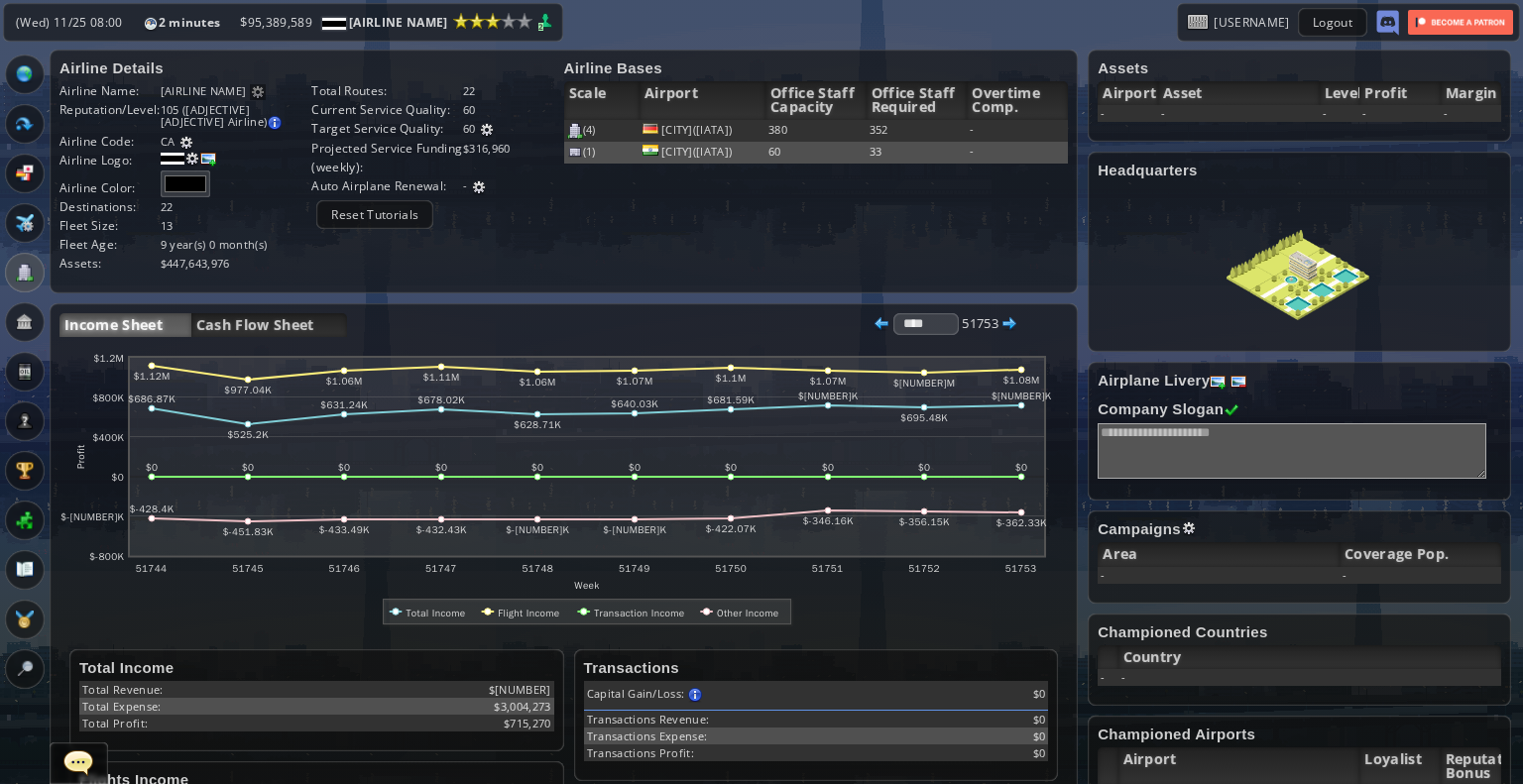 click at bounding box center (78, 762) 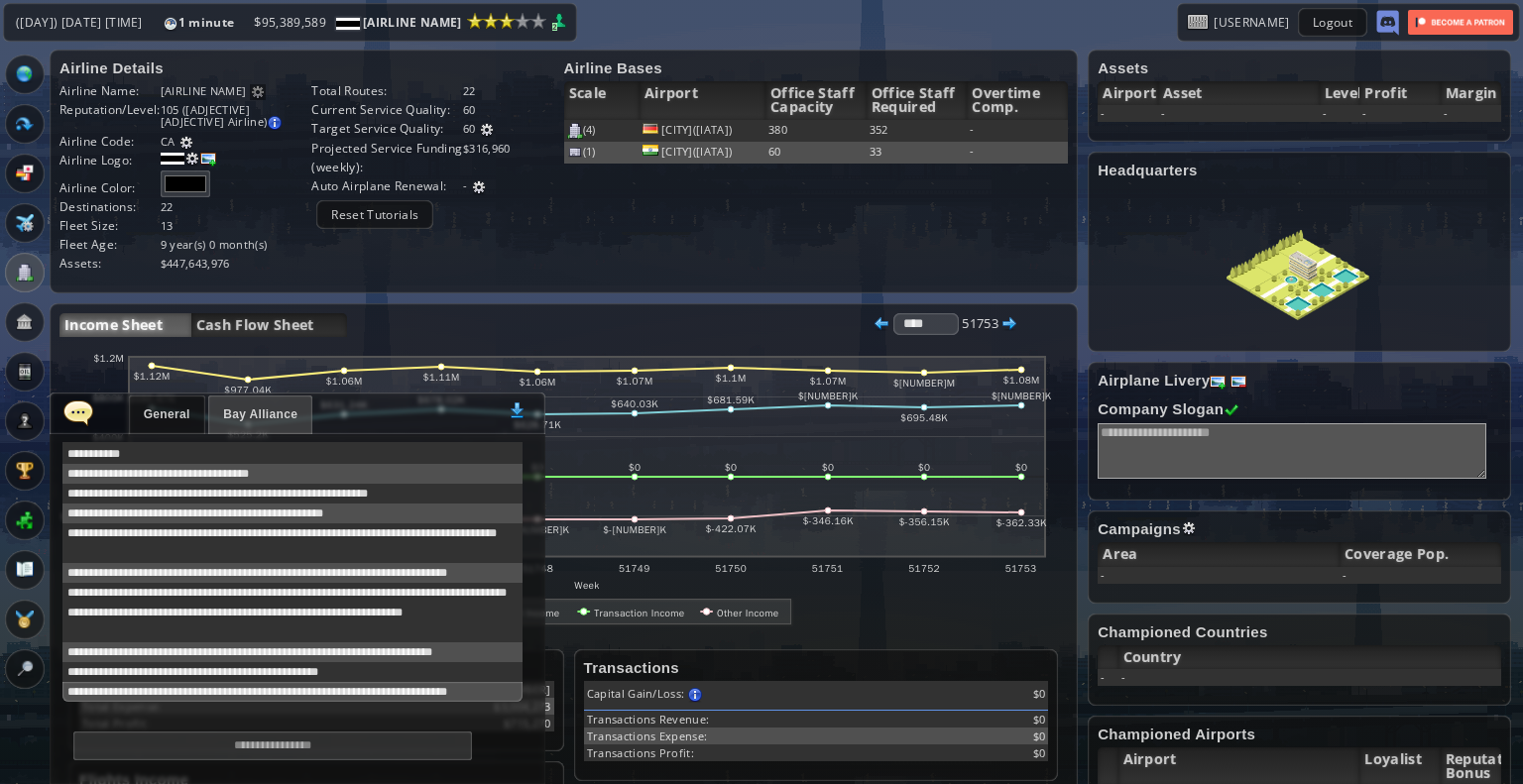 scroll, scrollTop: 454, scrollLeft: 0, axis: vertical 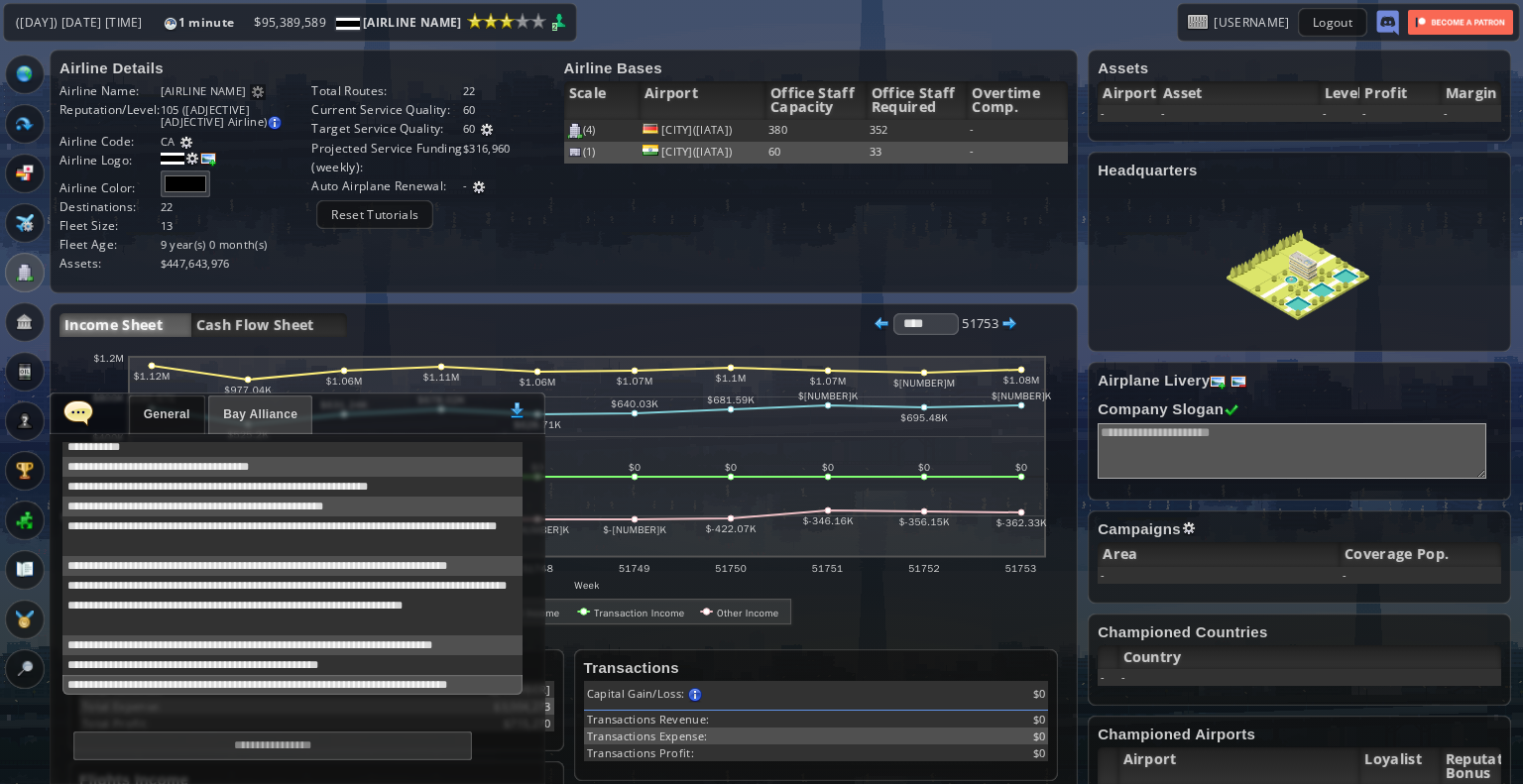 click on "General
Bay Alliance
0" at bounding box center [297, 413] 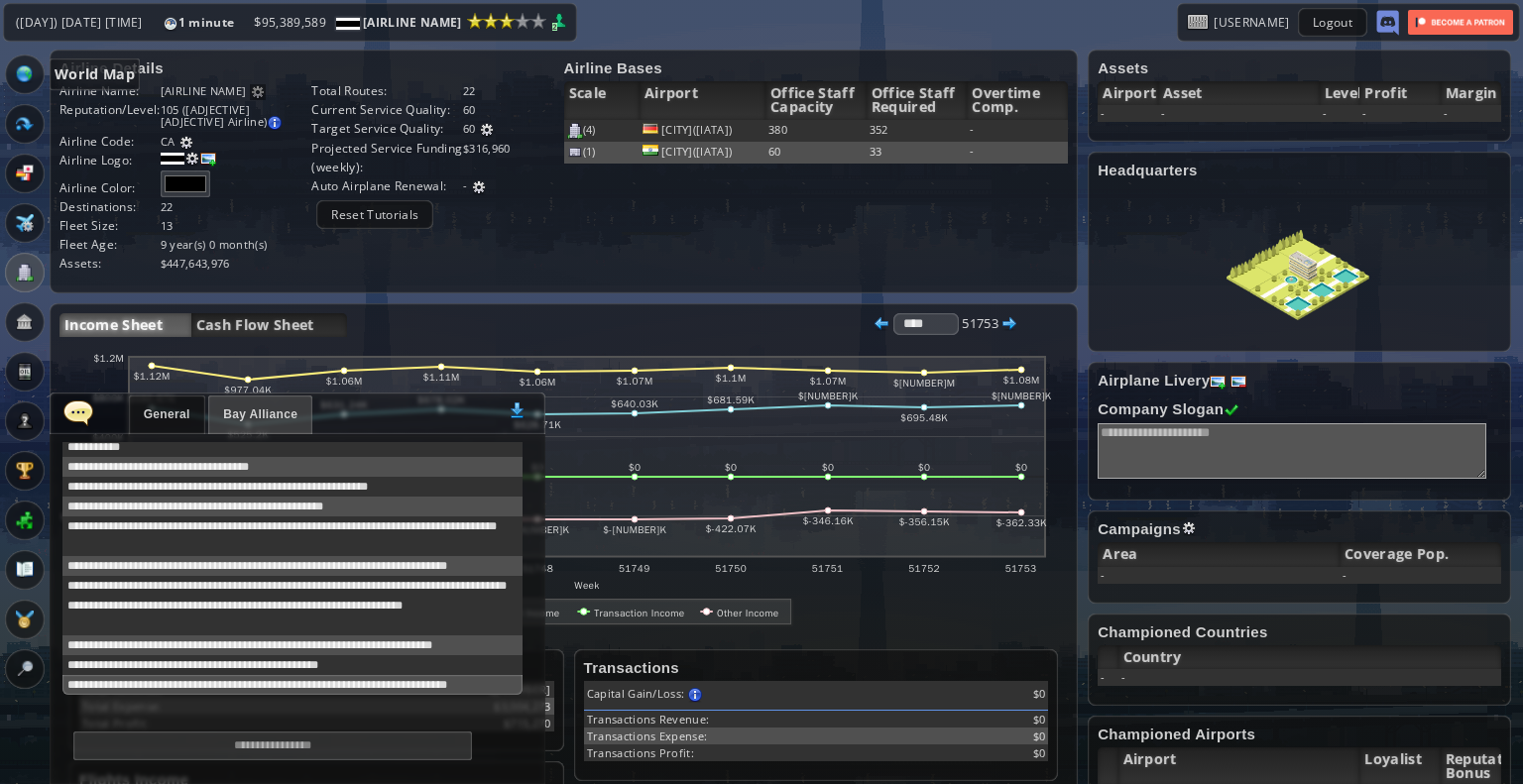click at bounding box center [25, 74] 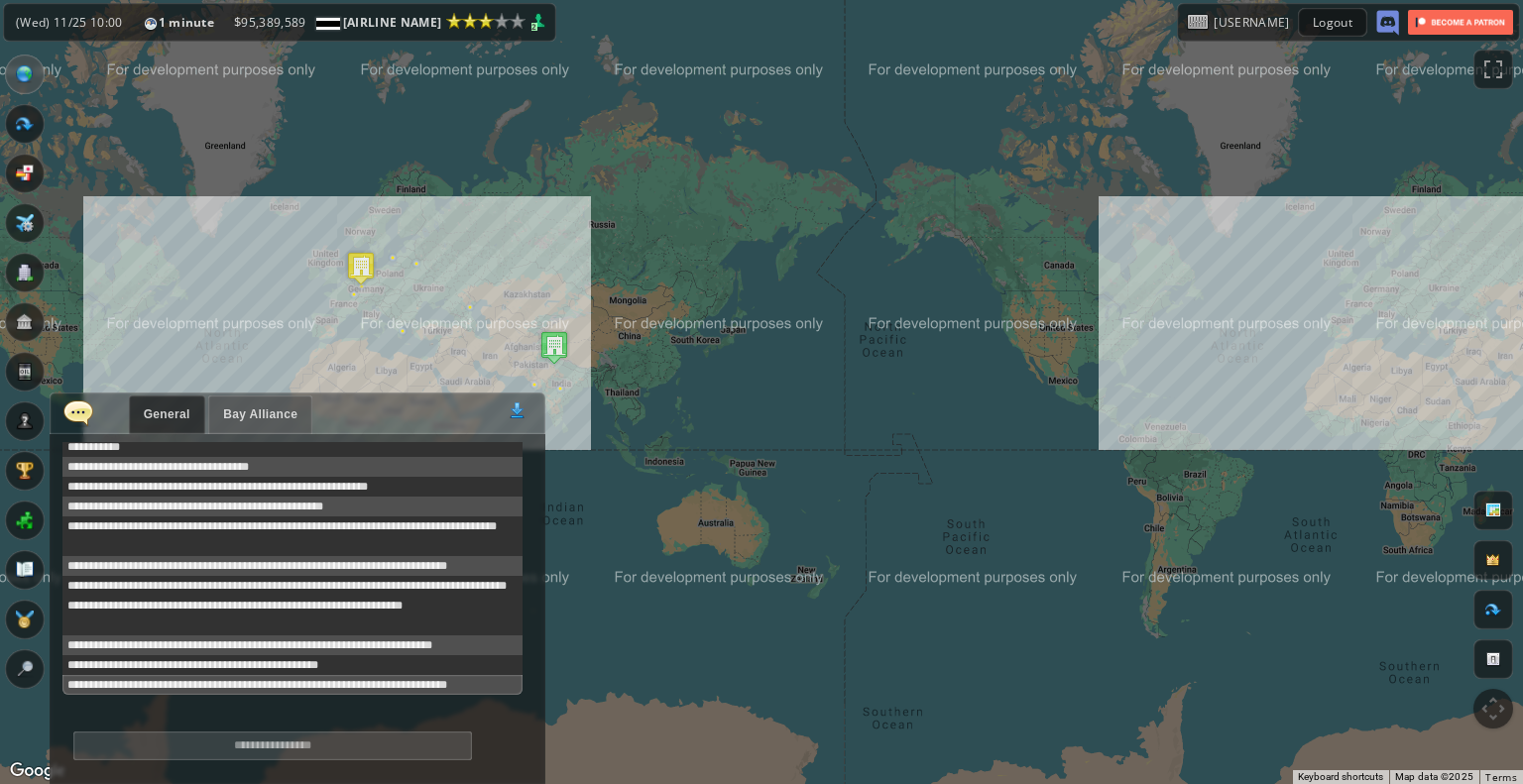 click at bounding box center (361, 268) 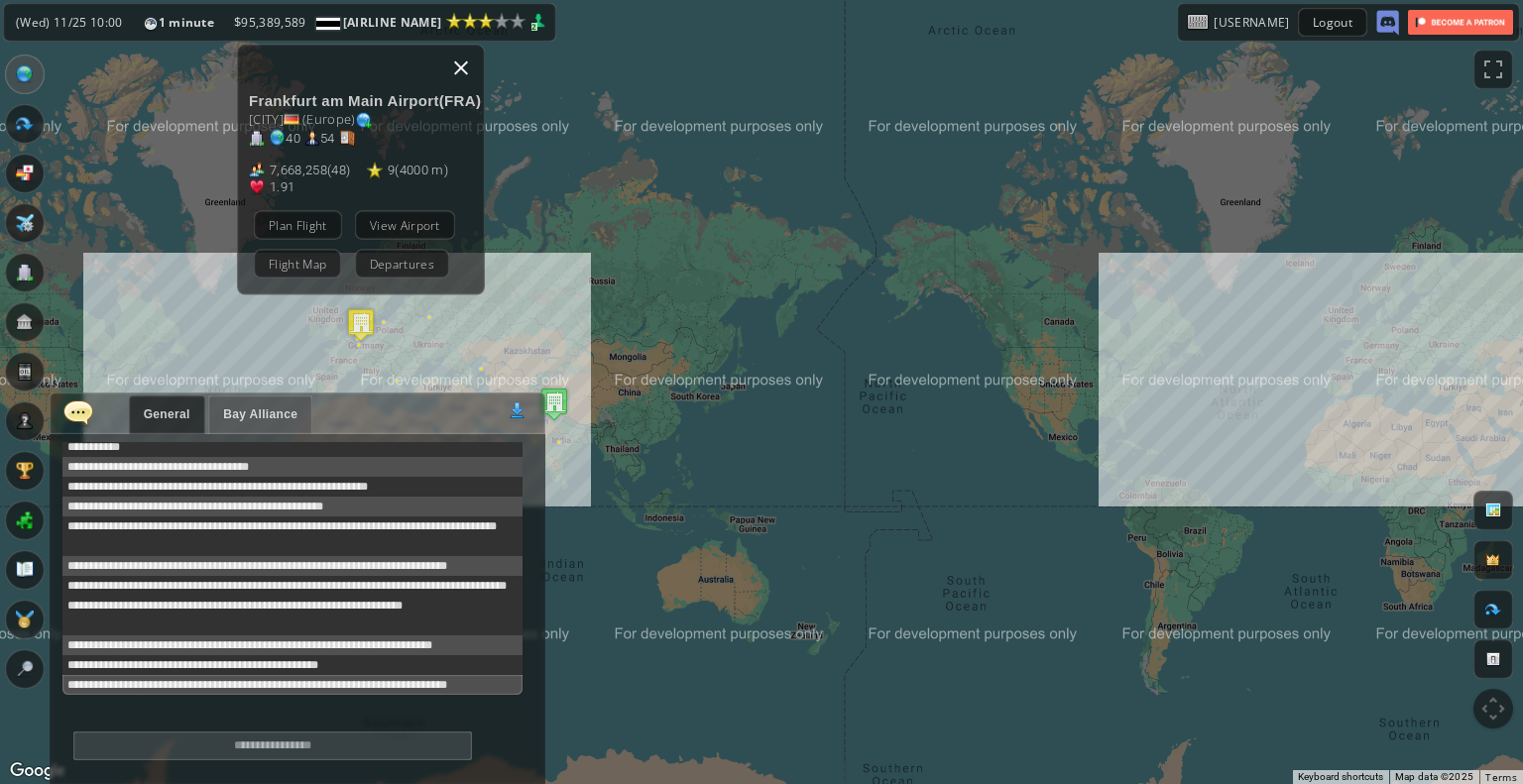 click at bounding box center (461, 67) 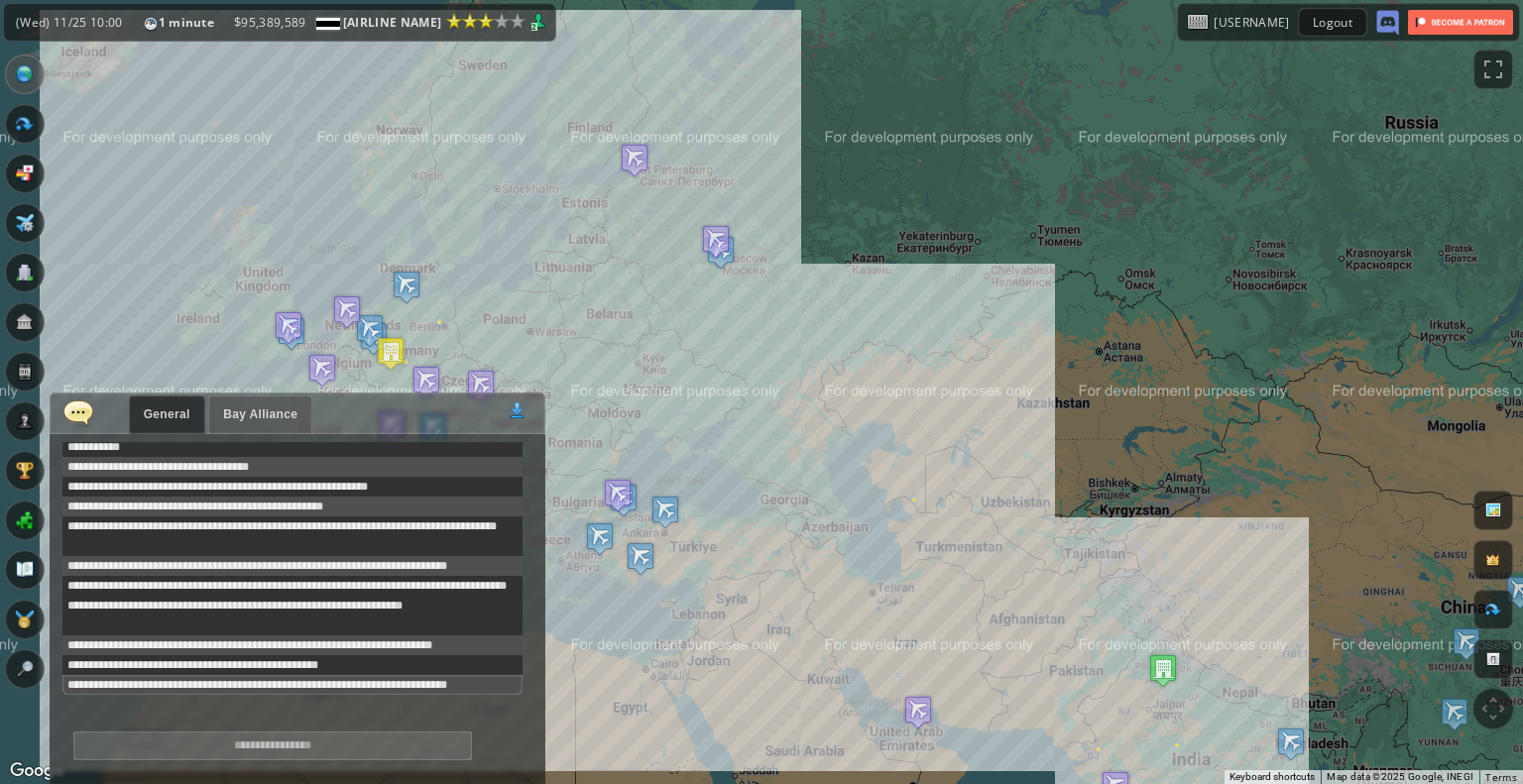 click on "General
Bay Alliance
0" at bounding box center [297, 413] 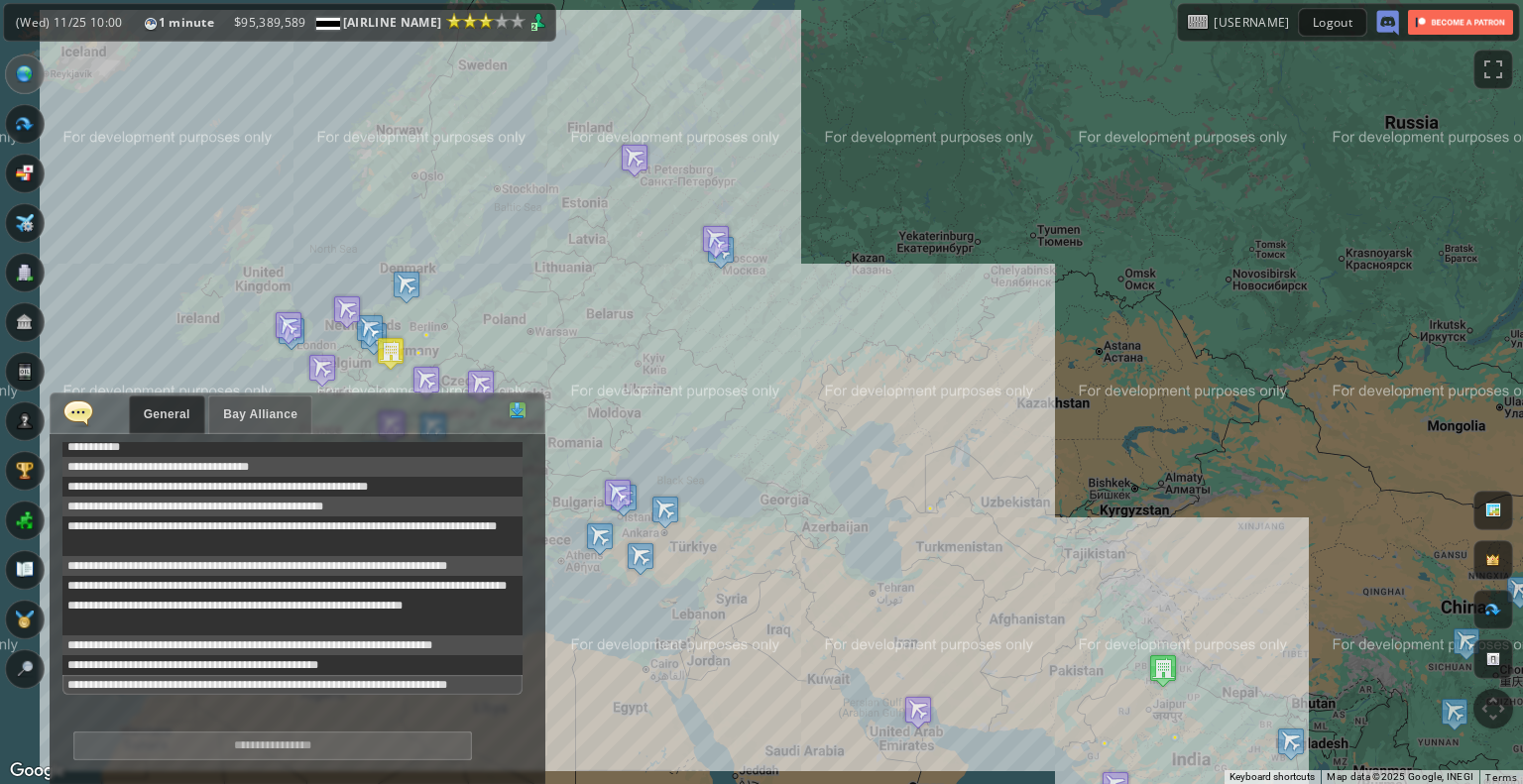 click at bounding box center [518, 410] 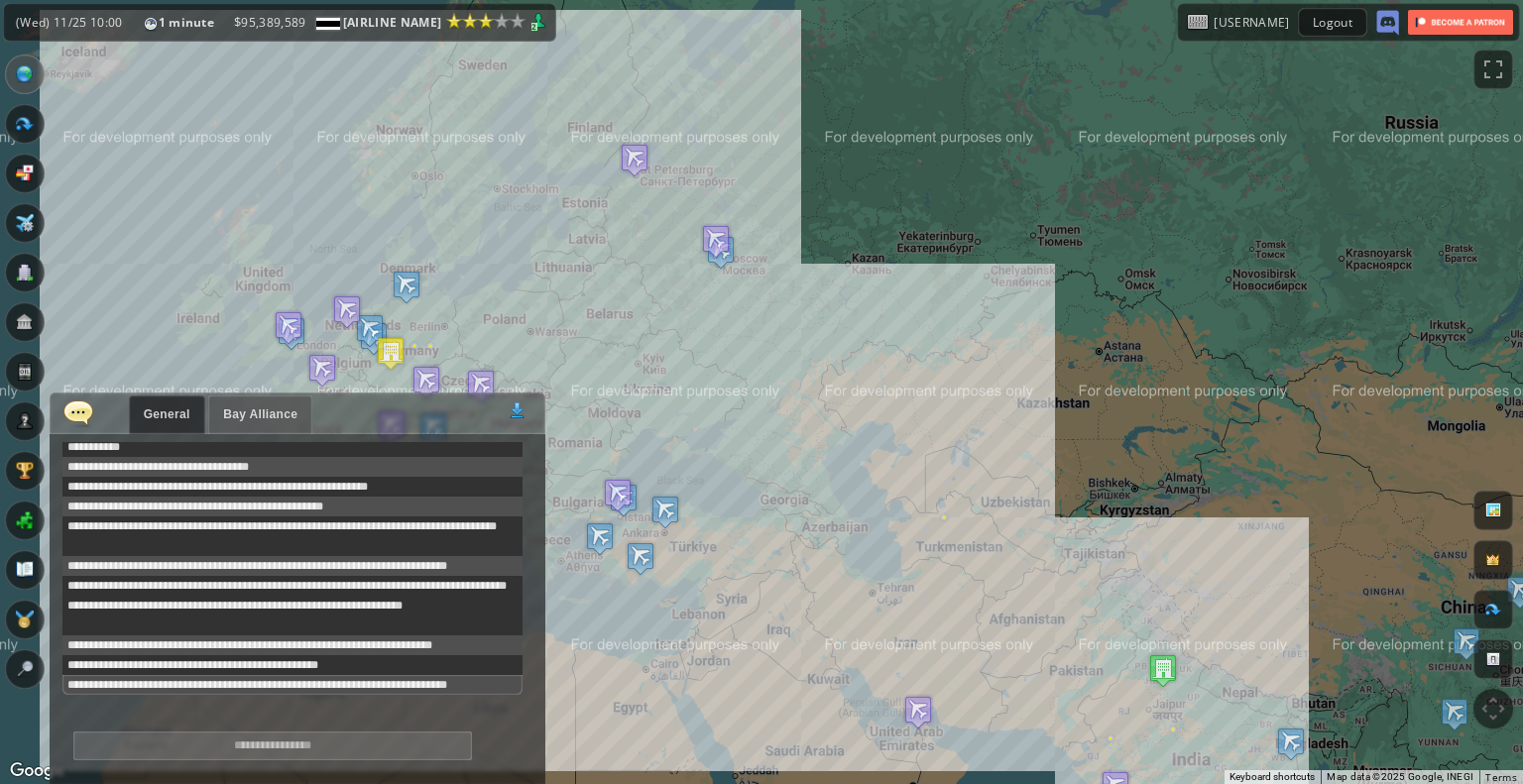 click on "•••••••
••• ••••••••
•" at bounding box center (297, 413) 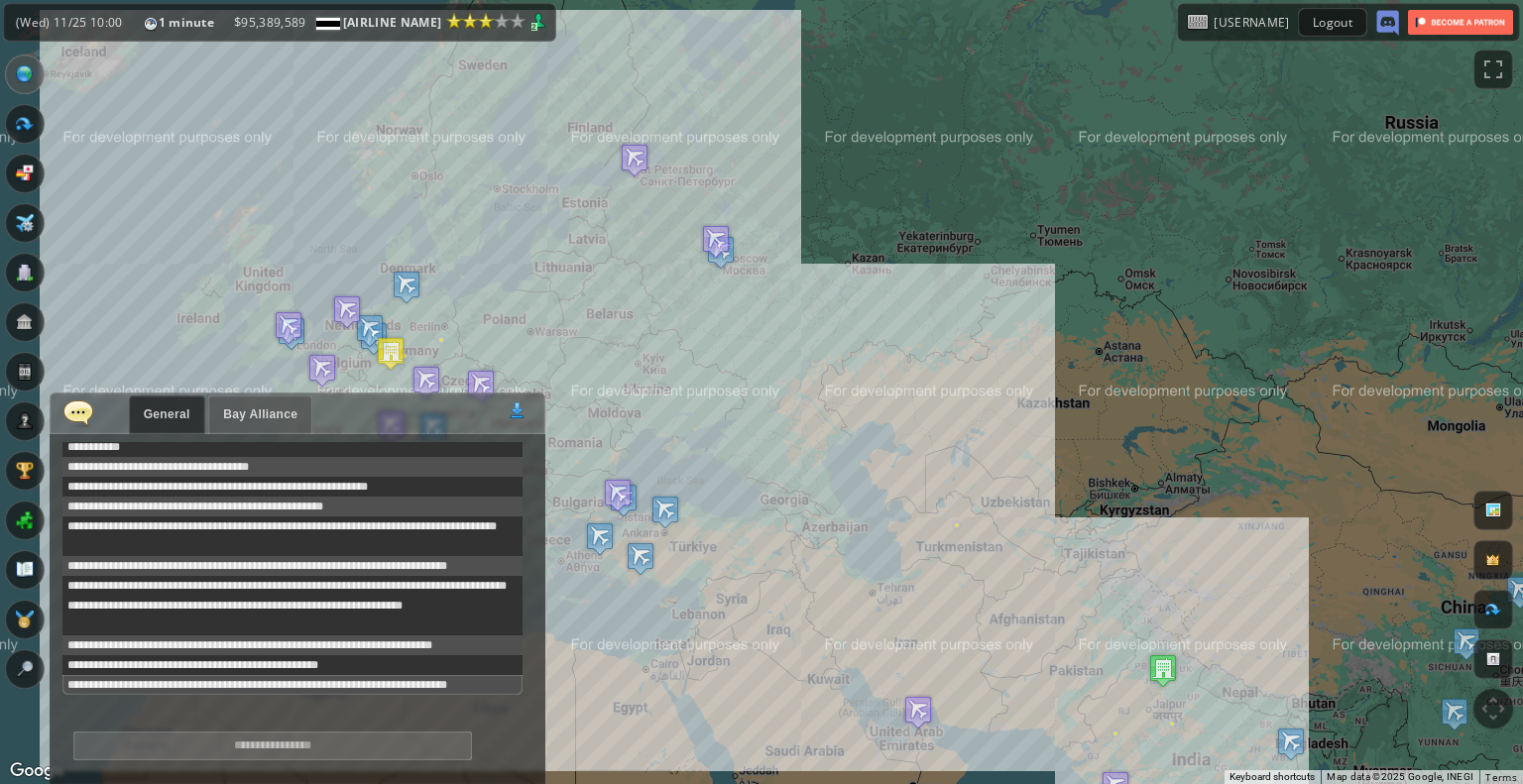 click at bounding box center [78, 412] 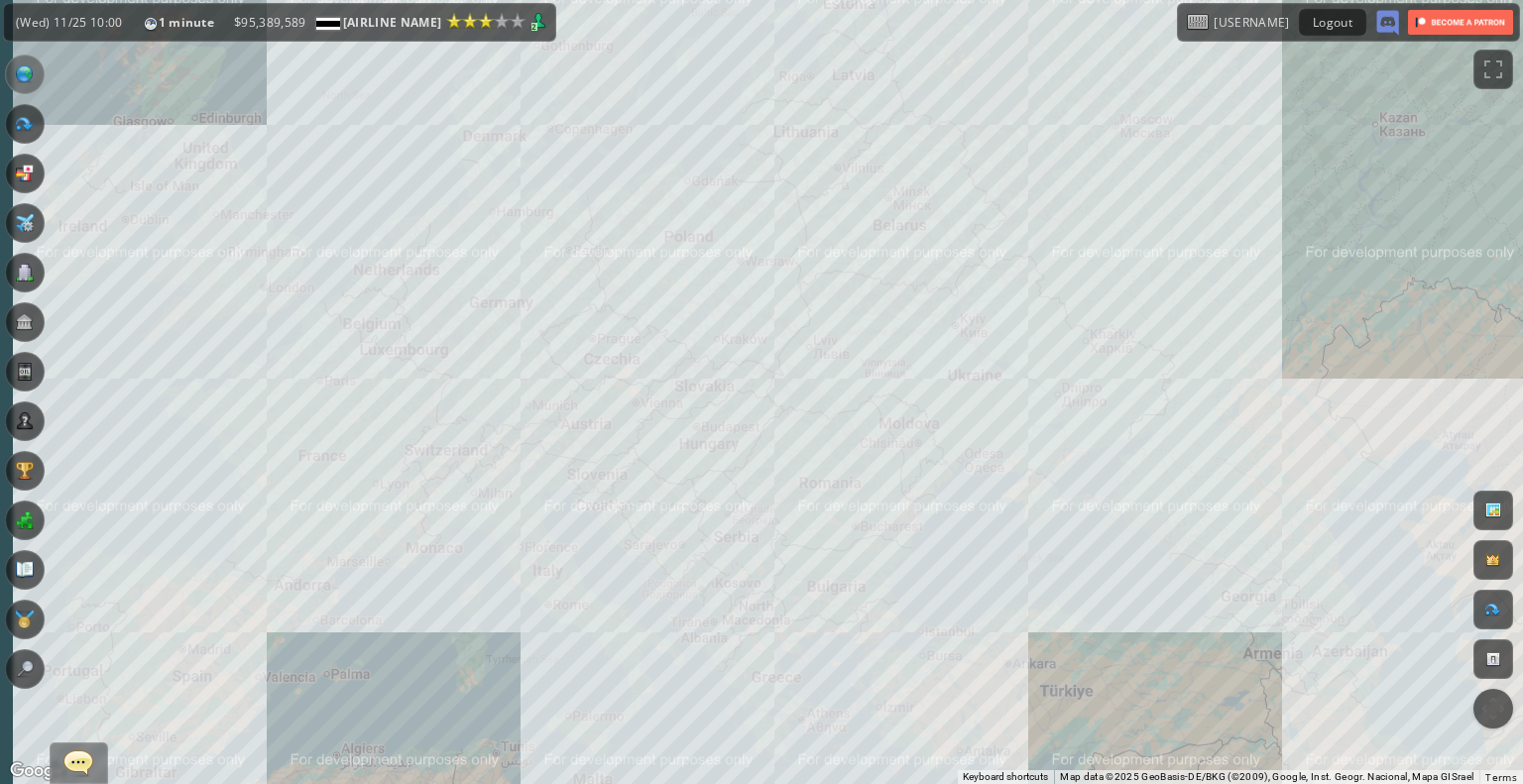 click on "To navigate, press the arrow keys." at bounding box center [762, 392] 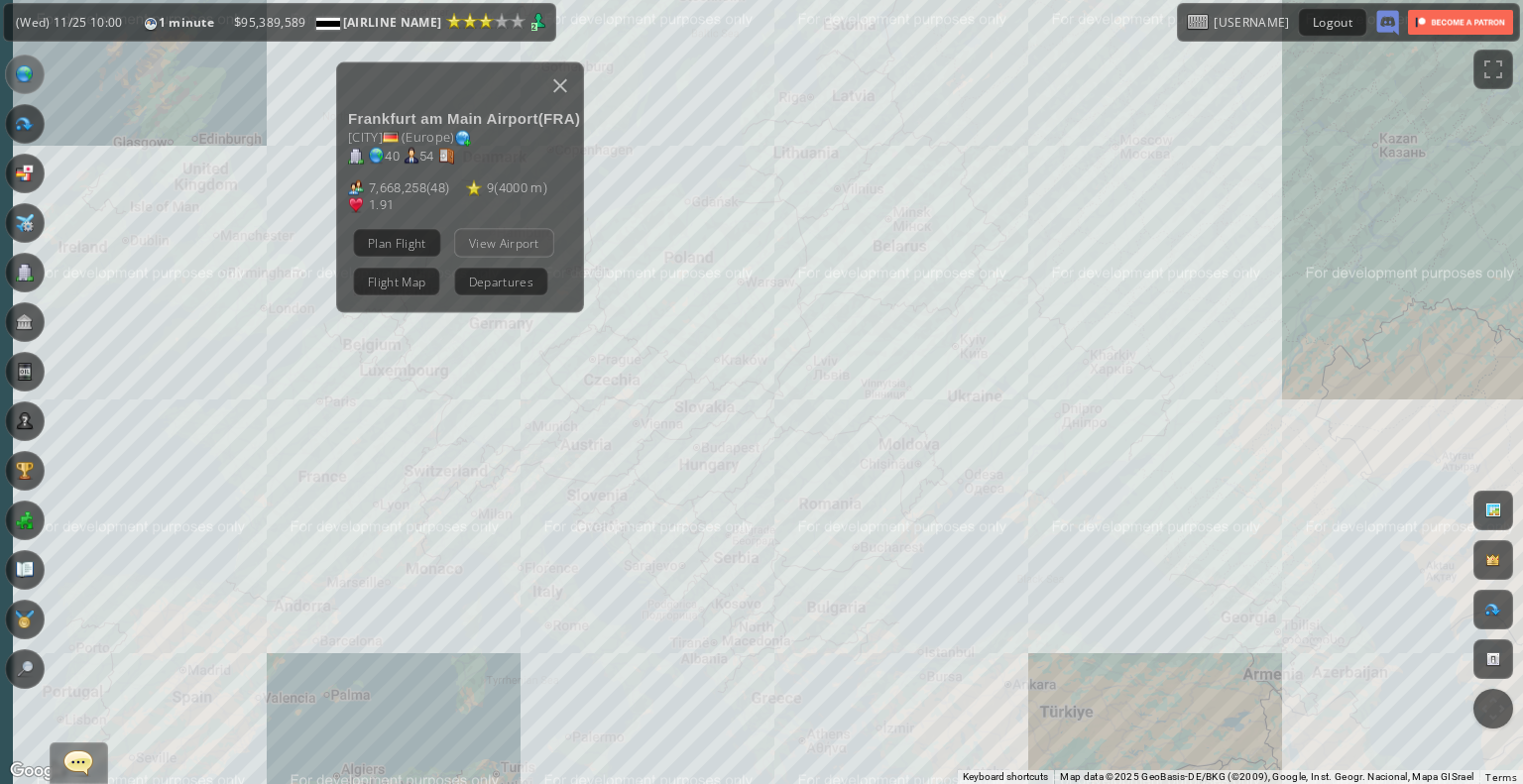click on "View Airport" at bounding box center [504, 242] 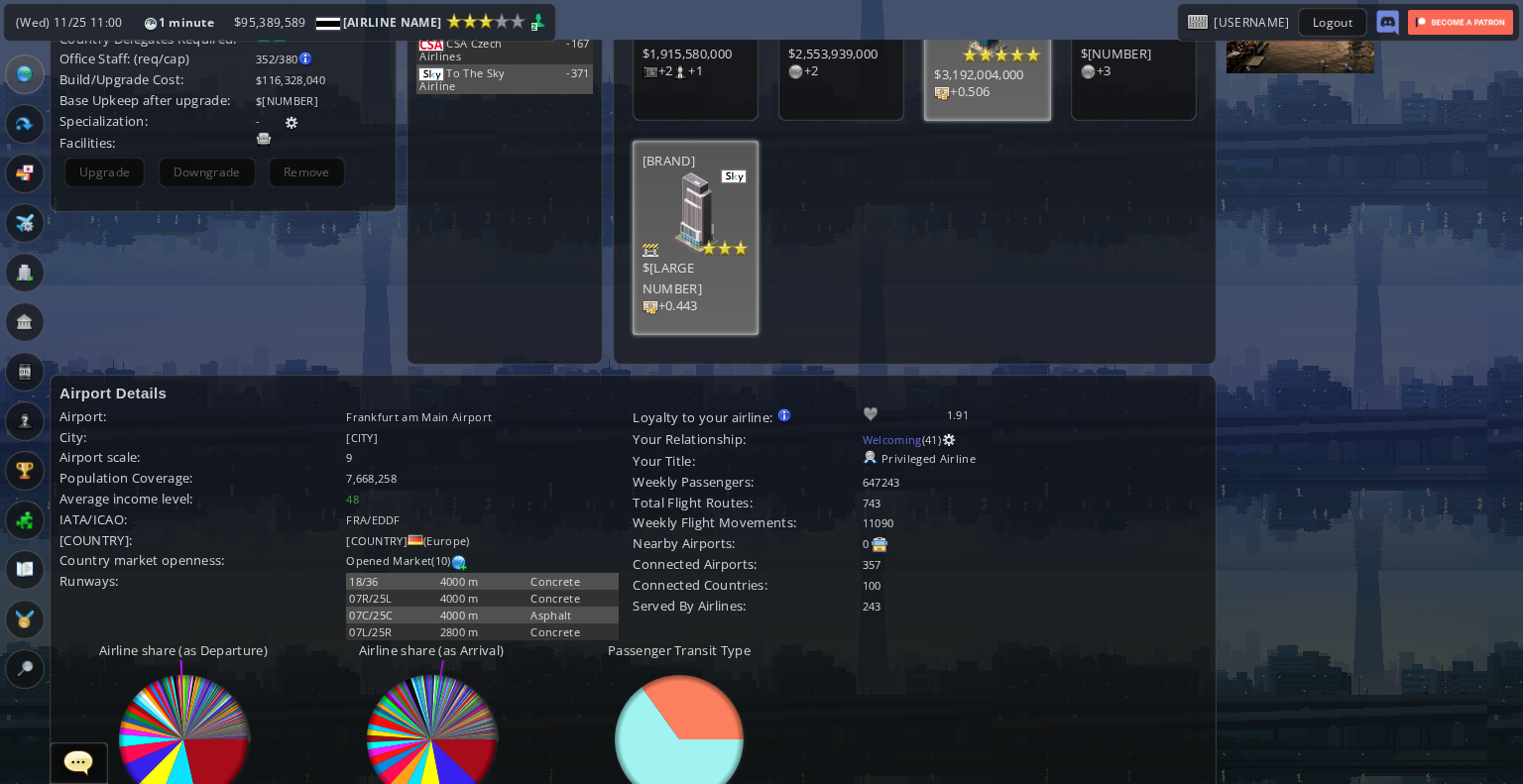 scroll, scrollTop: 369, scrollLeft: 0, axis: vertical 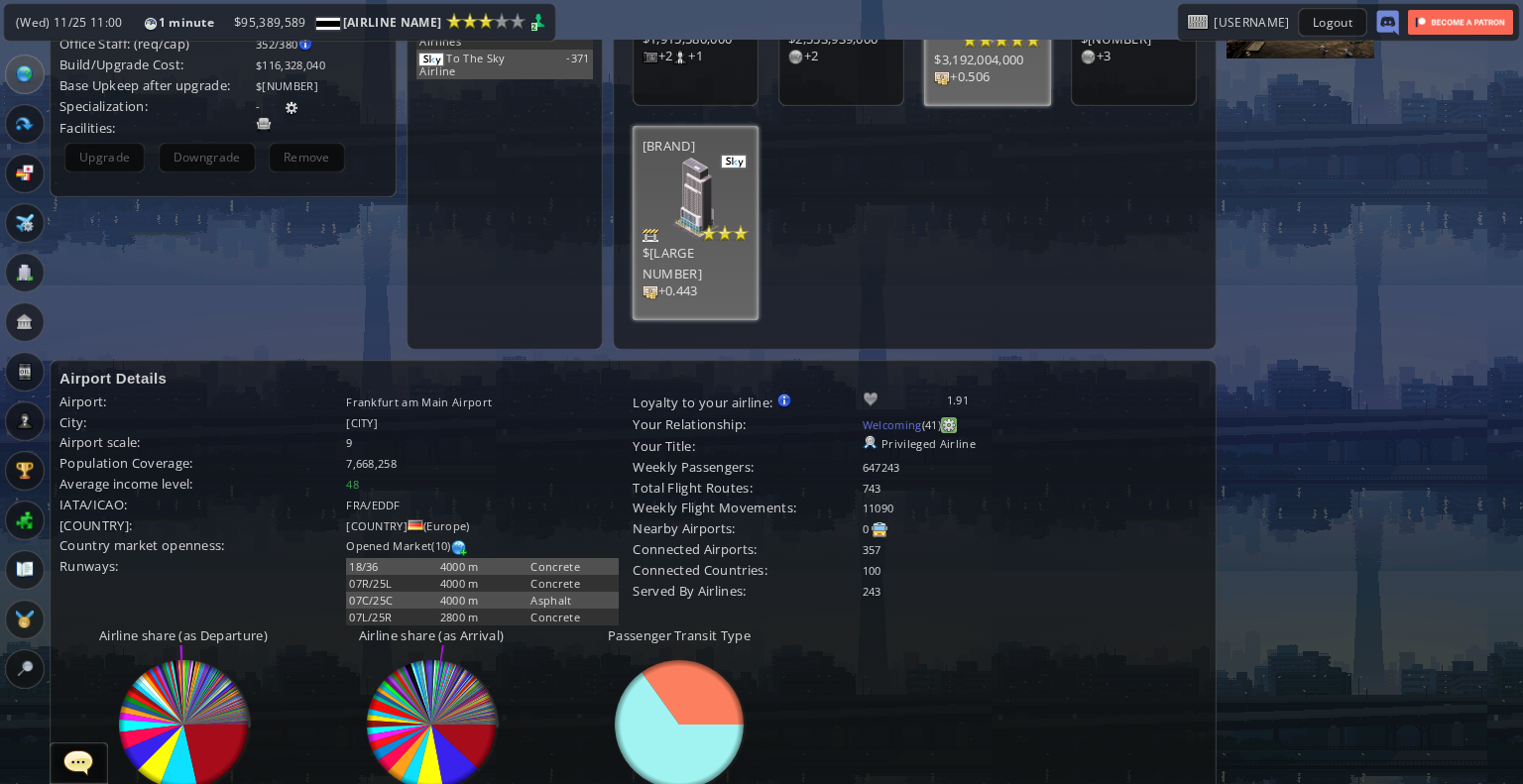 click at bounding box center (949, 425) 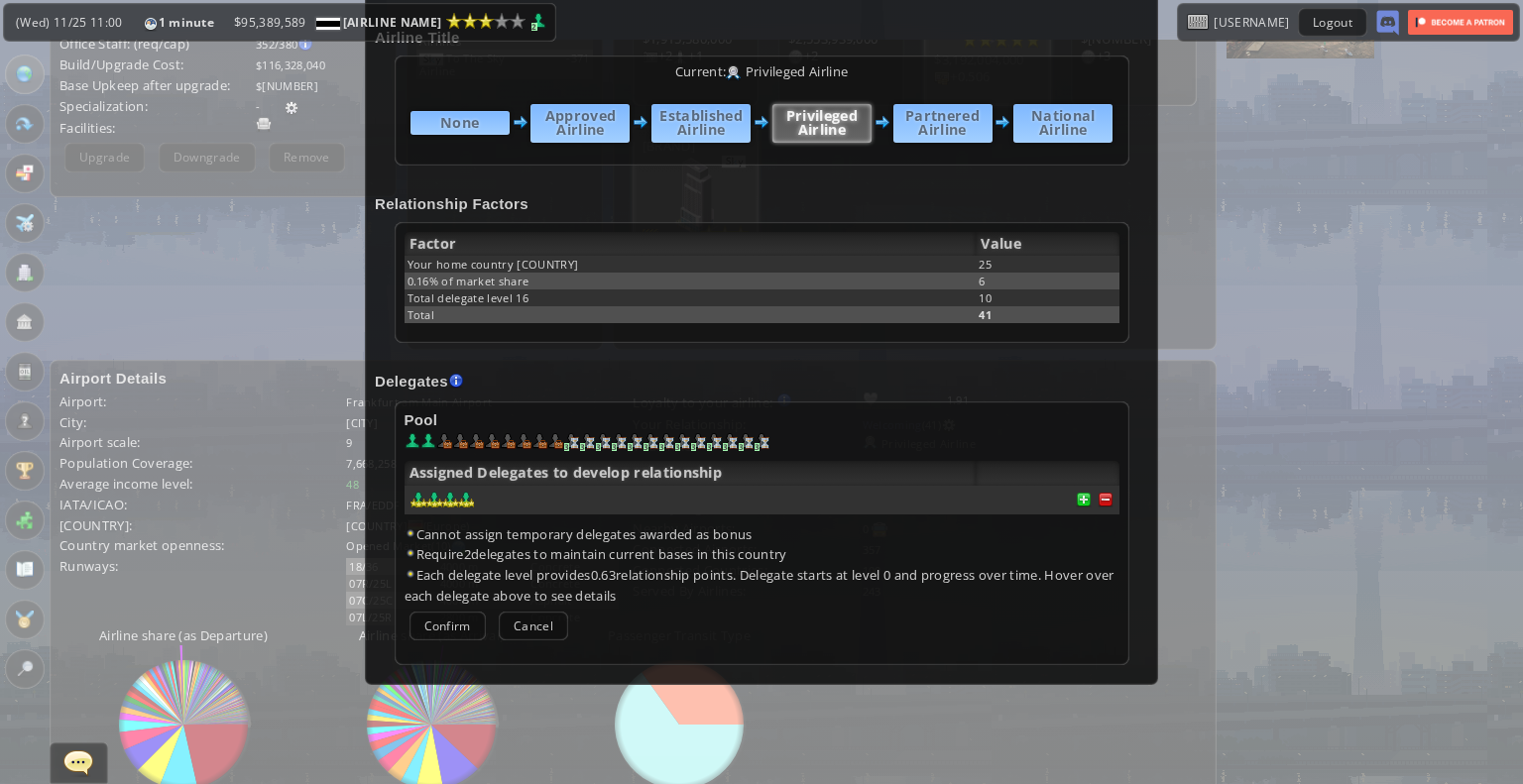 scroll, scrollTop: 271, scrollLeft: 0, axis: vertical 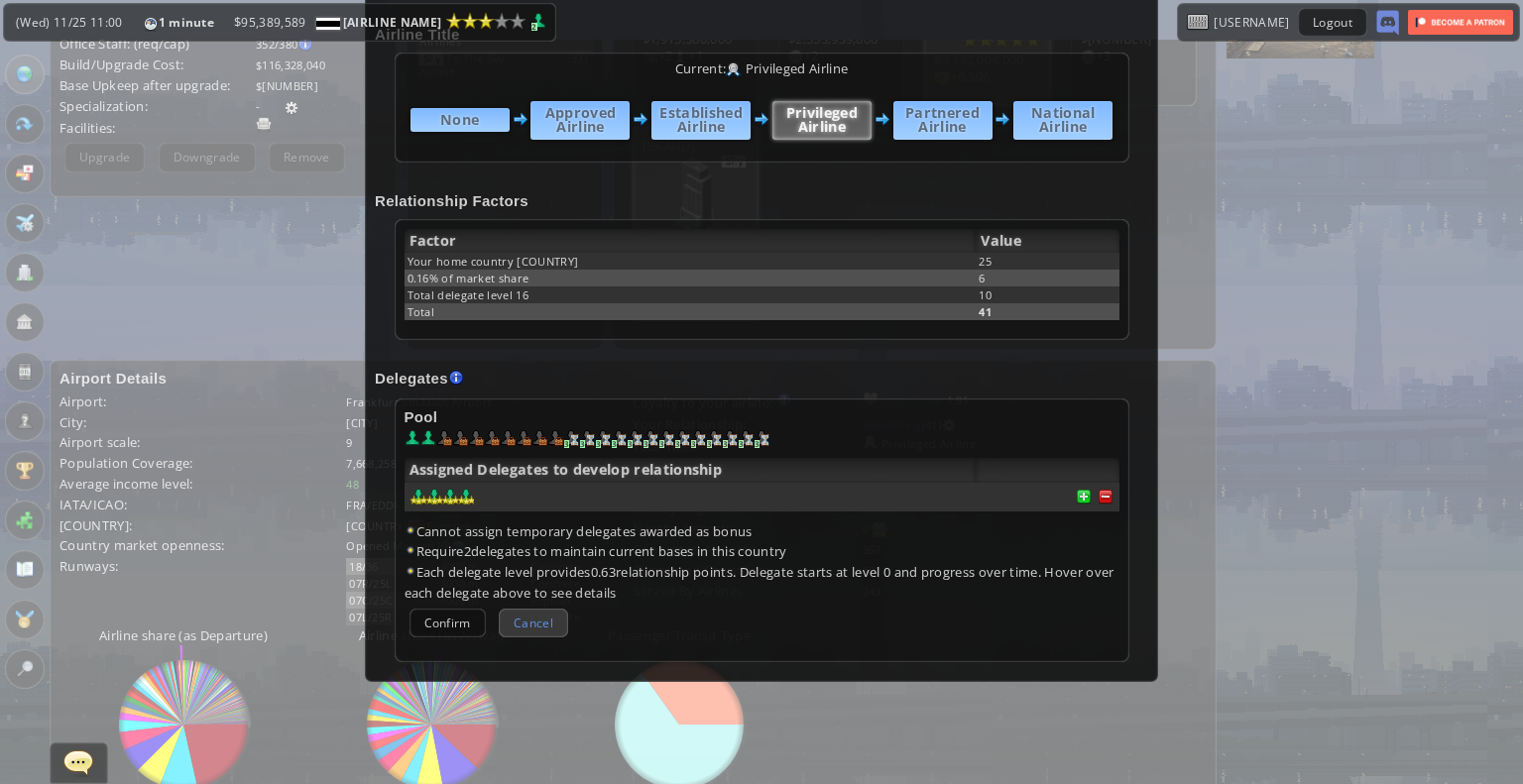 click on "Cancel" at bounding box center (533, 622) 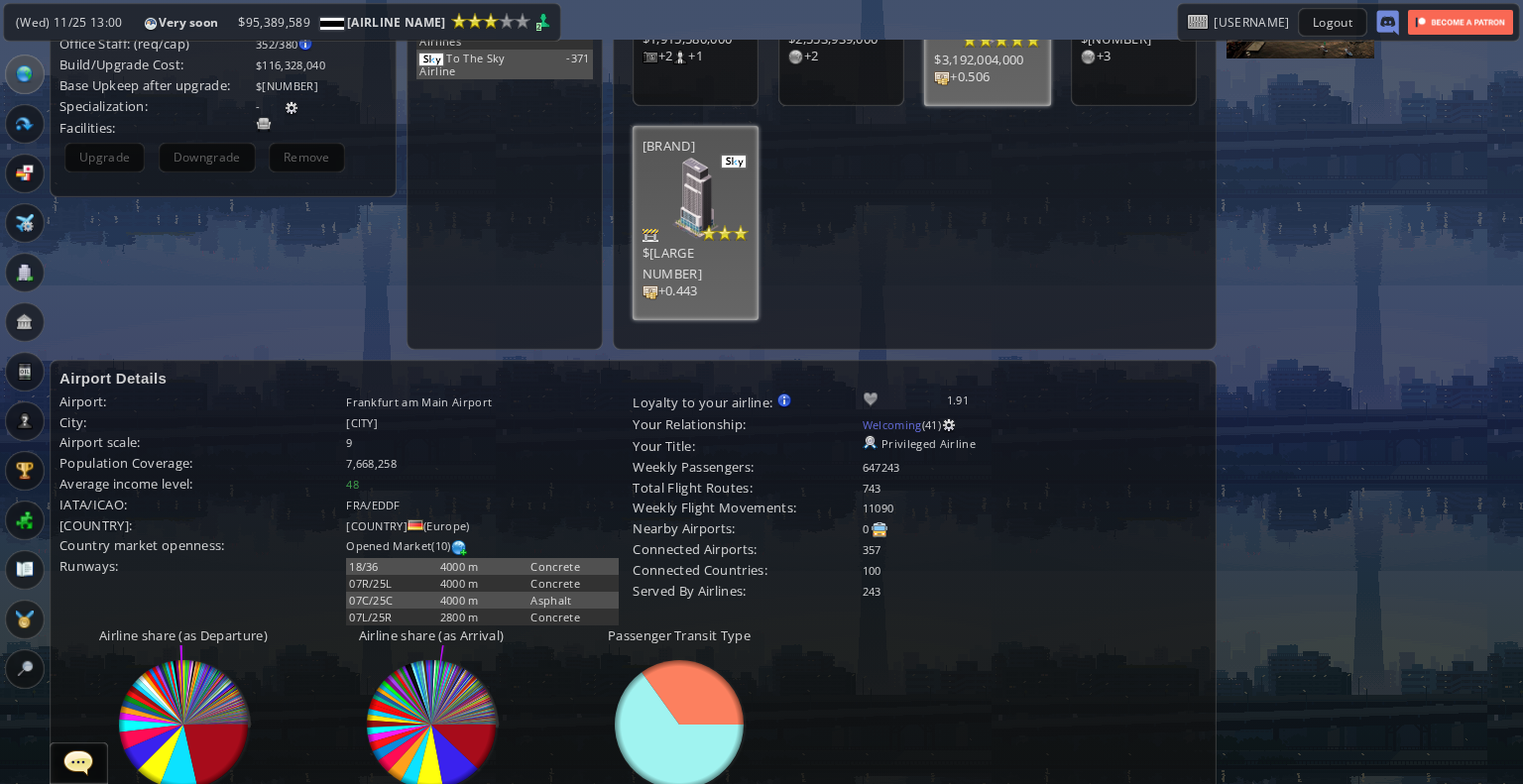scroll, scrollTop: 275, scrollLeft: 0, axis: vertical 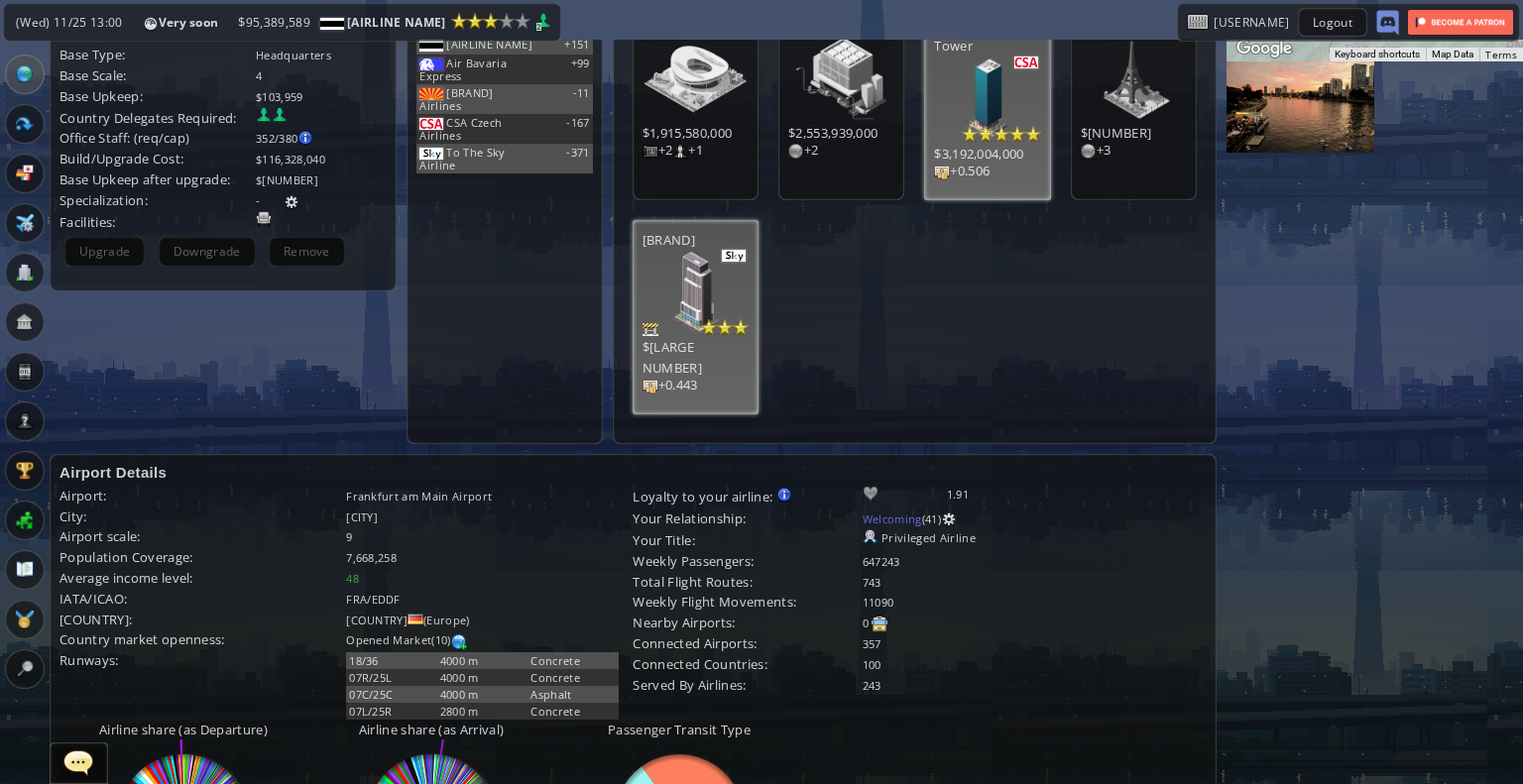 click at bounding box center (871, 494) 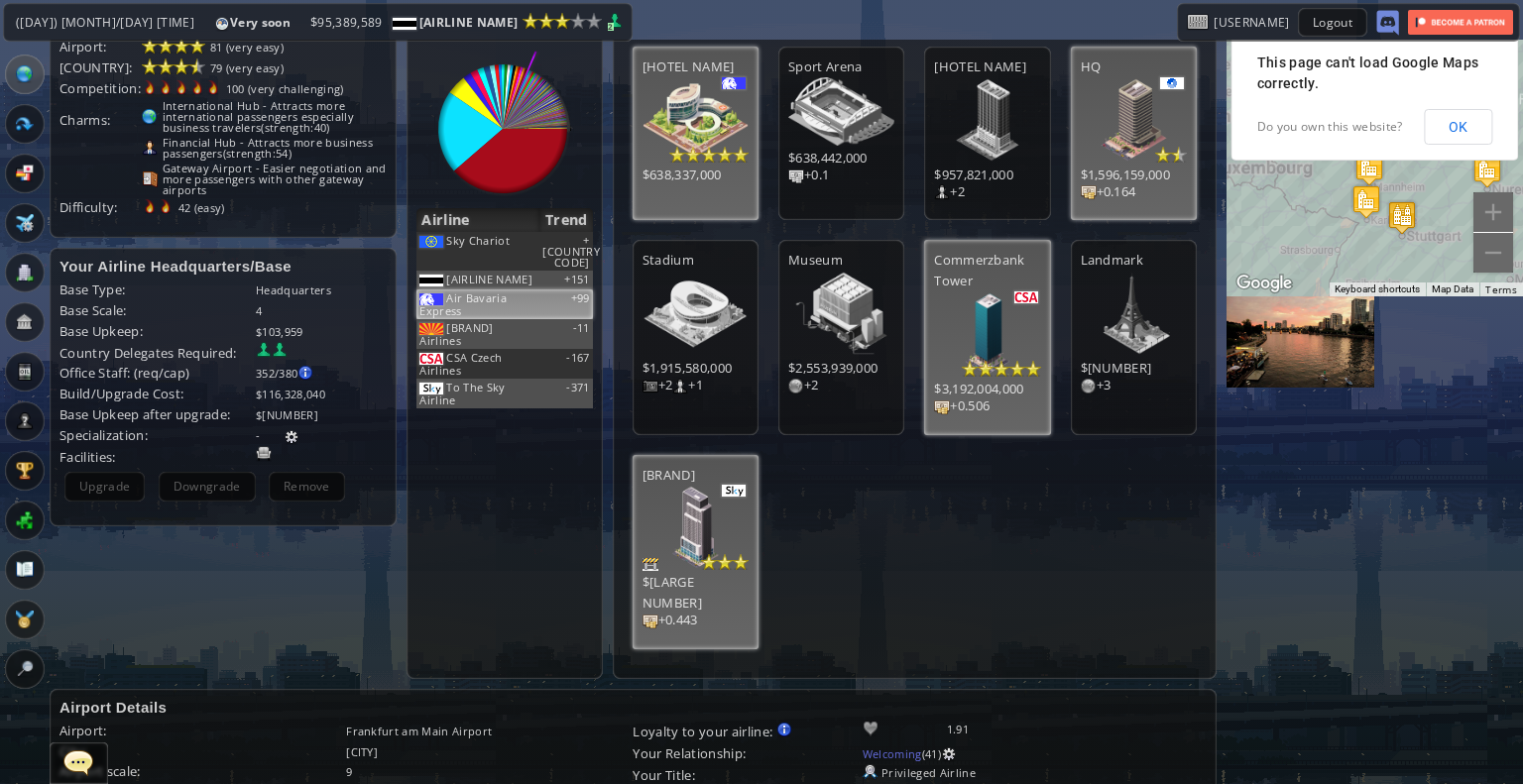 scroll, scrollTop: 0, scrollLeft: 0, axis: both 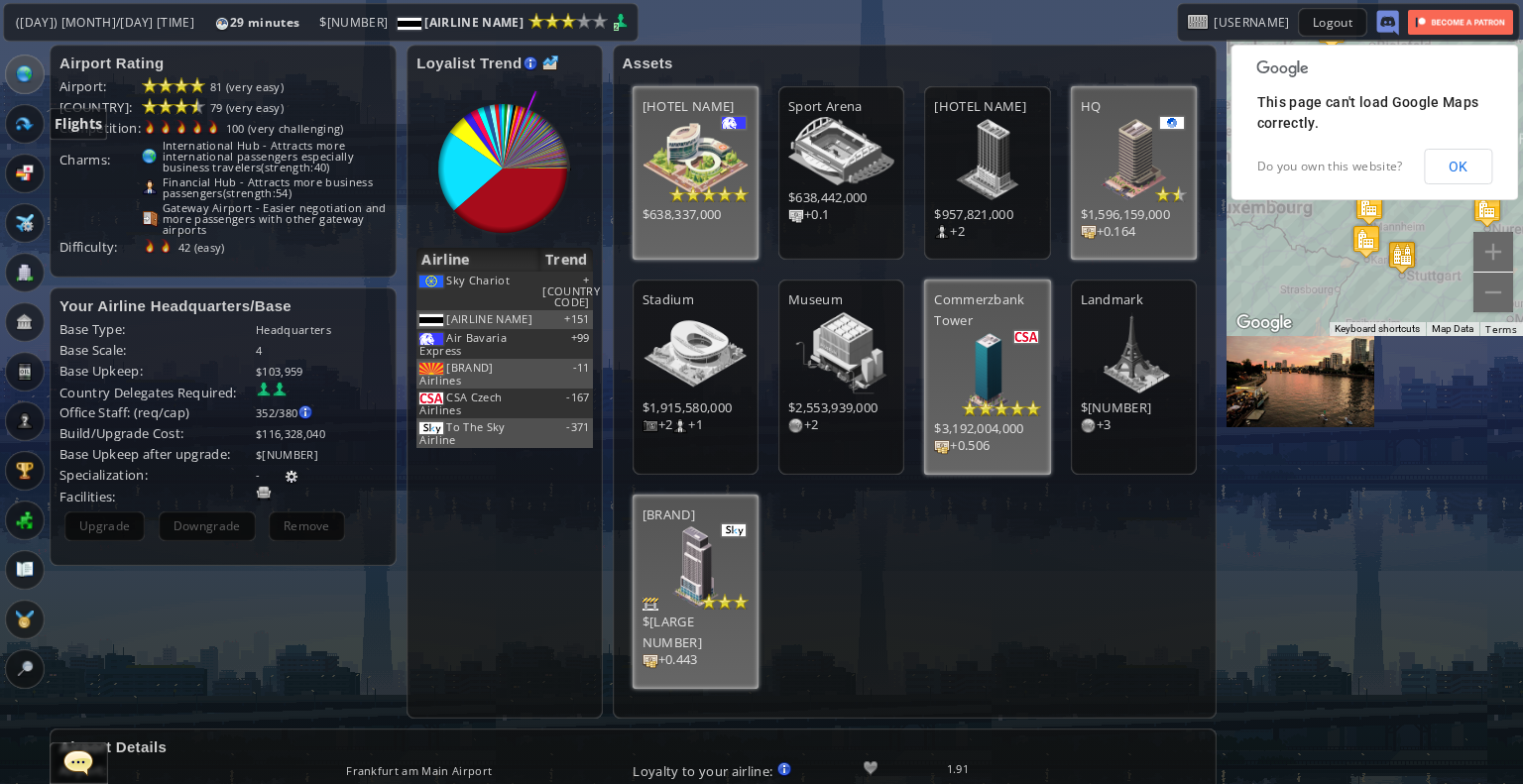 click at bounding box center (25, 124) 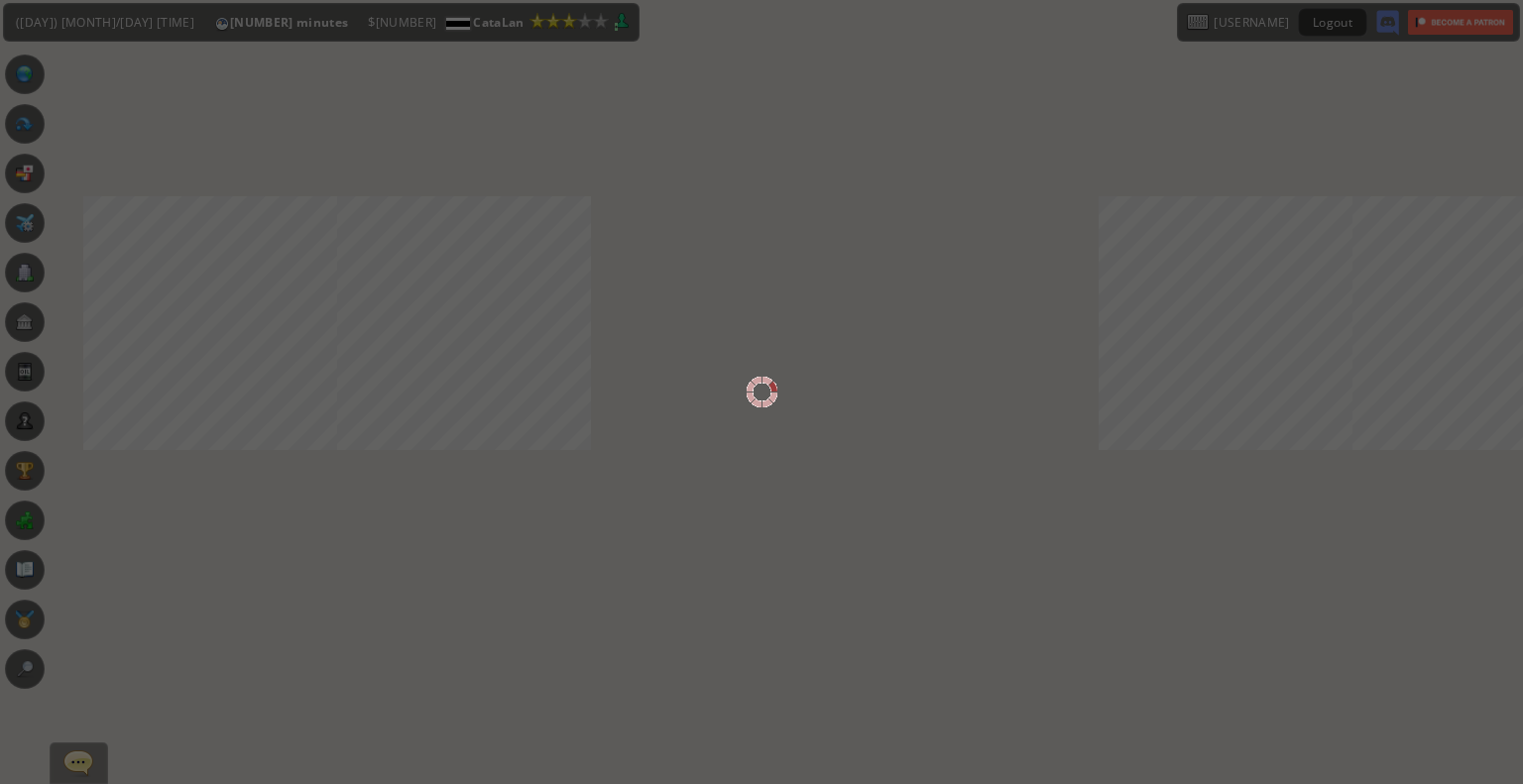 scroll, scrollTop: 0, scrollLeft: 0, axis: both 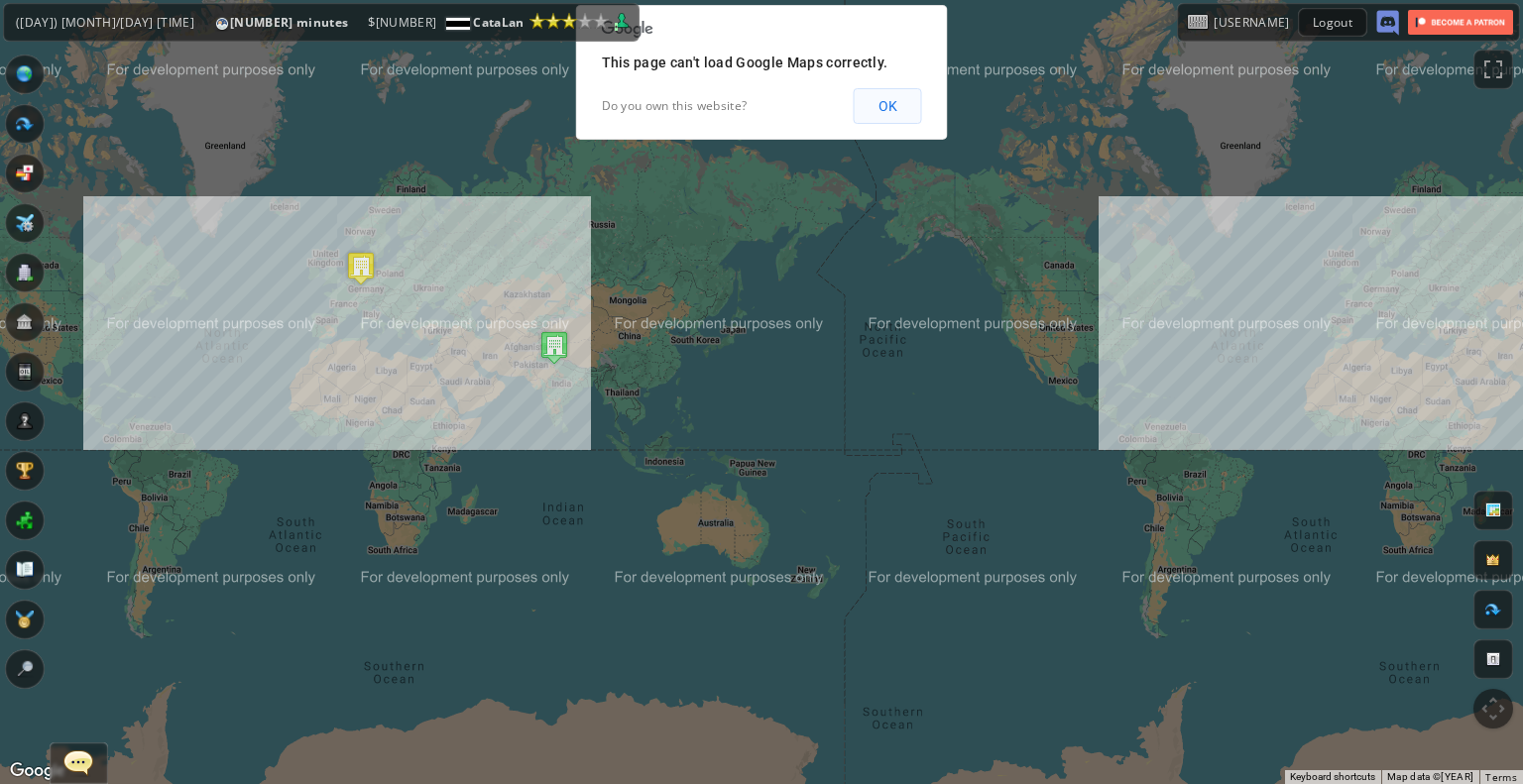 click on "OK" at bounding box center [887, 106] 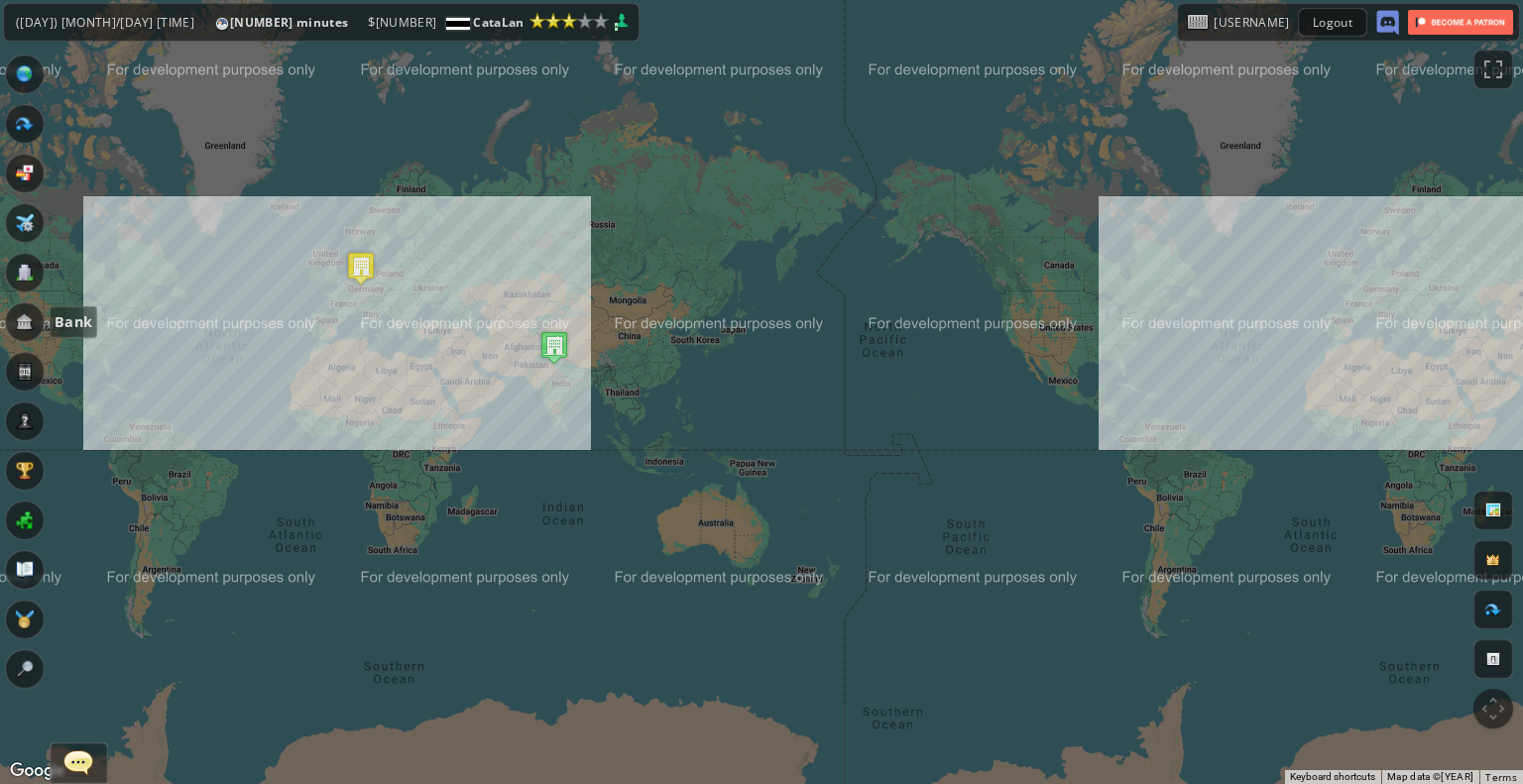 click at bounding box center [25, 322] 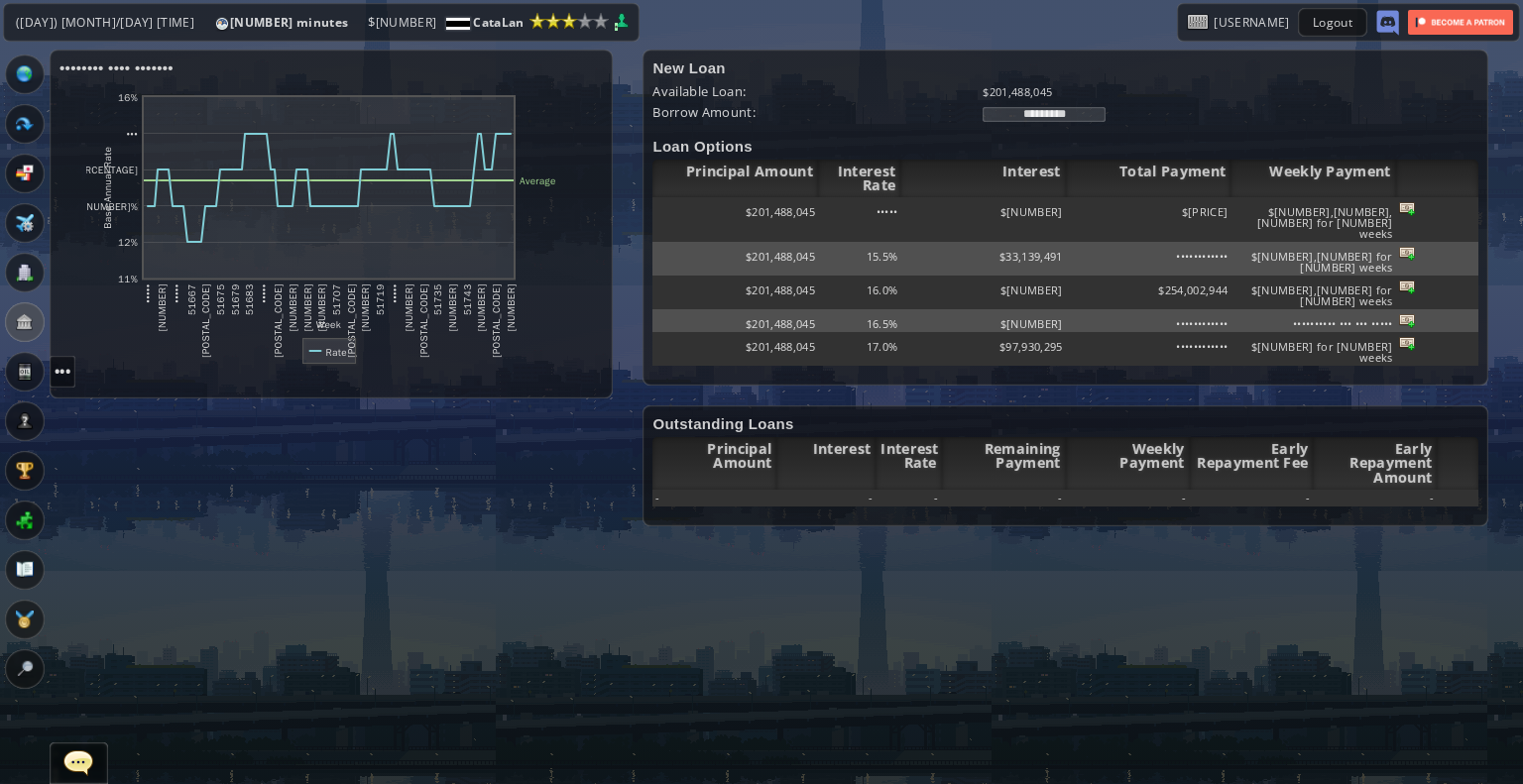 click at bounding box center [25, 372] 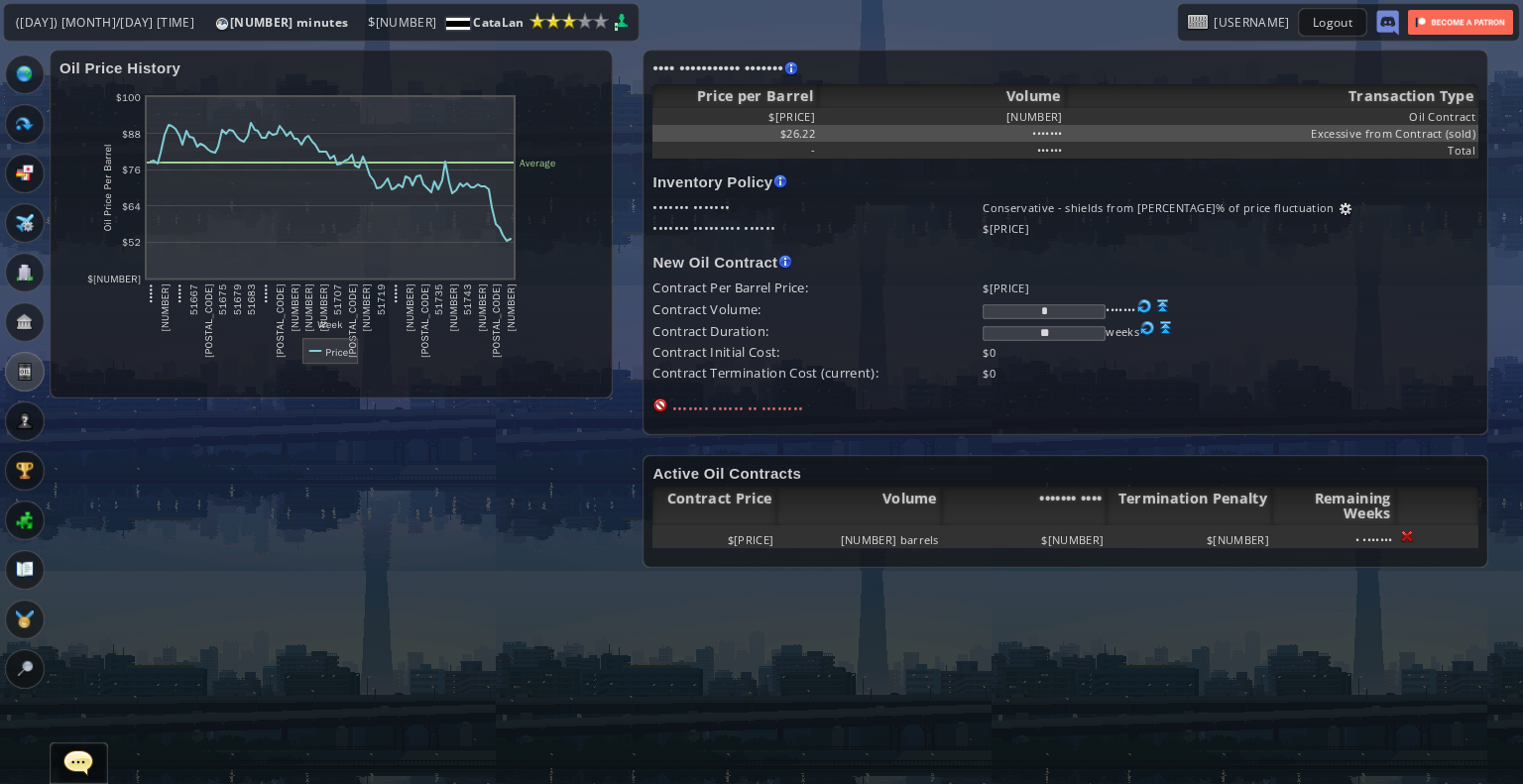 click at bounding box center (1163, 306) 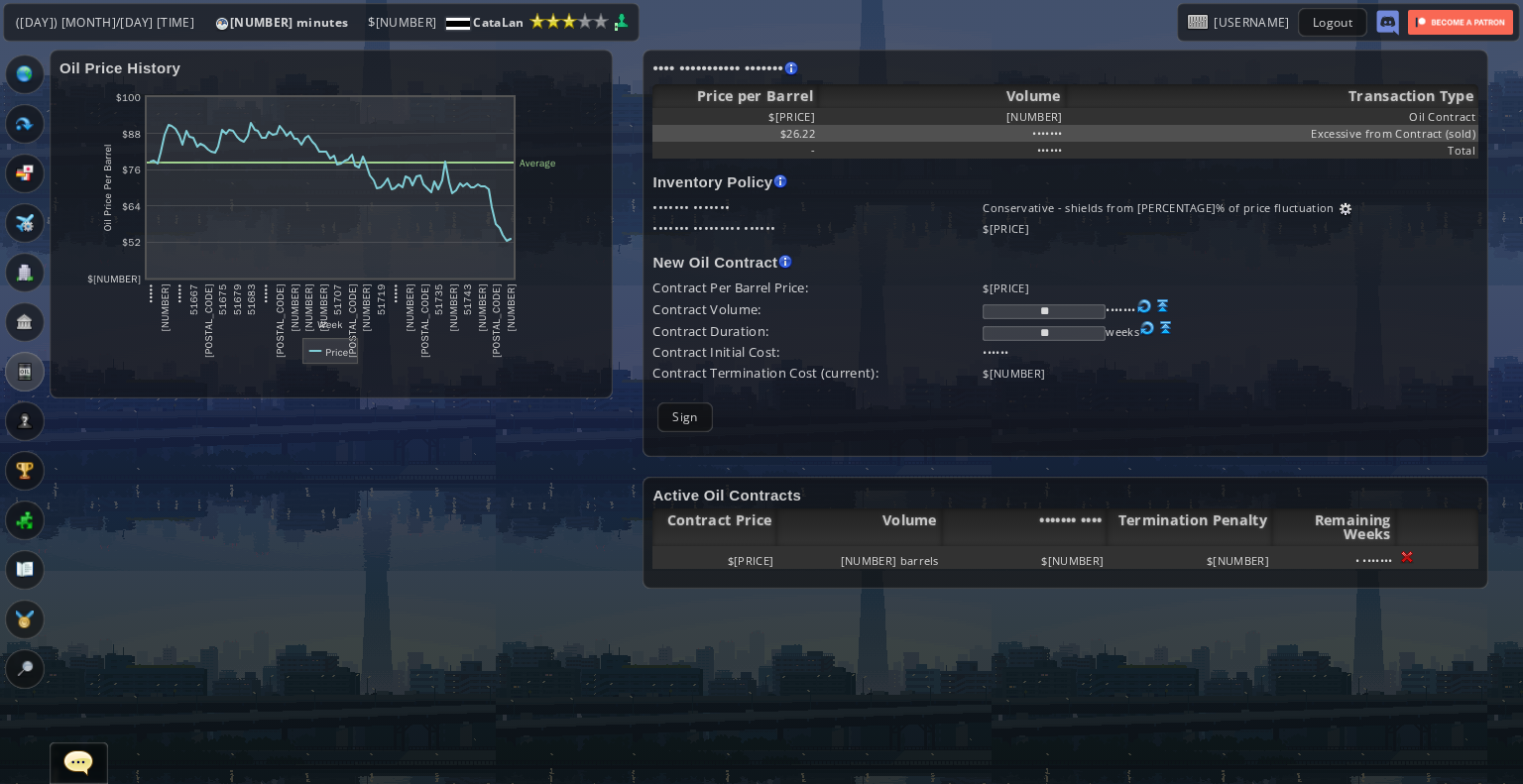 click at bounding box center (1163, 306) 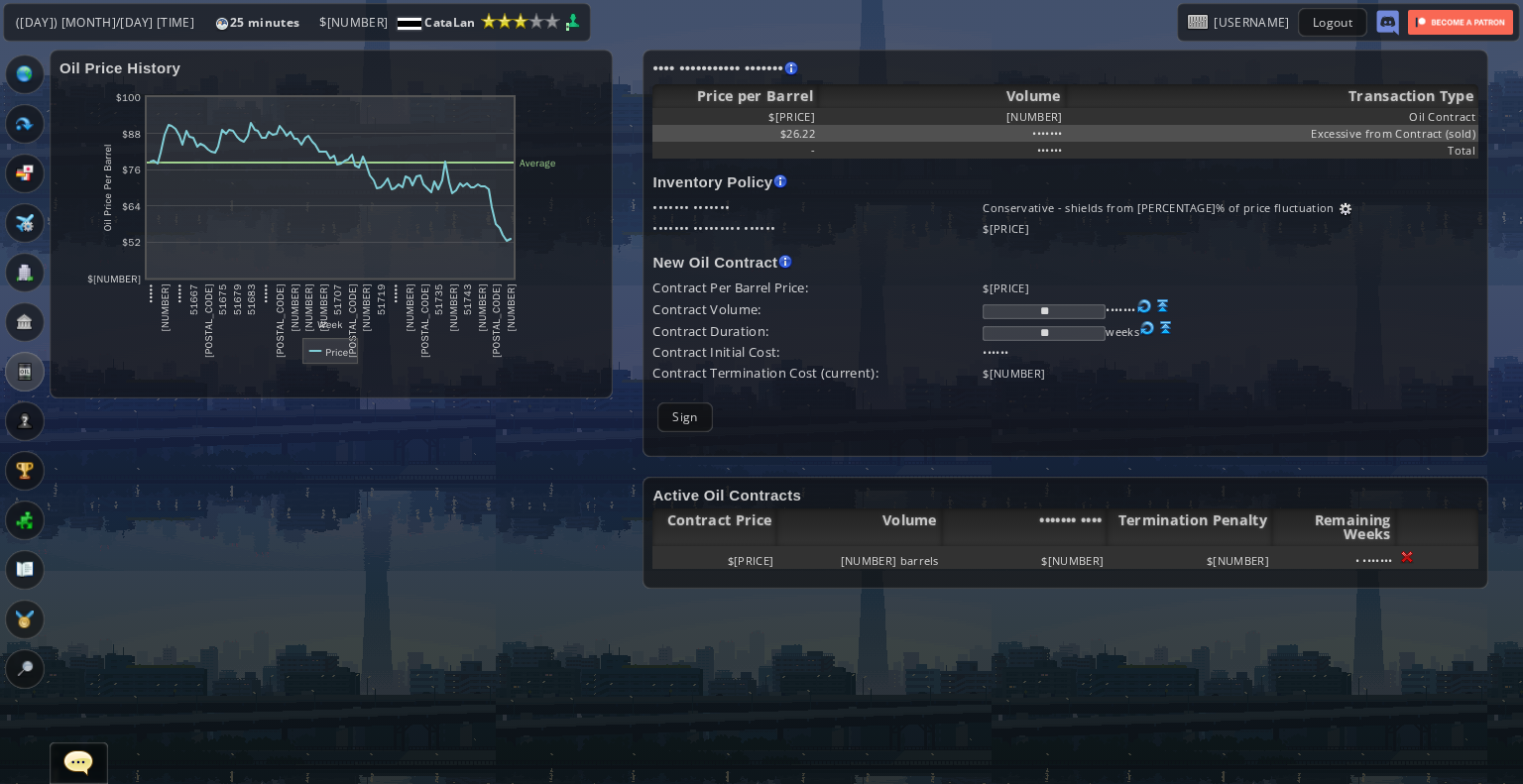 click at bounding box center (1163, 306) 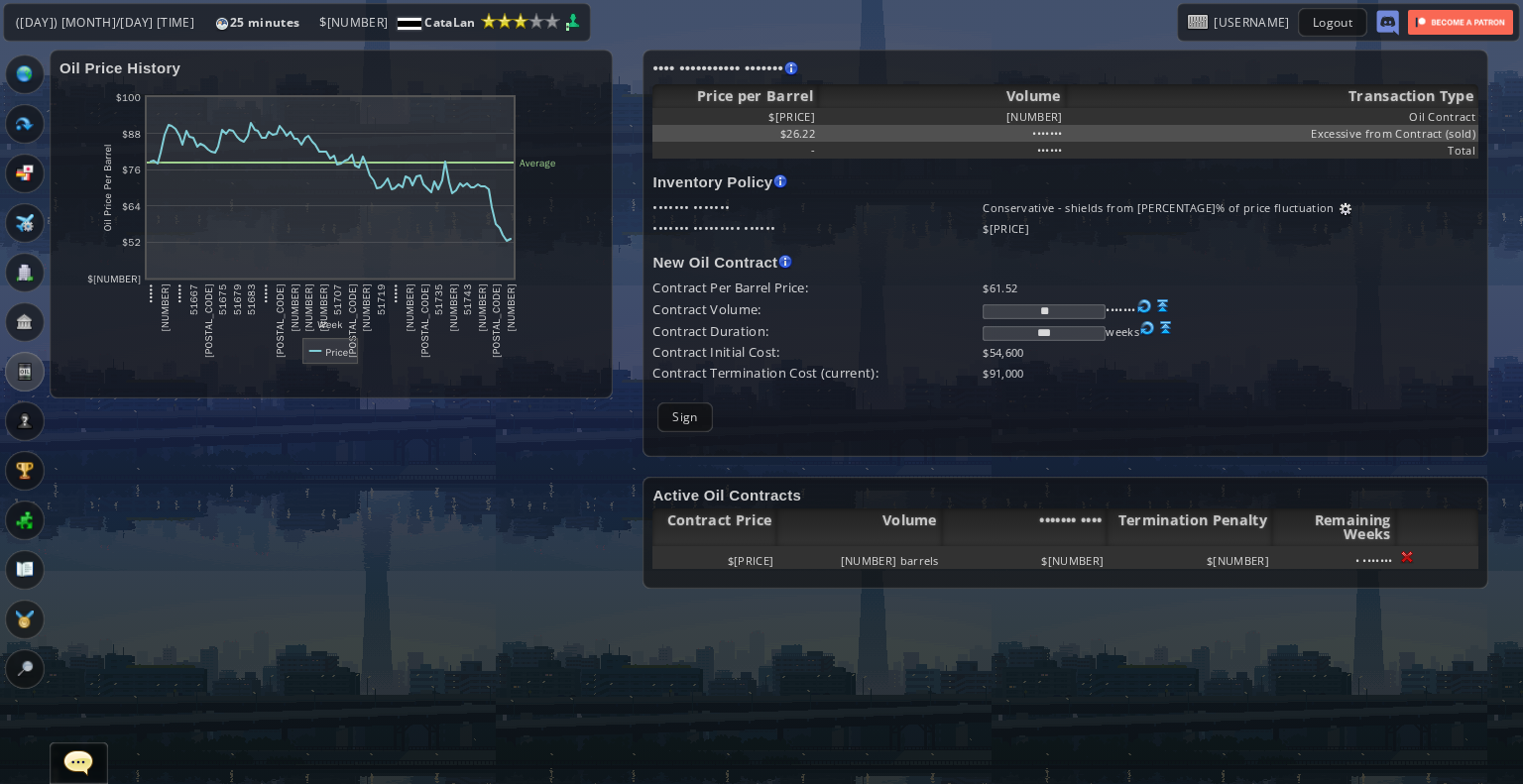 click at bounding box center (1163, 306) 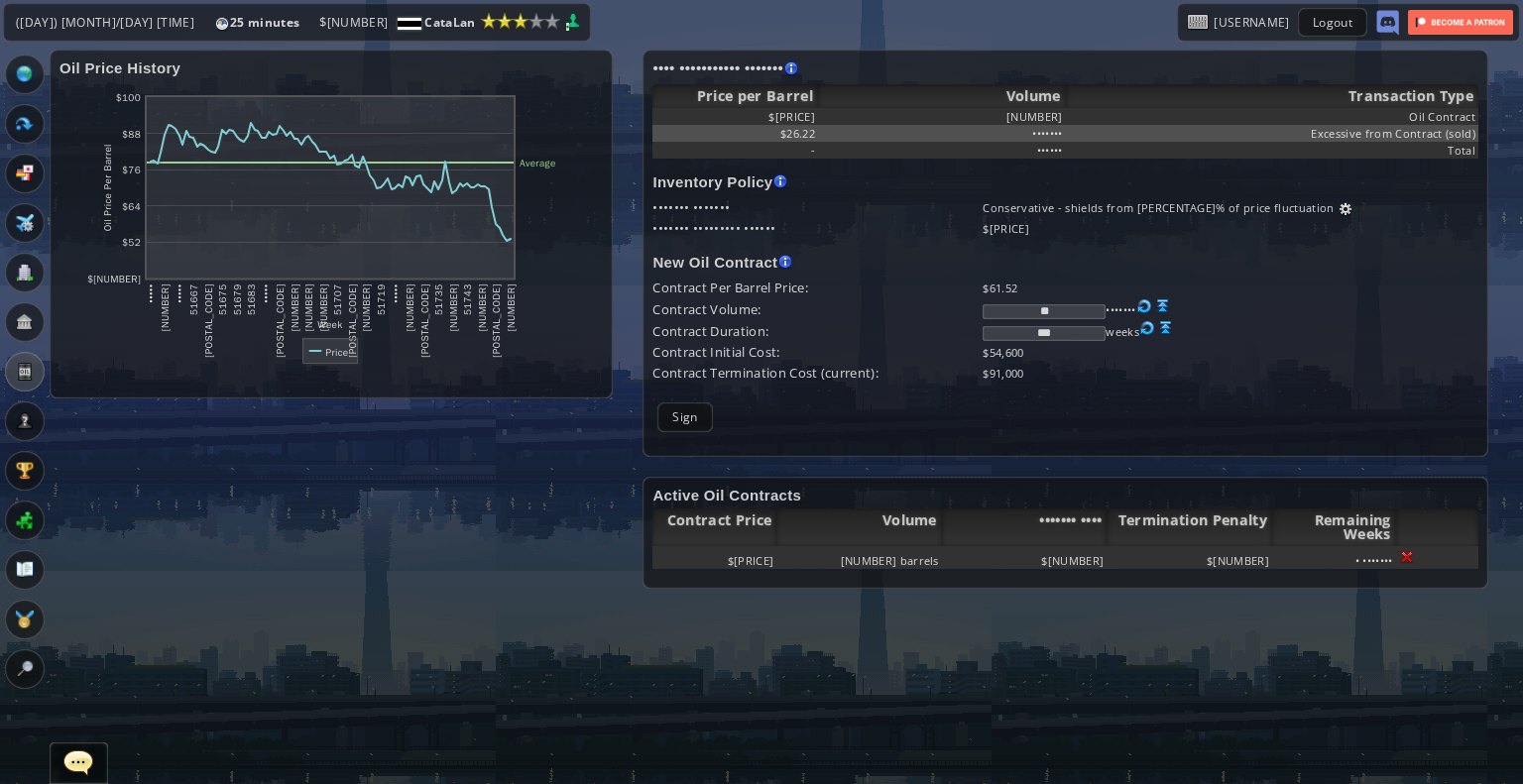 click at bounding box center (1163, 306) 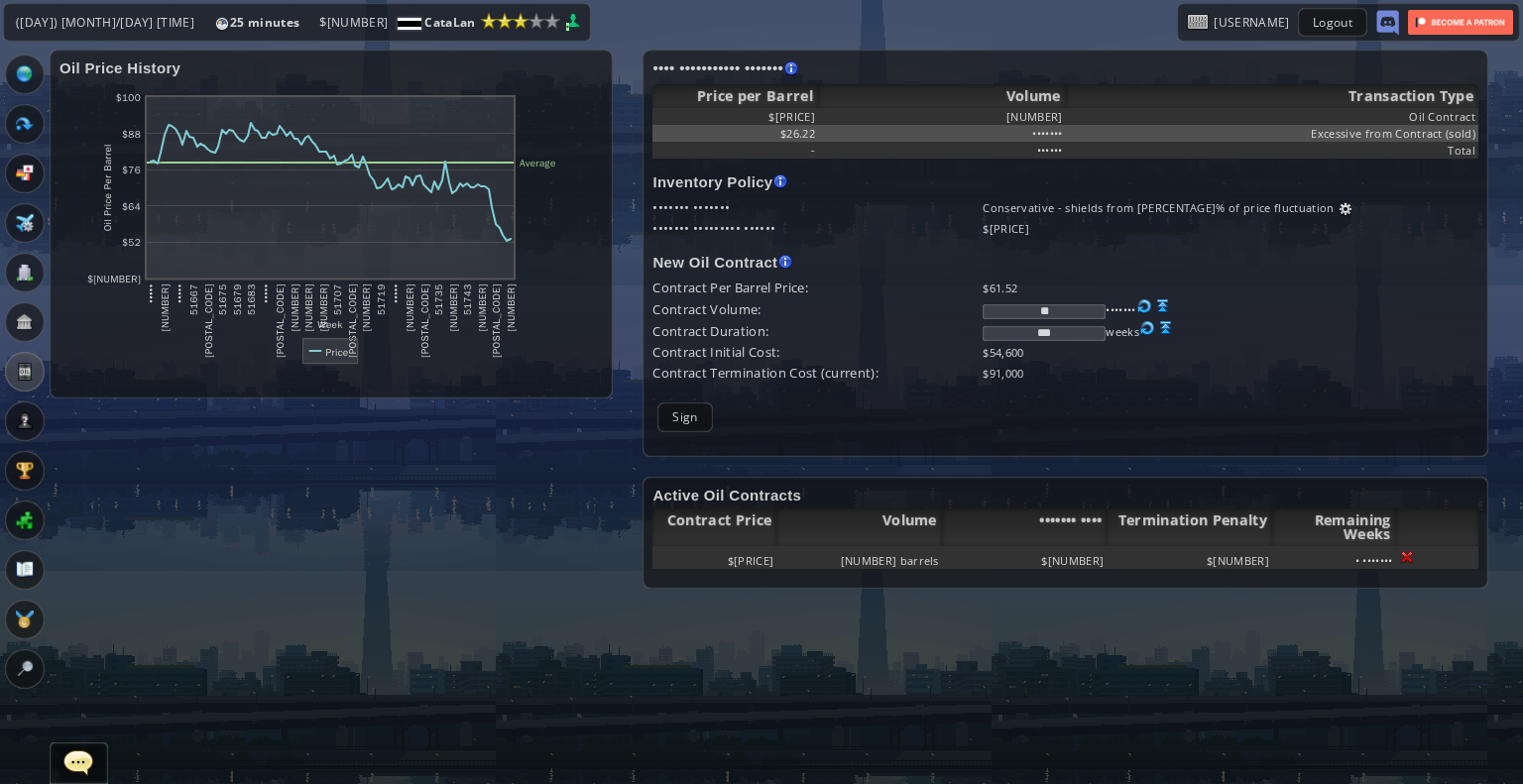 click on "*** weeks" at bounding box center (1230, 207) 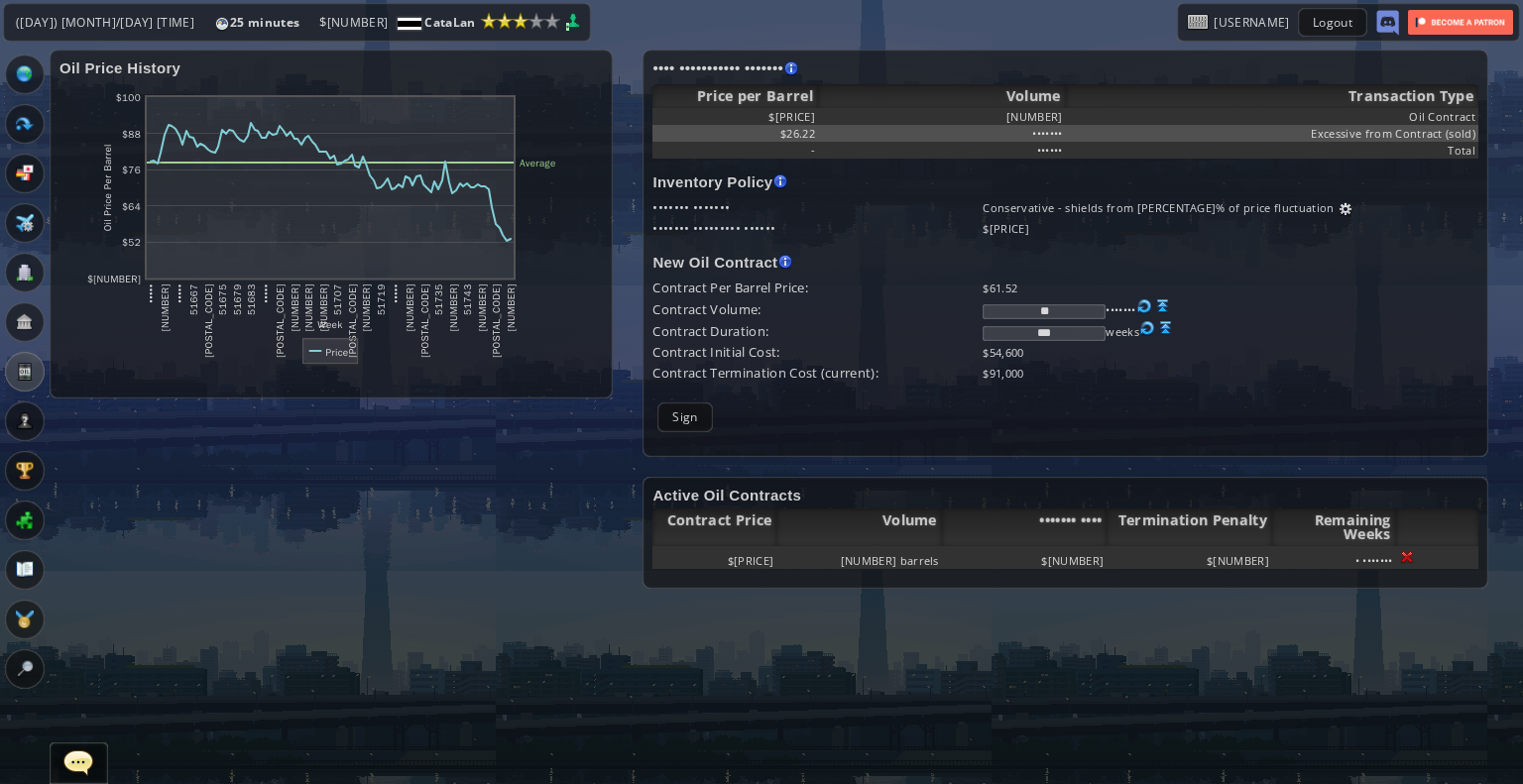 click on "*** weeks" at bounding box center (1230, 207) 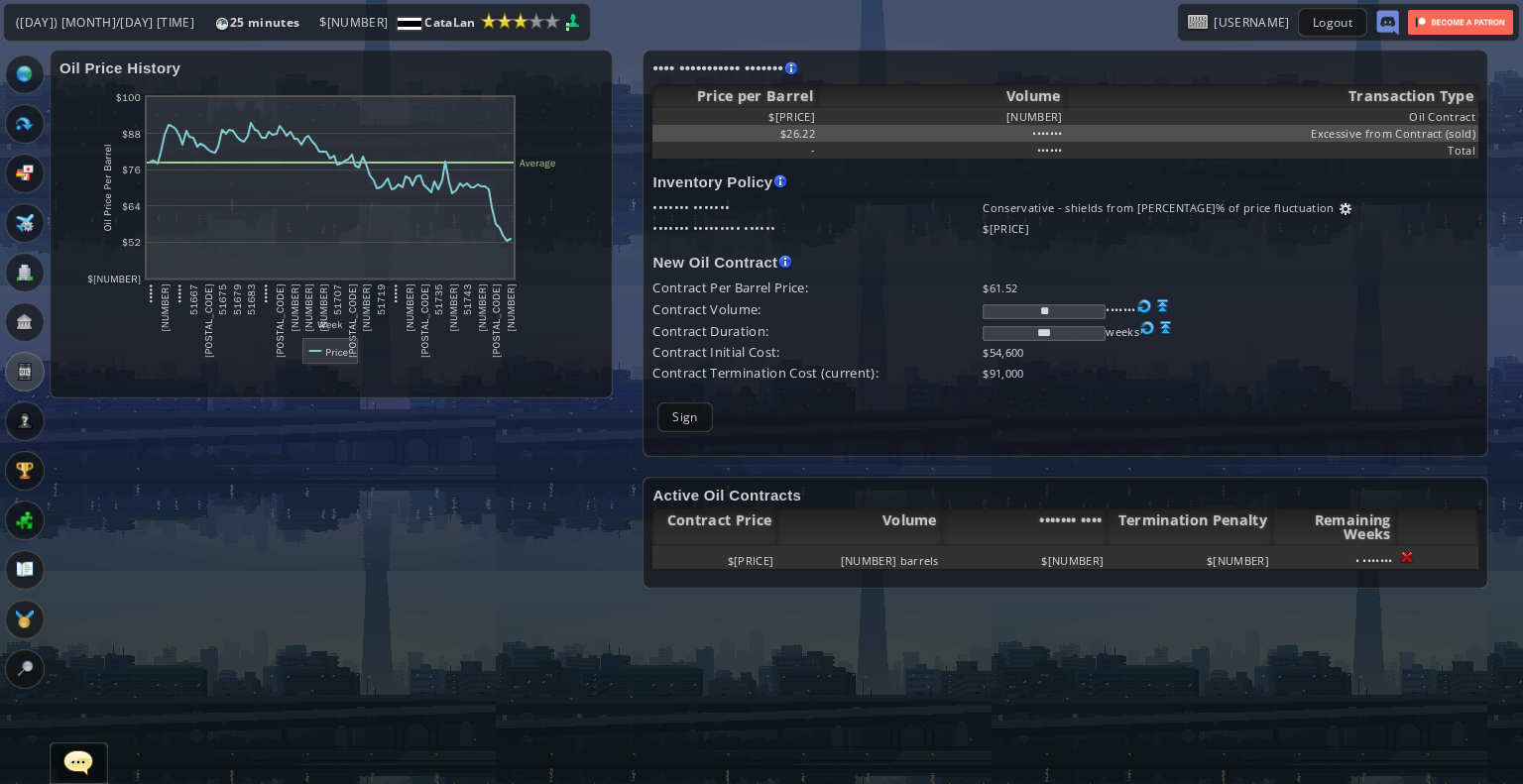 click at bounding box center [1163, 306] 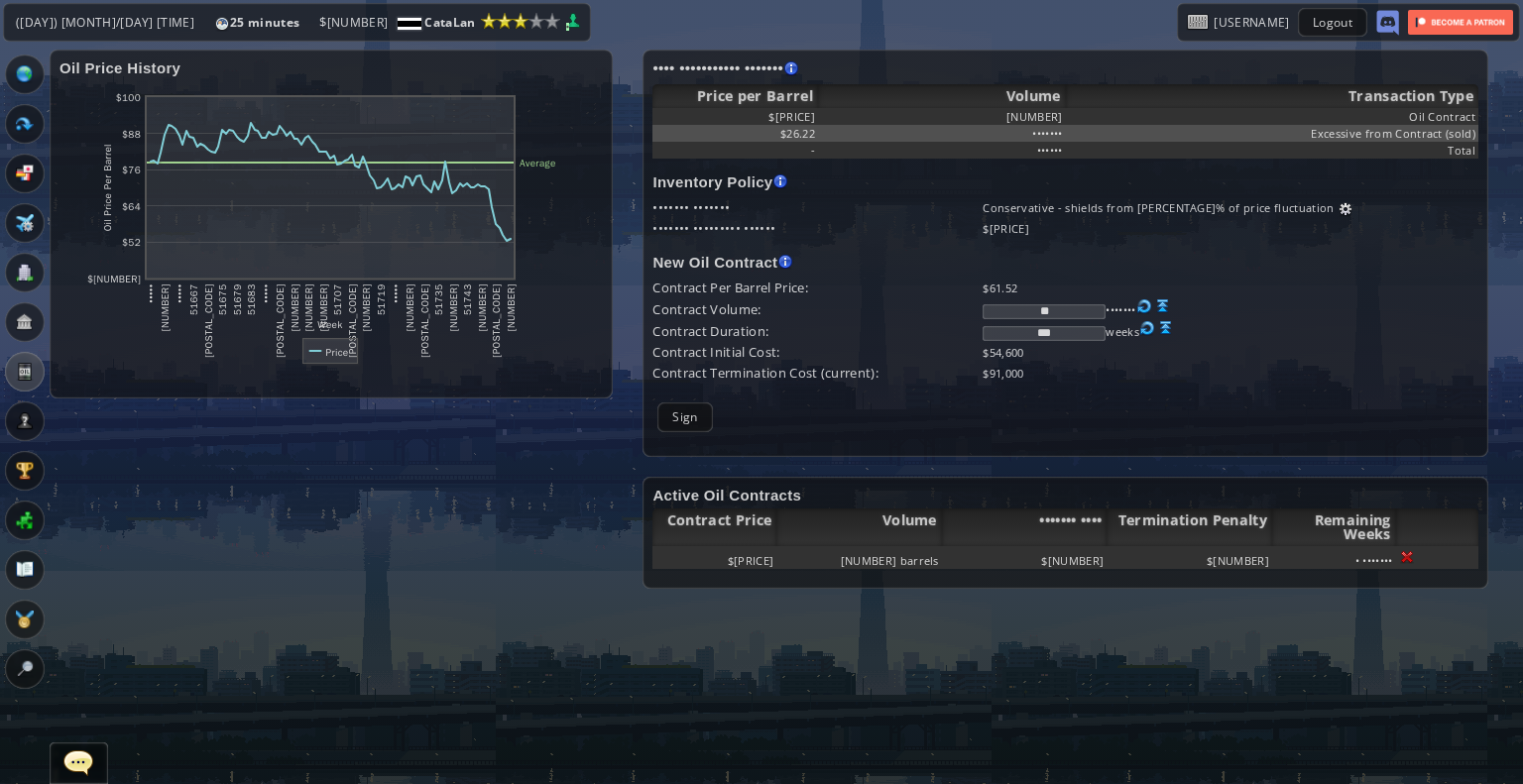 click at bounding box center (1163, 306) 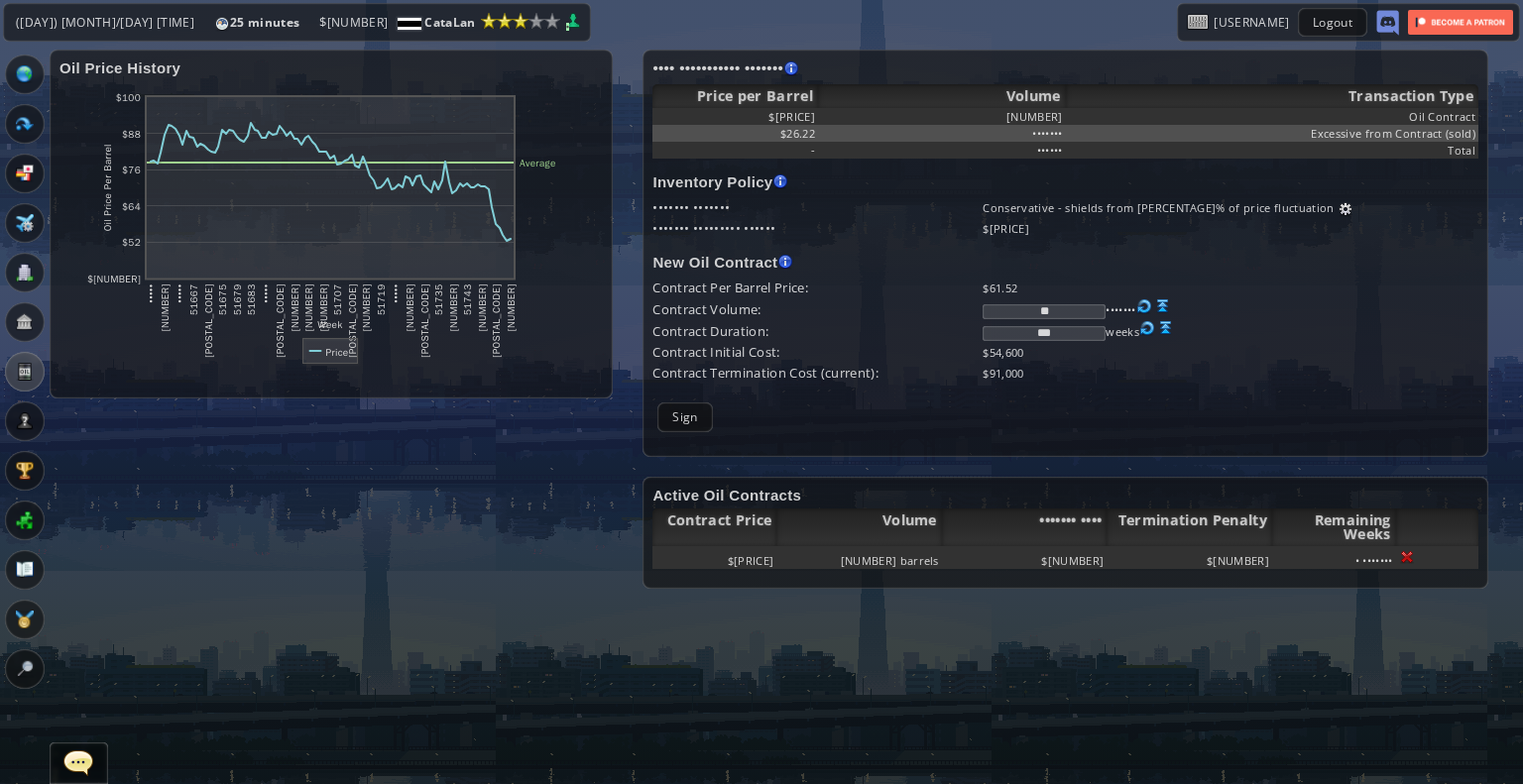 click at bounding box center [1163, 306] 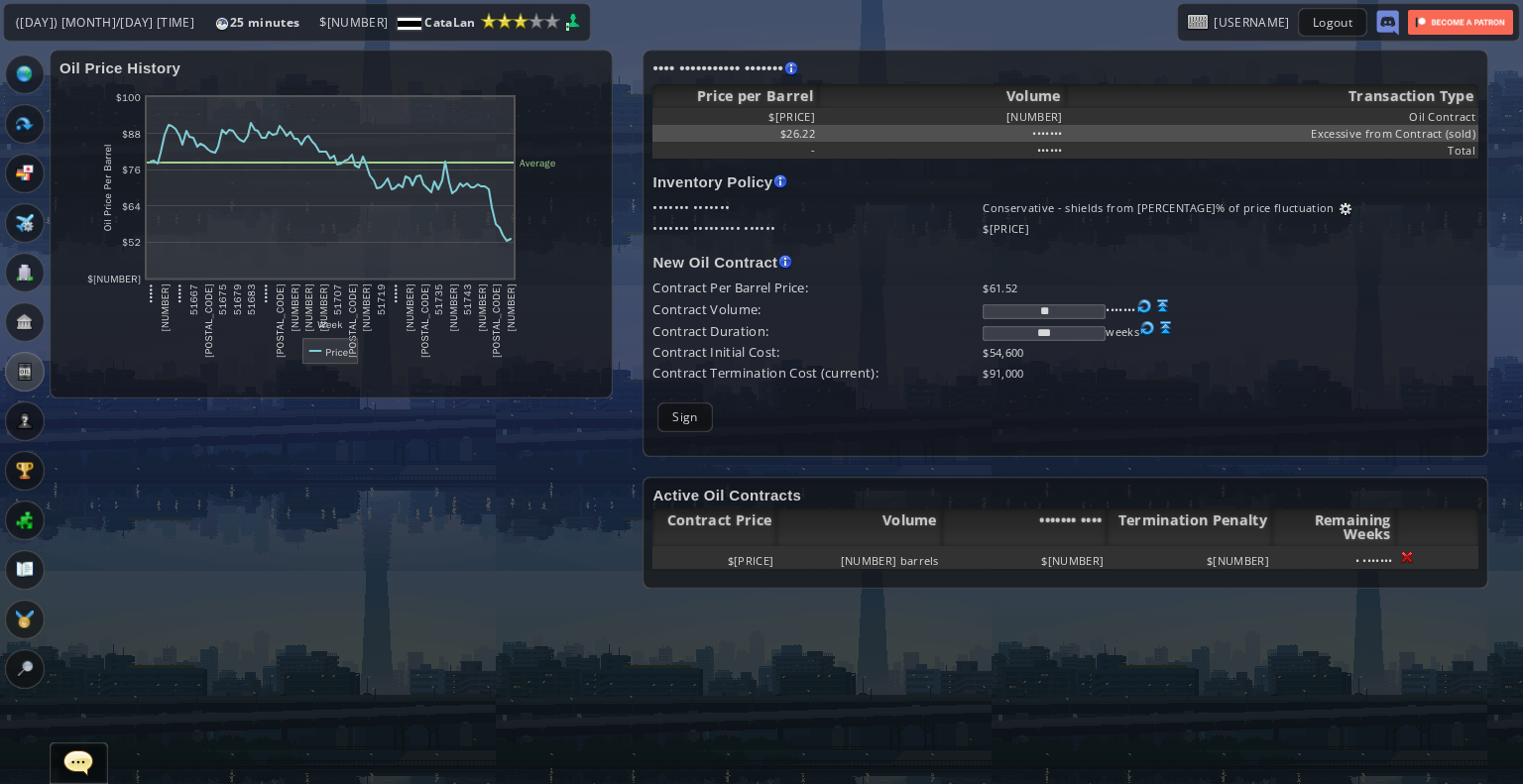 click at bounding box center (1163, 306) 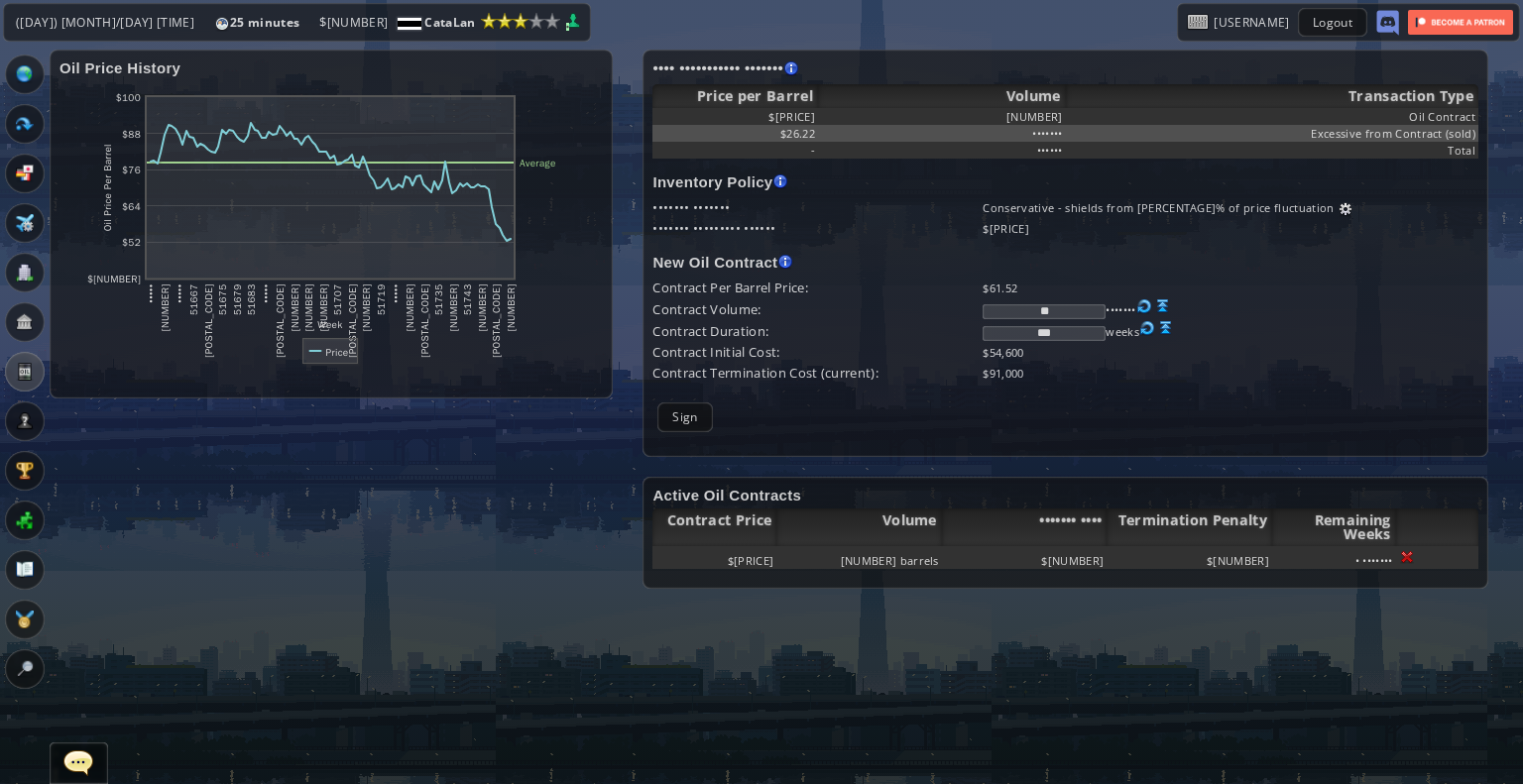 click at bounding box center [1163, 306] 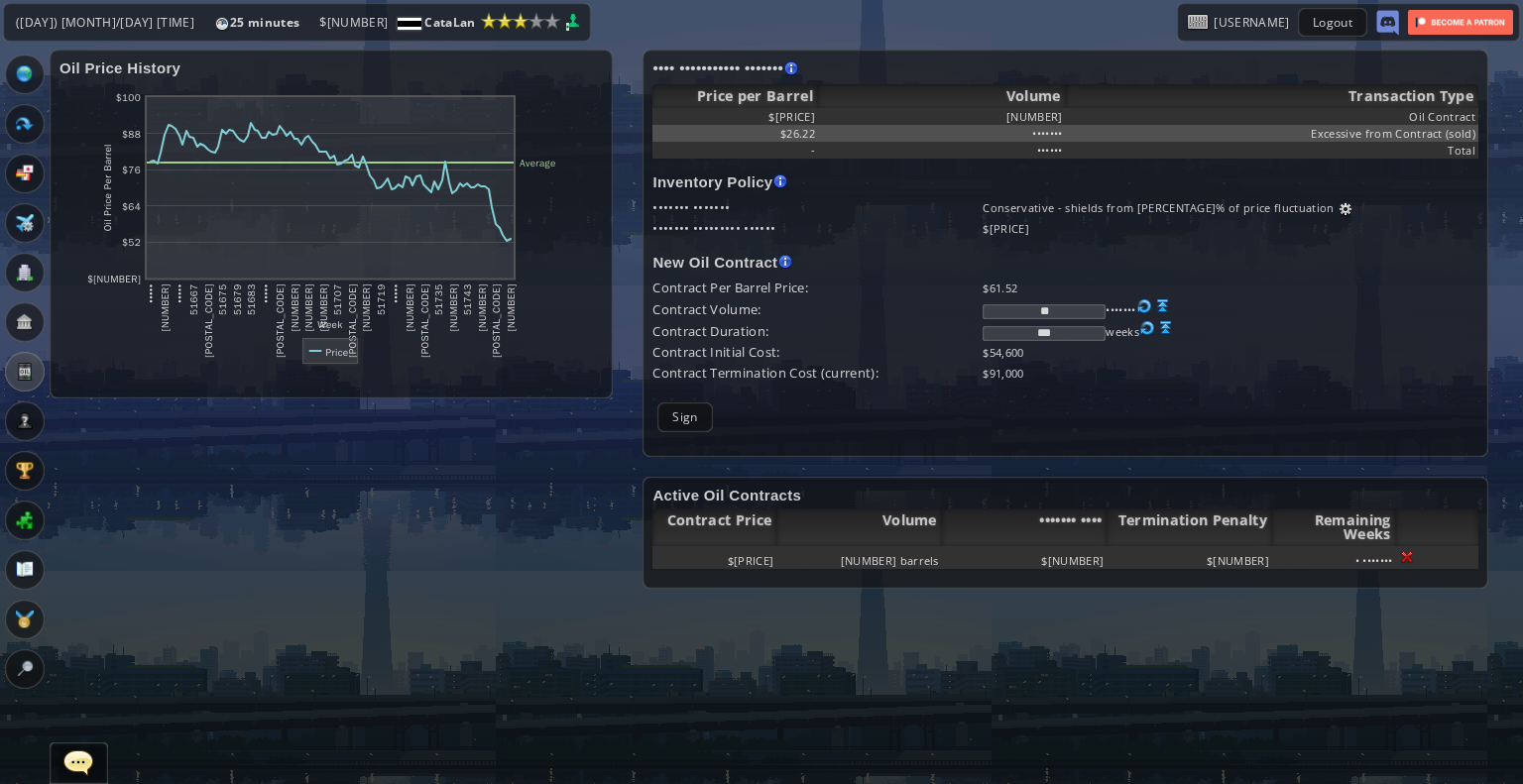 click on "$61.52" at bounding box center (1230, 287) 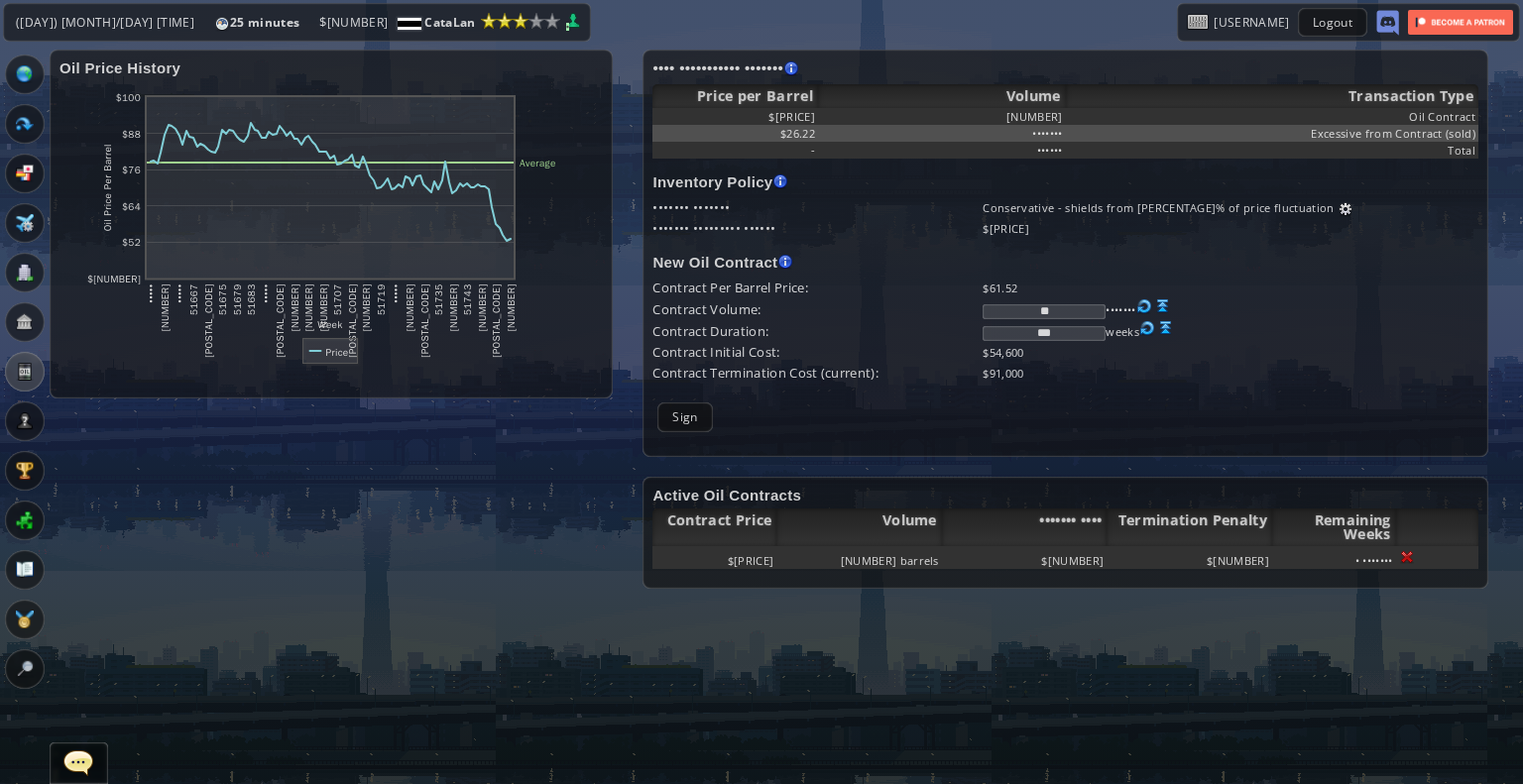 click at bounding box center [1163, 306] 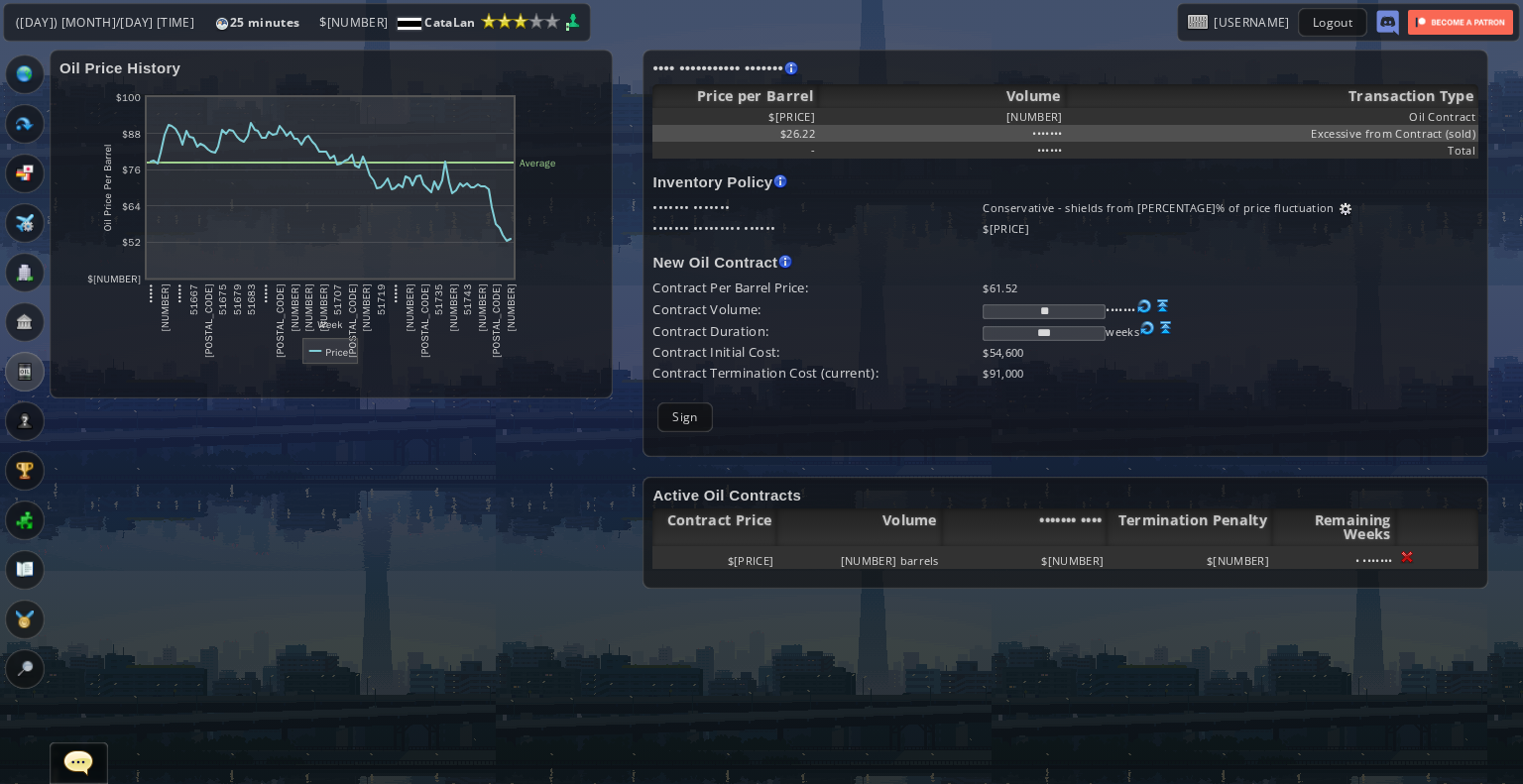 click at bounding box center (1163, 306) 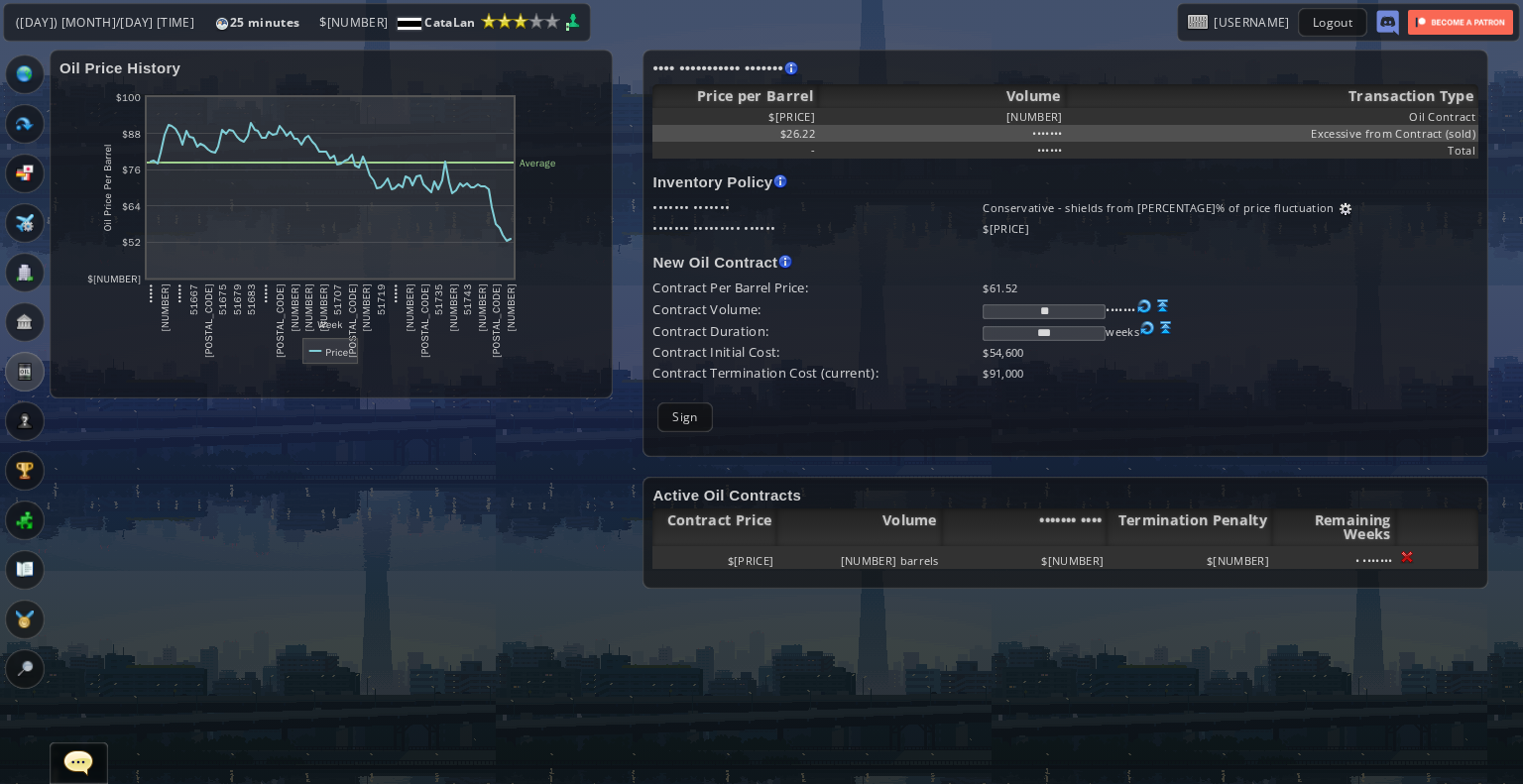 click on "** barrels" at bounding box center [1230, 207] 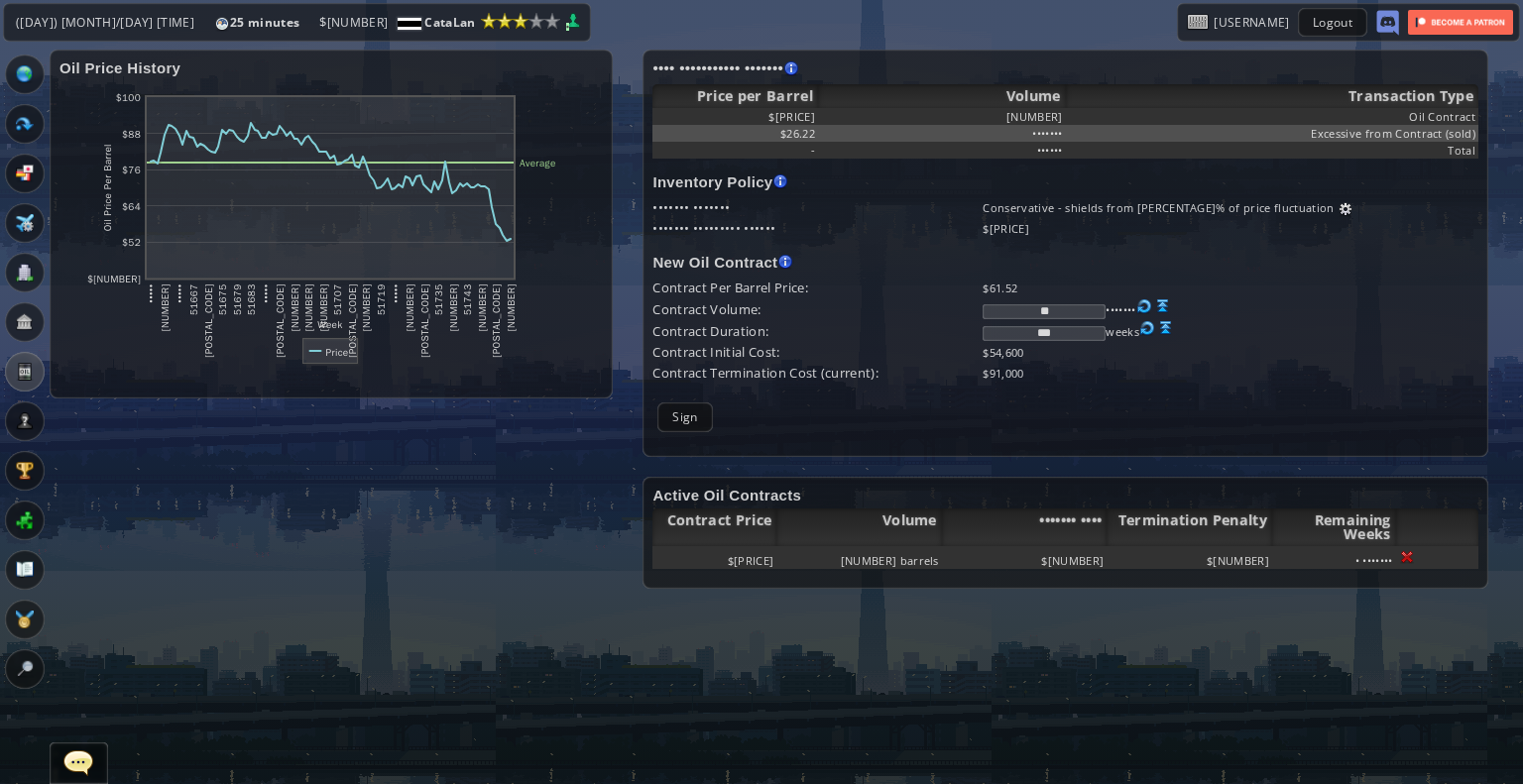 click at bounding box center [1163, 306] 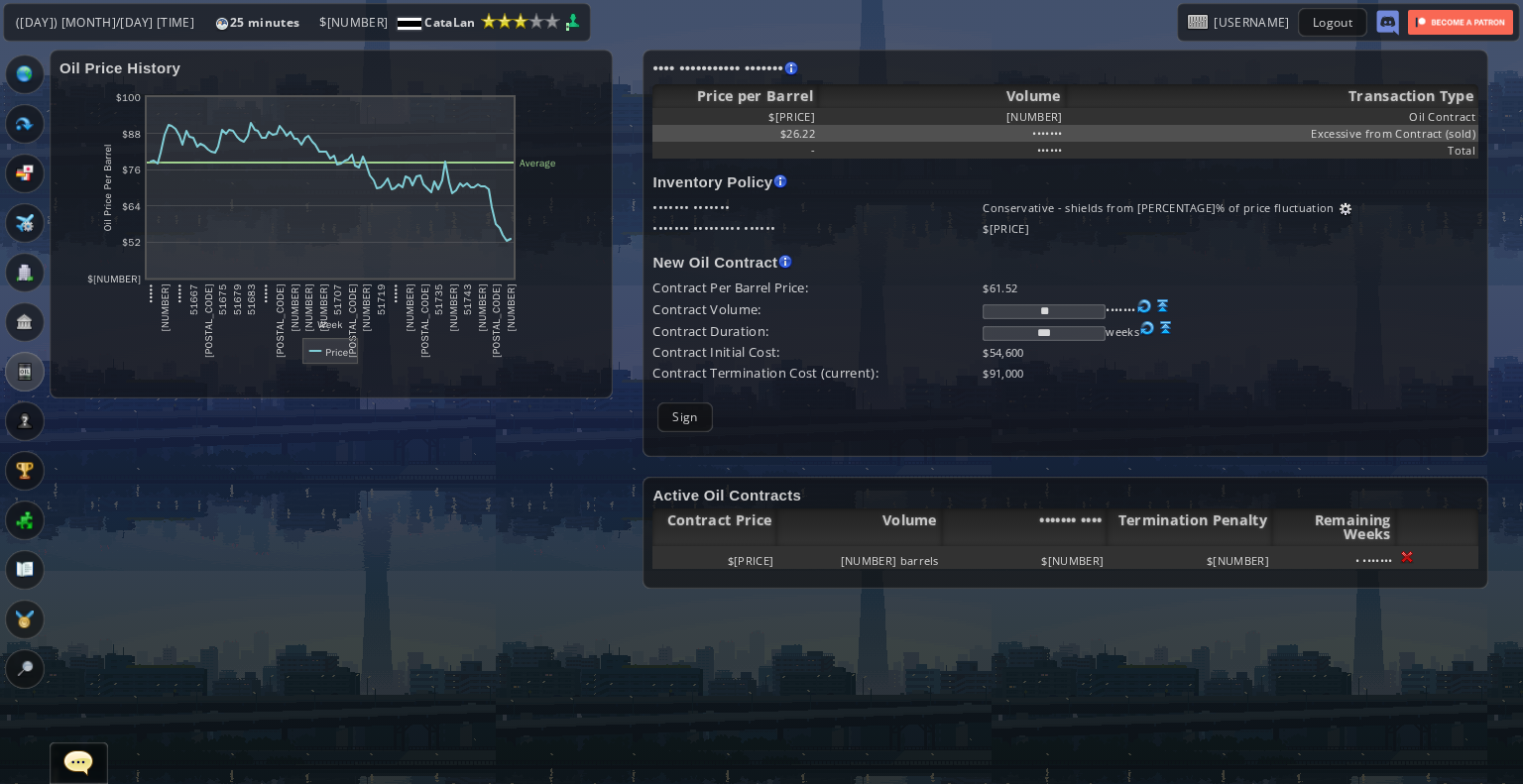 click at bounding box center [1163, 306] 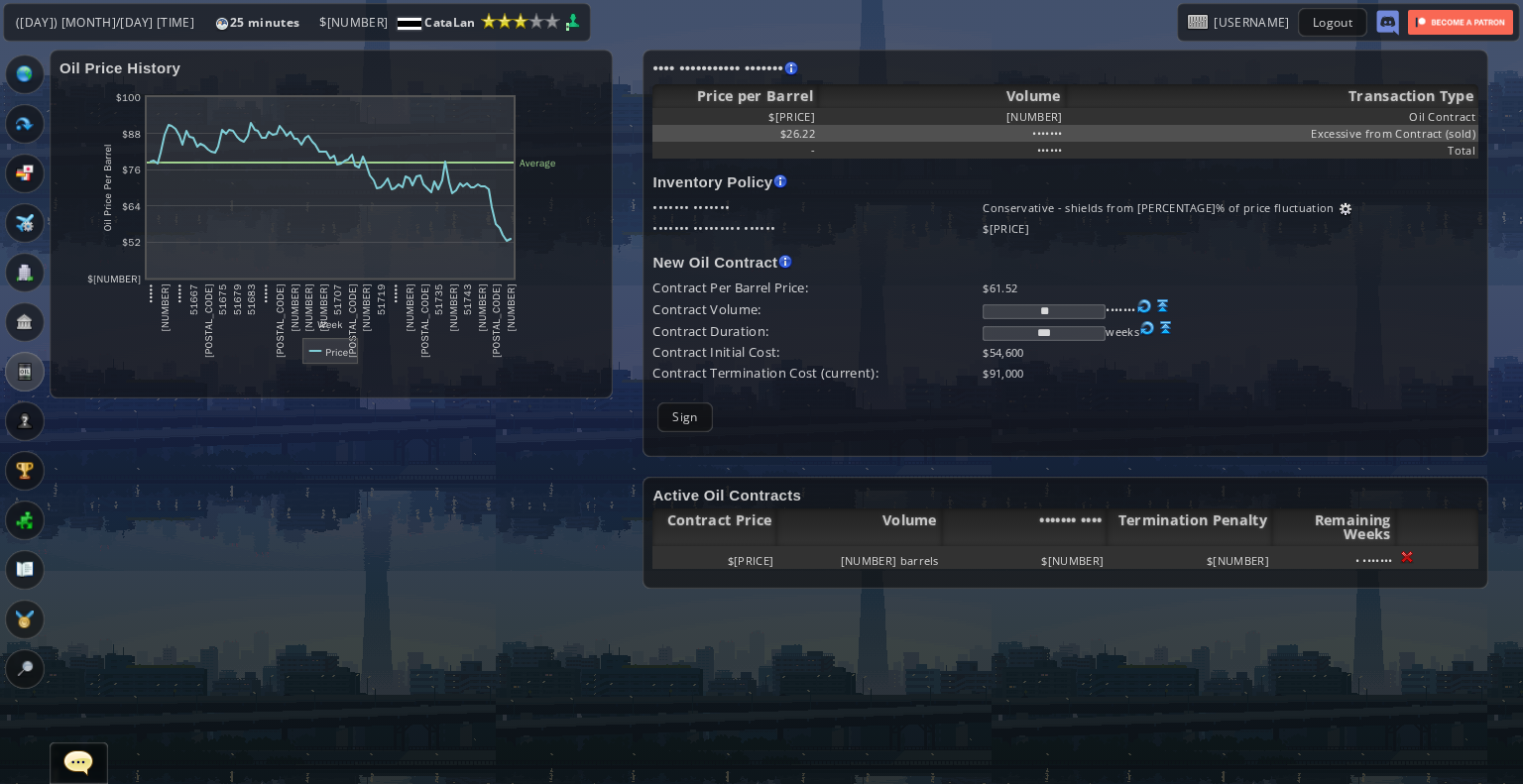 click on "*** weeks" at bounding box center [1230, 207] 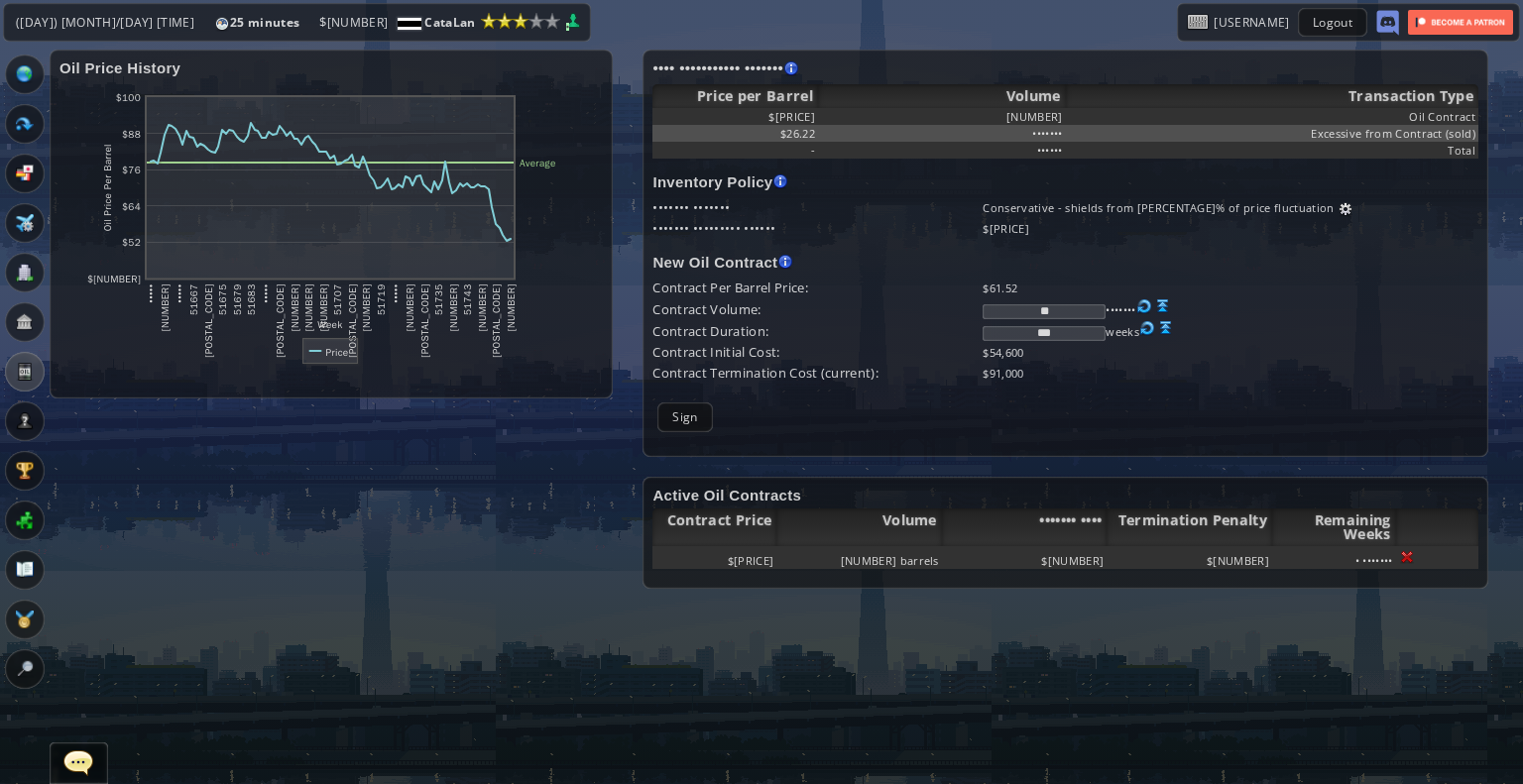 click at bounding box center (1346, 209) 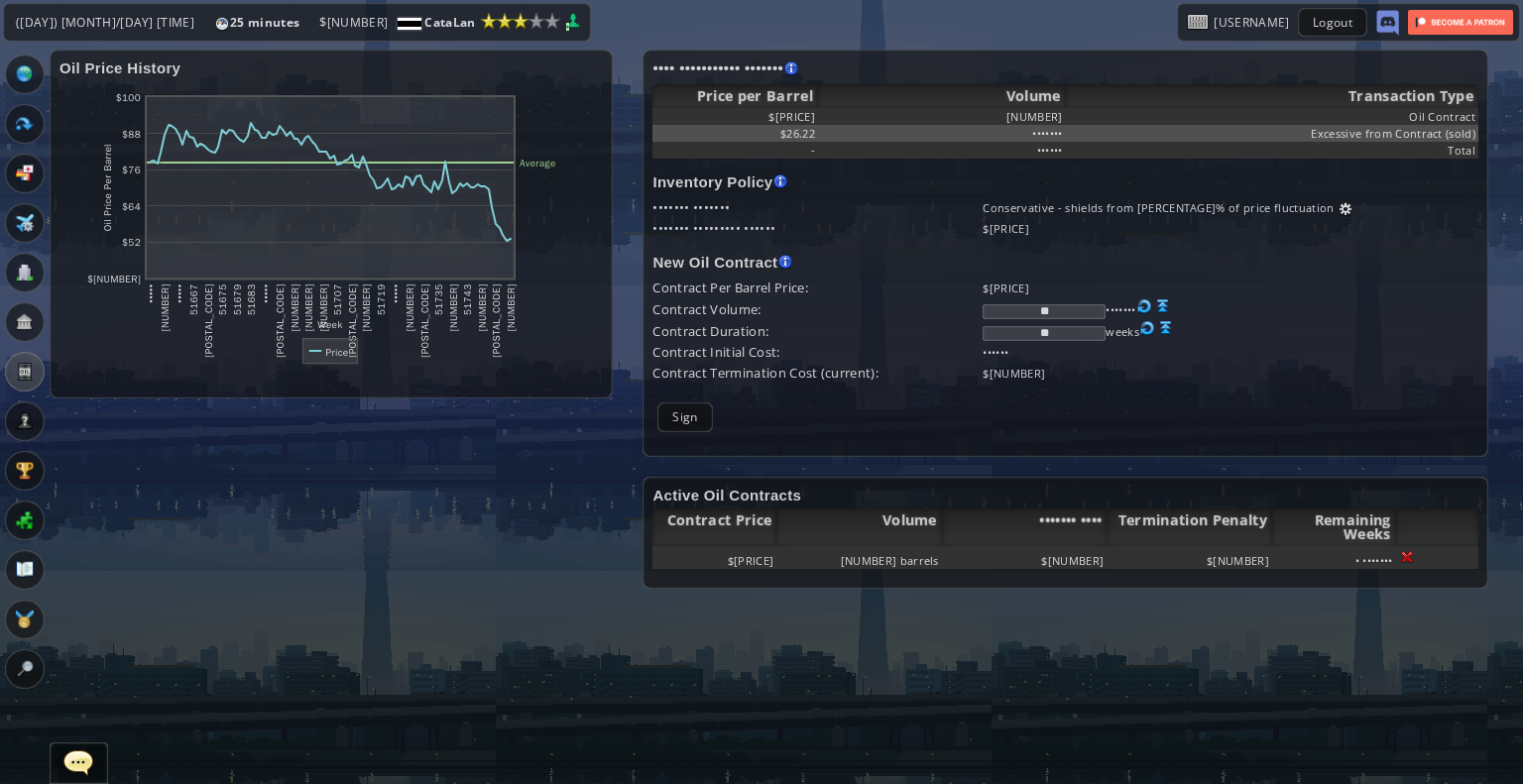 click at bounding box center (1163, 306) 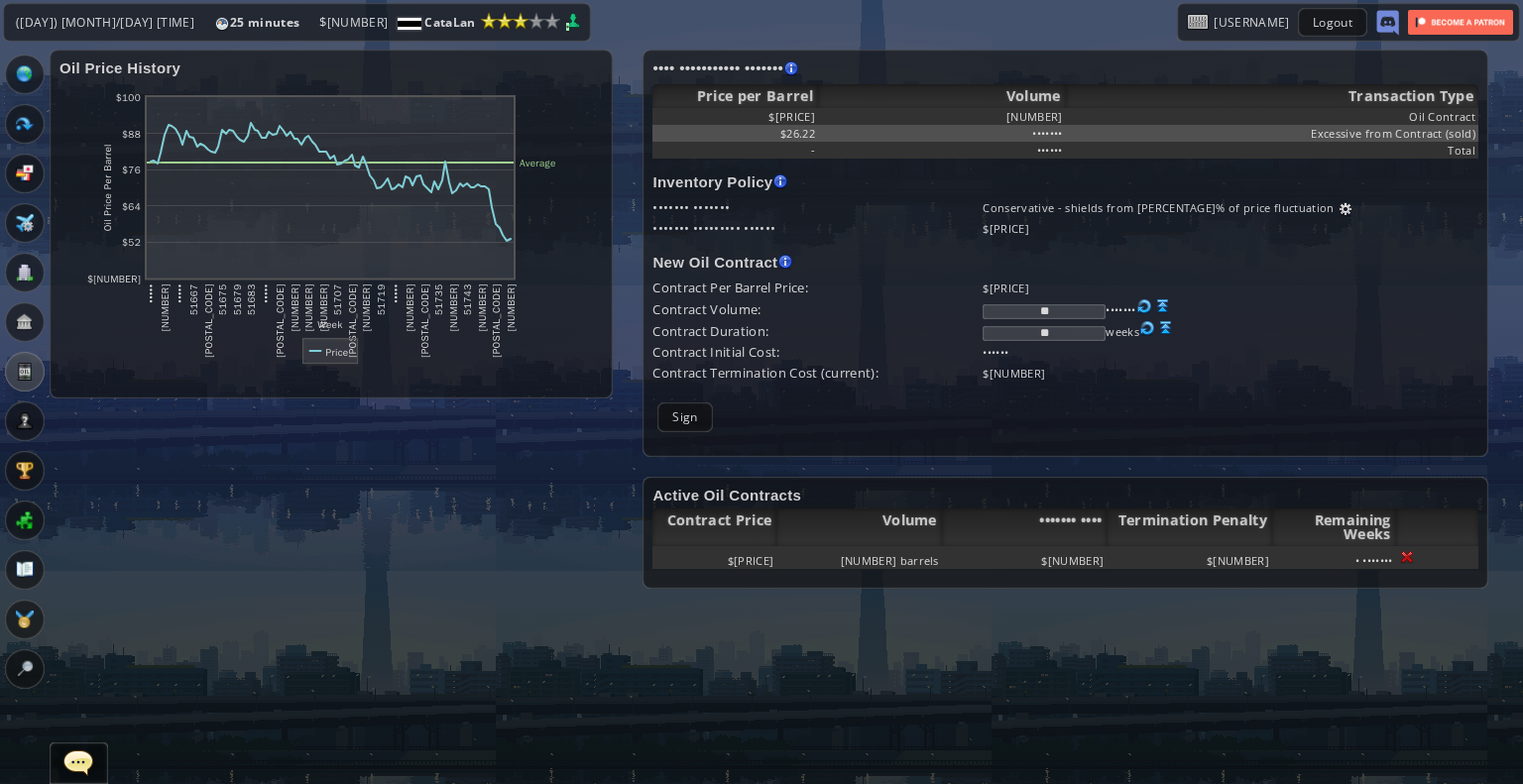 click at bounding box center [1163, 306] 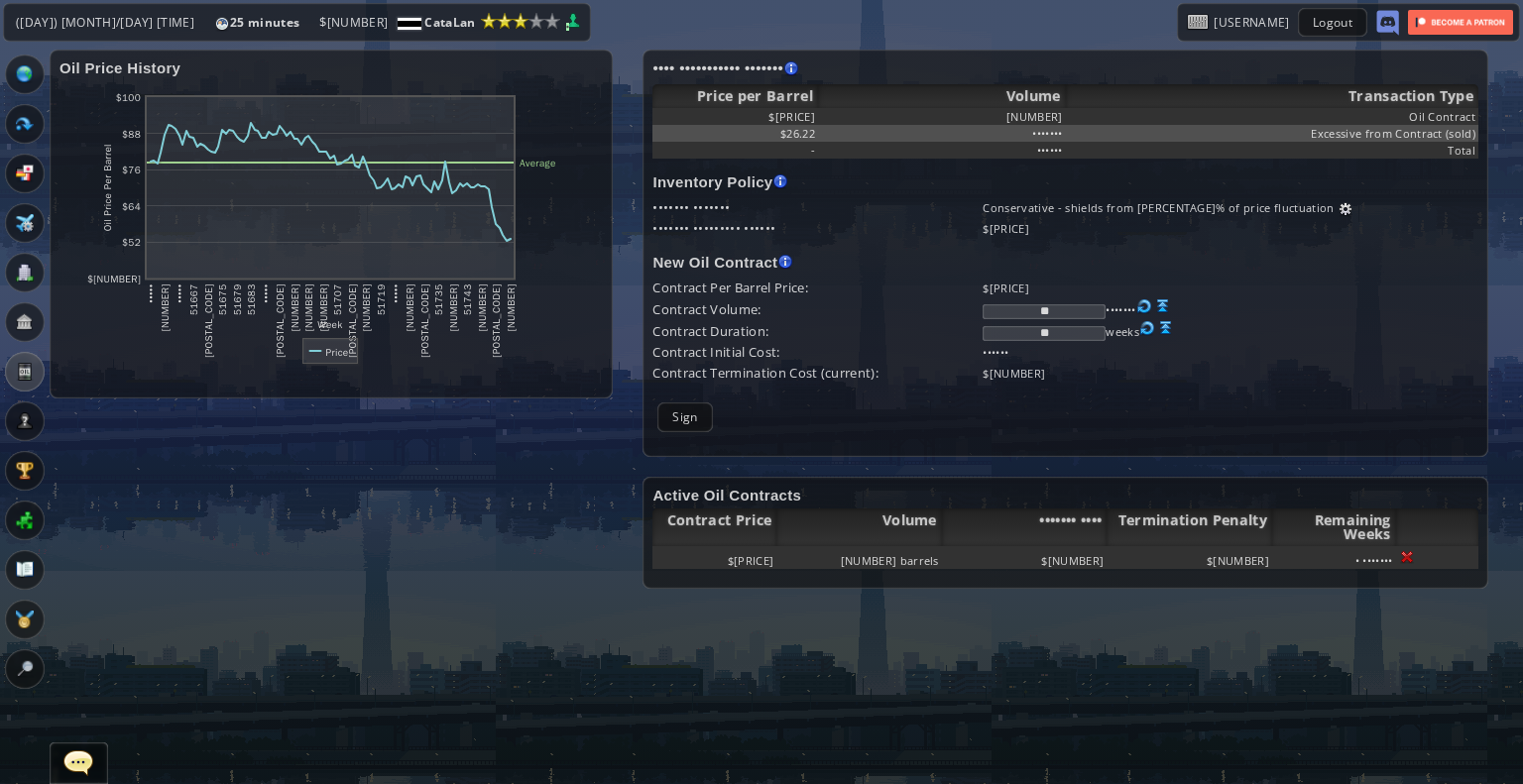 click at bounding box center (1163, 306) 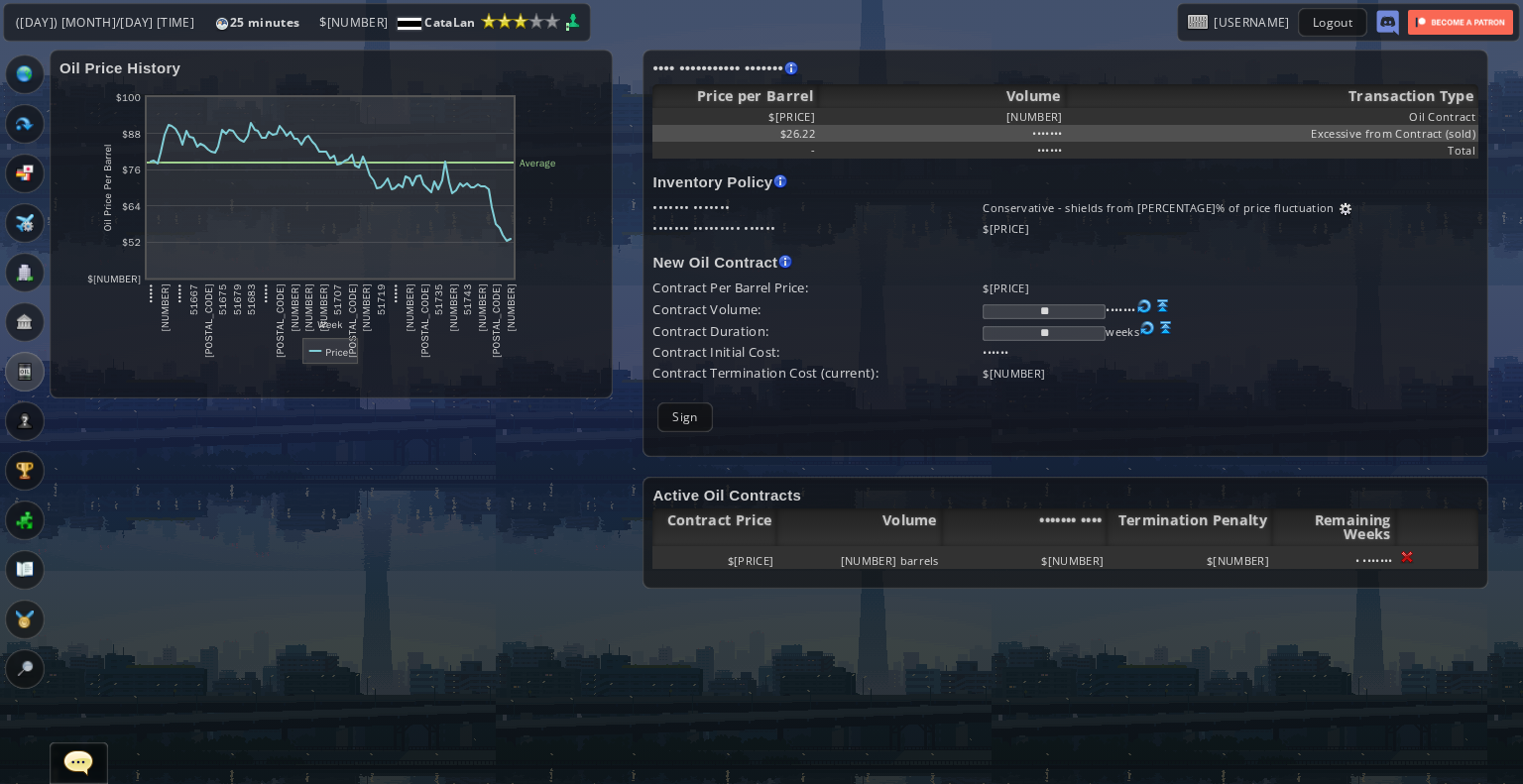 click at bounding box center [1163, 306] 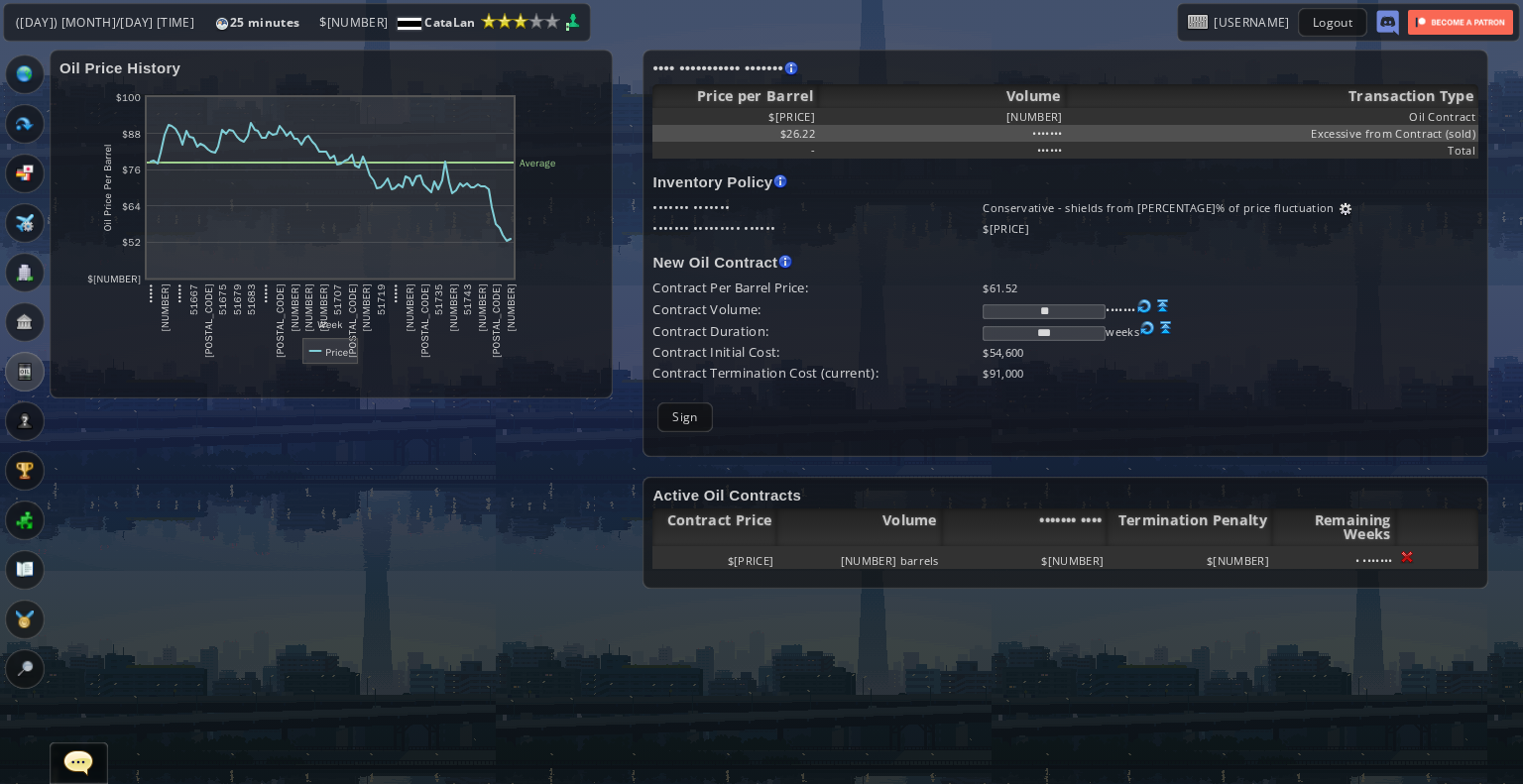 click at bounding box center (1163, 306) 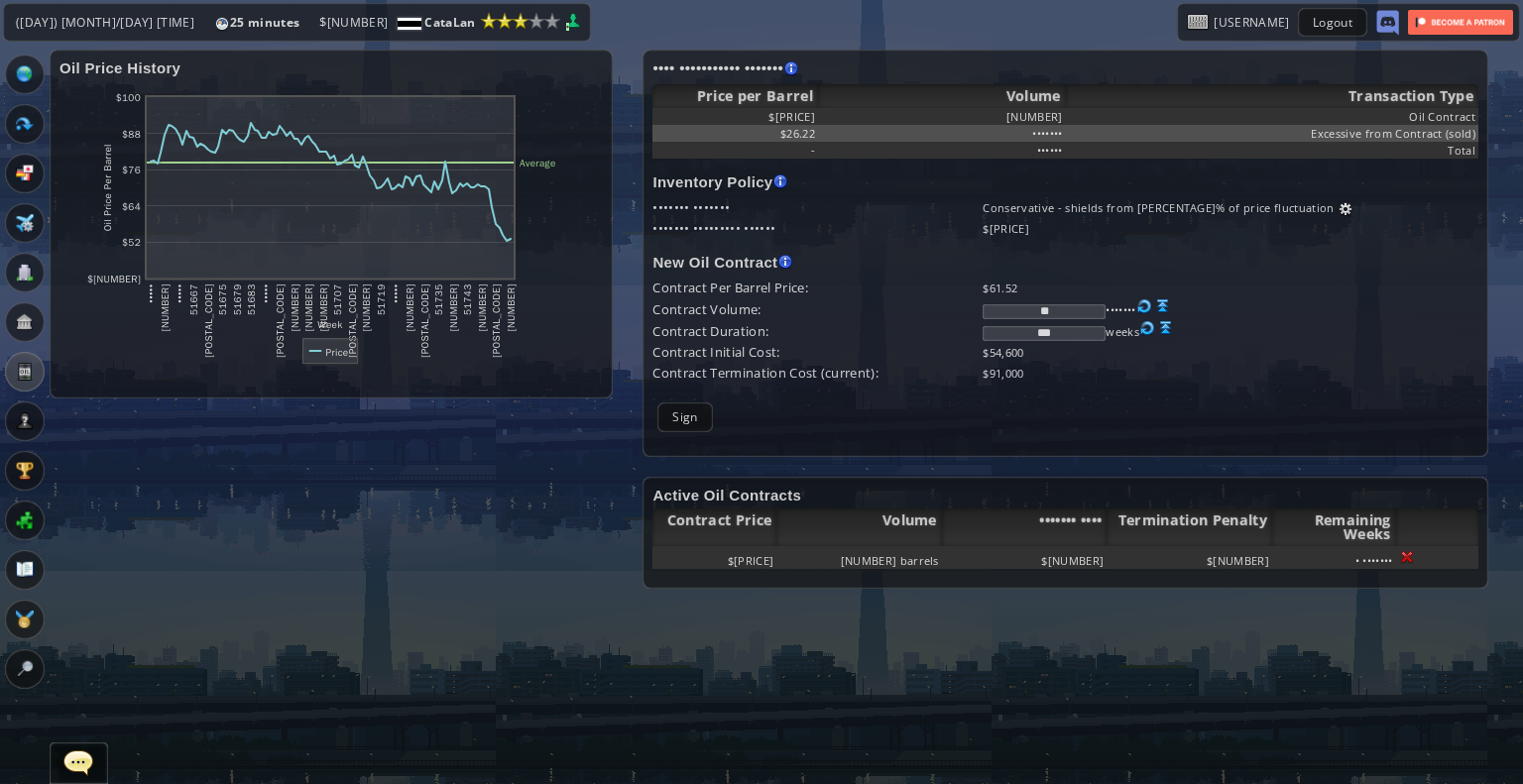 click at bounding box center (1163, 306) 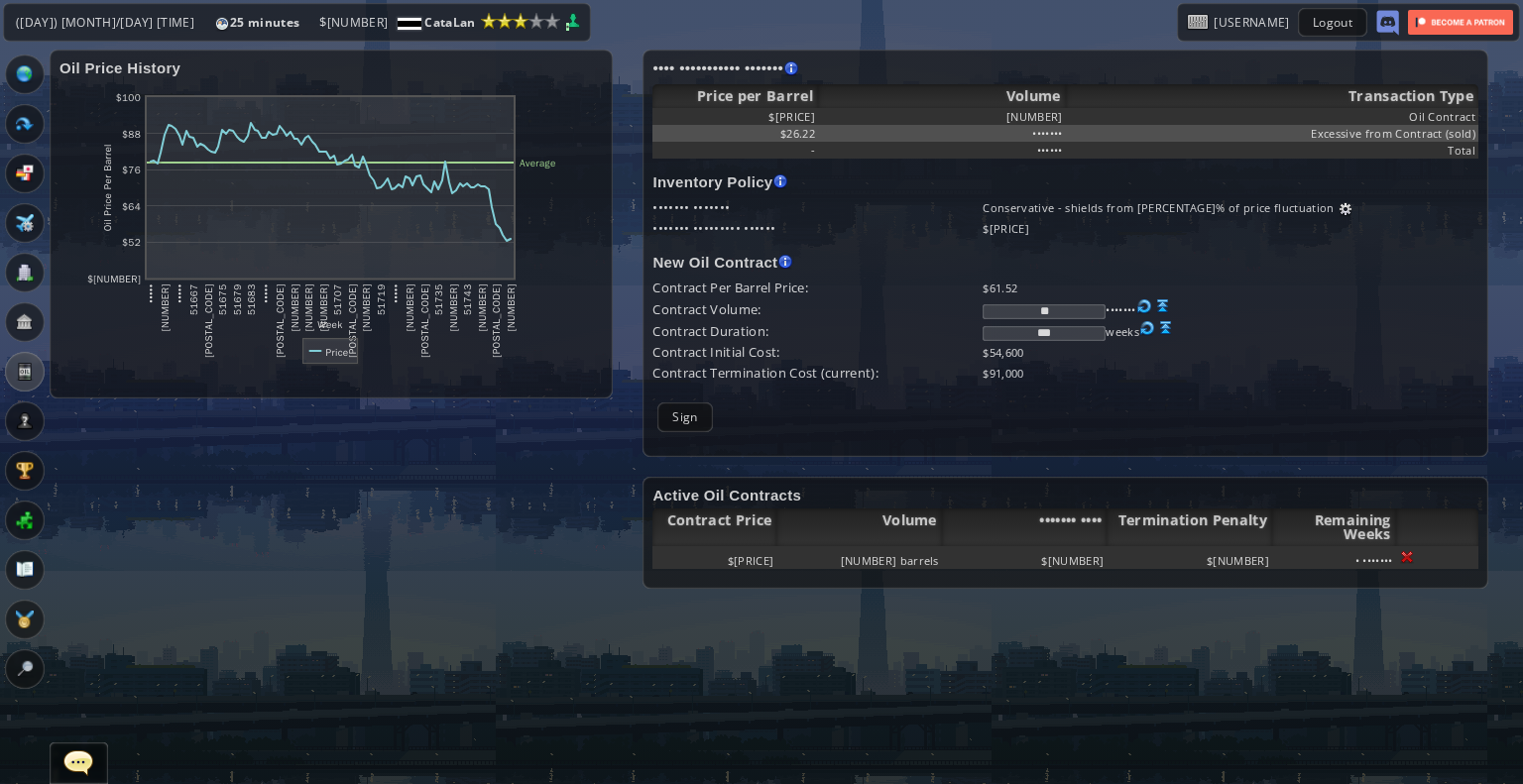 click at bounding box center (1163, 306) 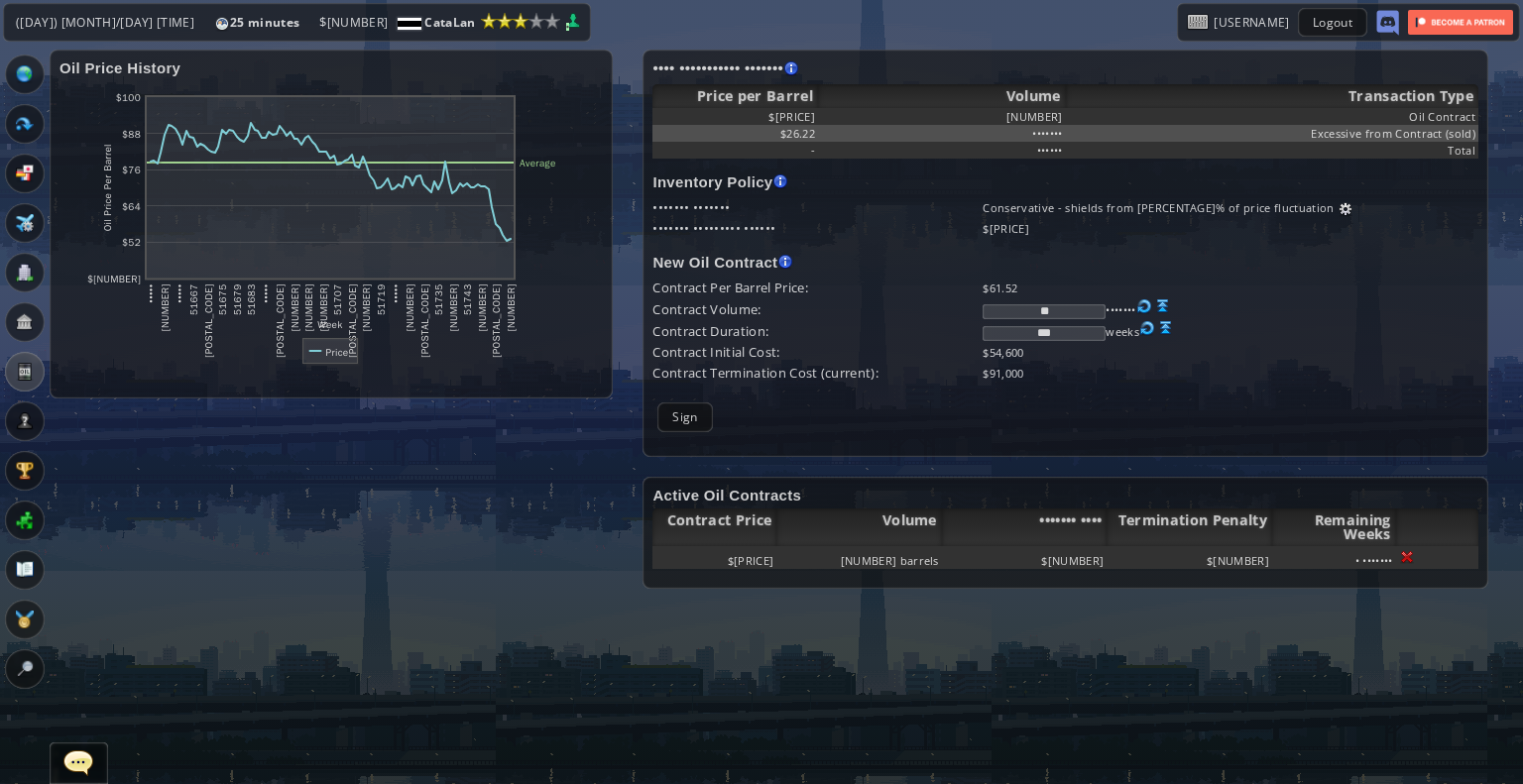click at bounding box center (1163, 306) 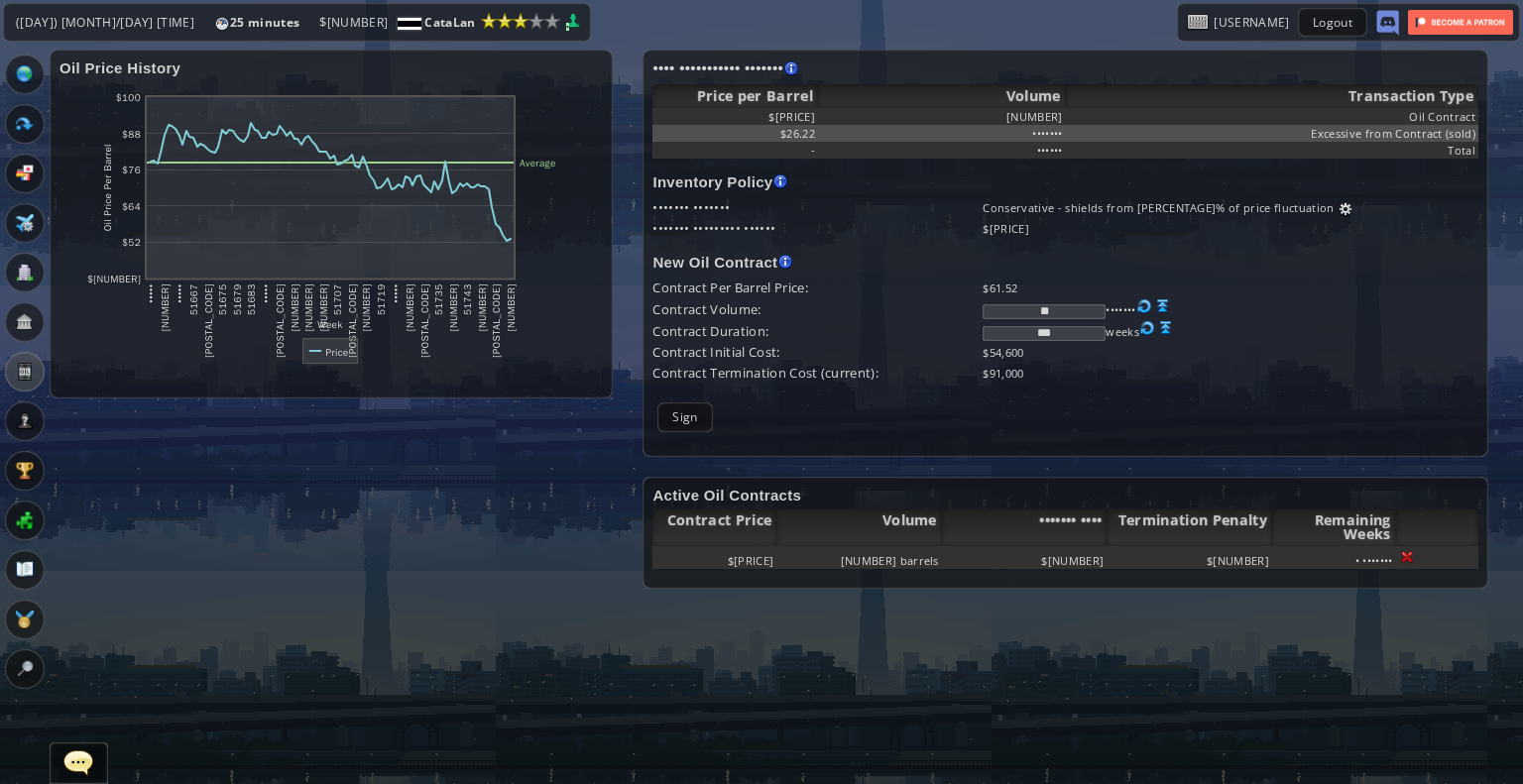 click at bounding box center (1346, 209) 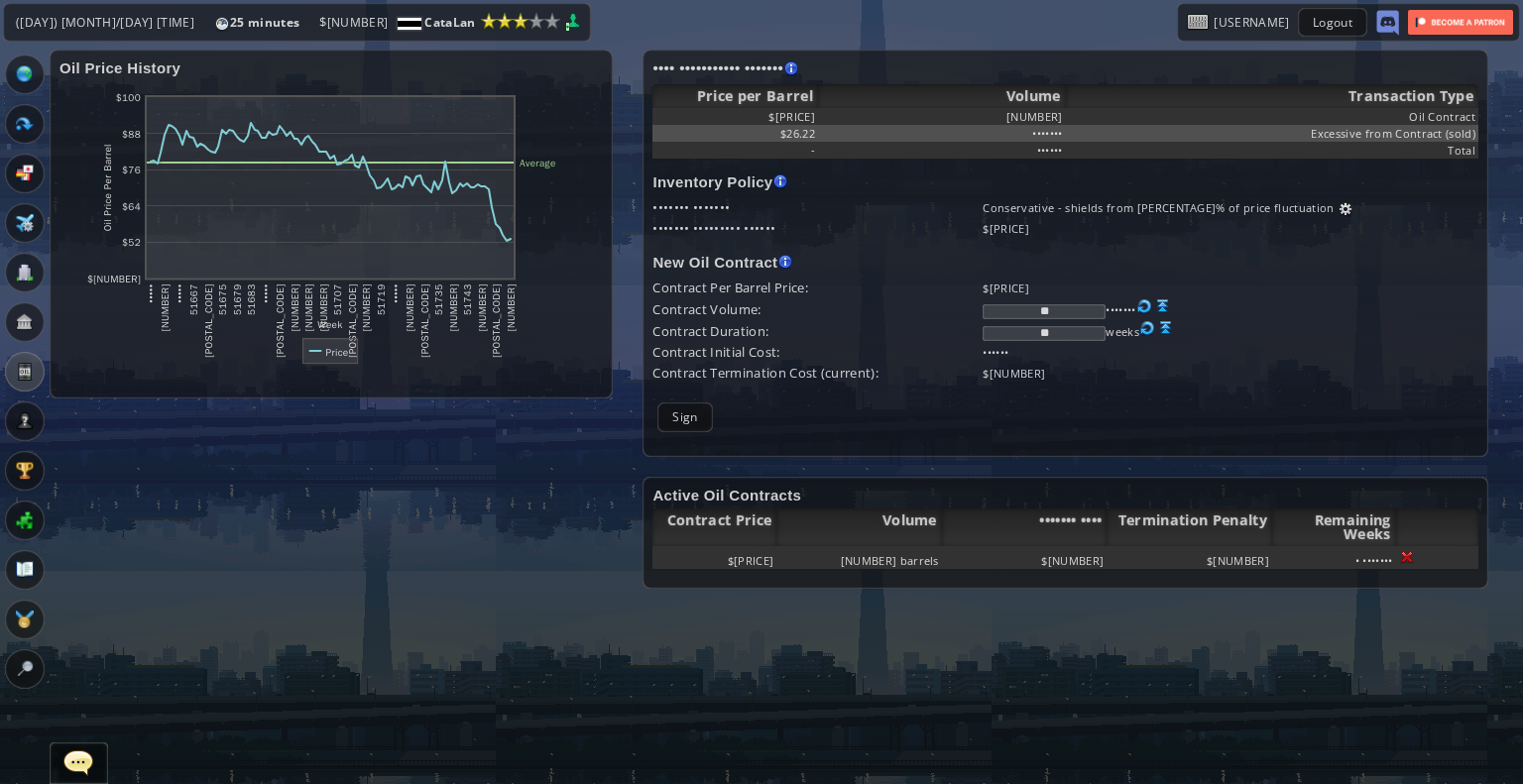 click at bounding box center [1346, 209] 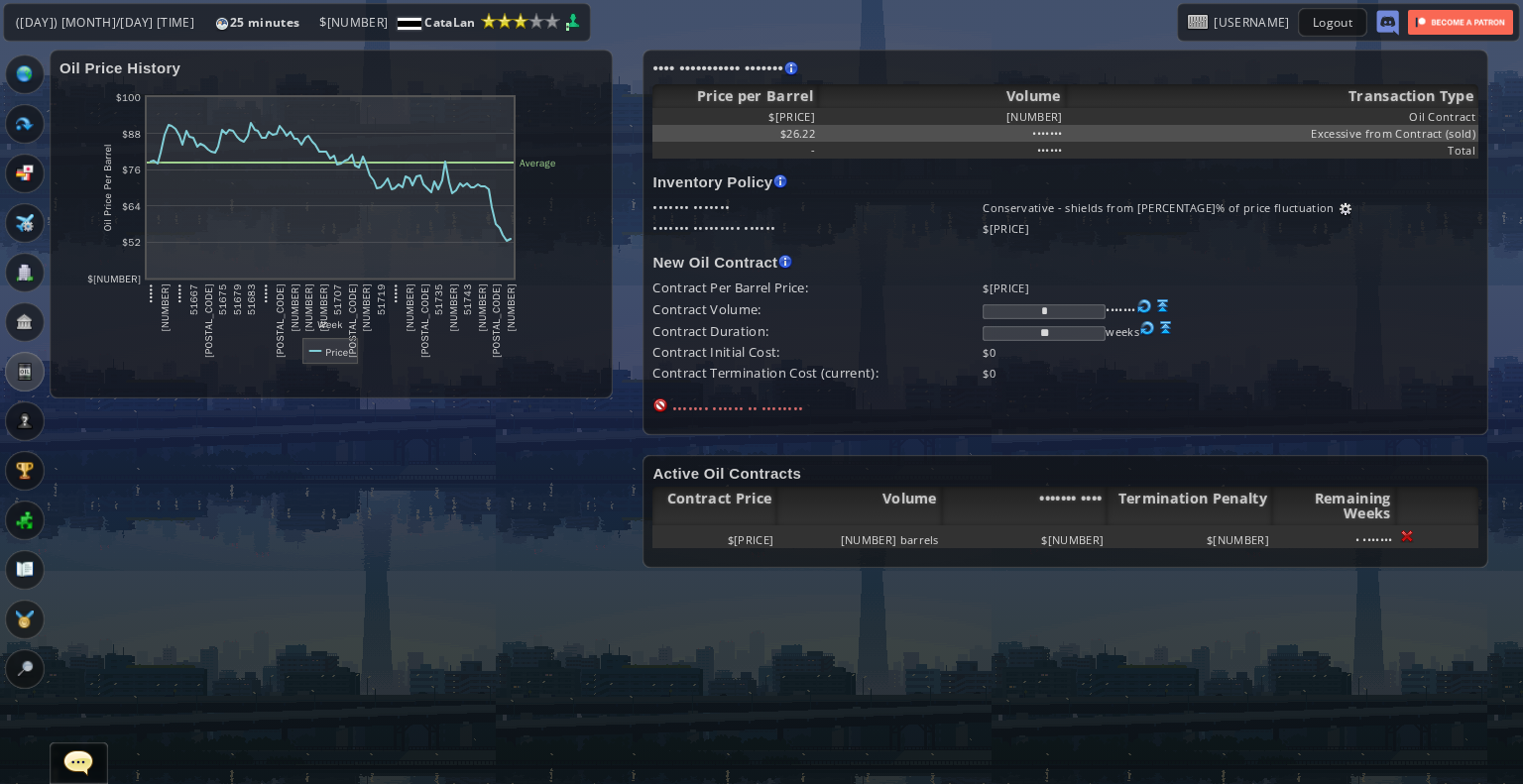 click at bounding box center [1346, 209] 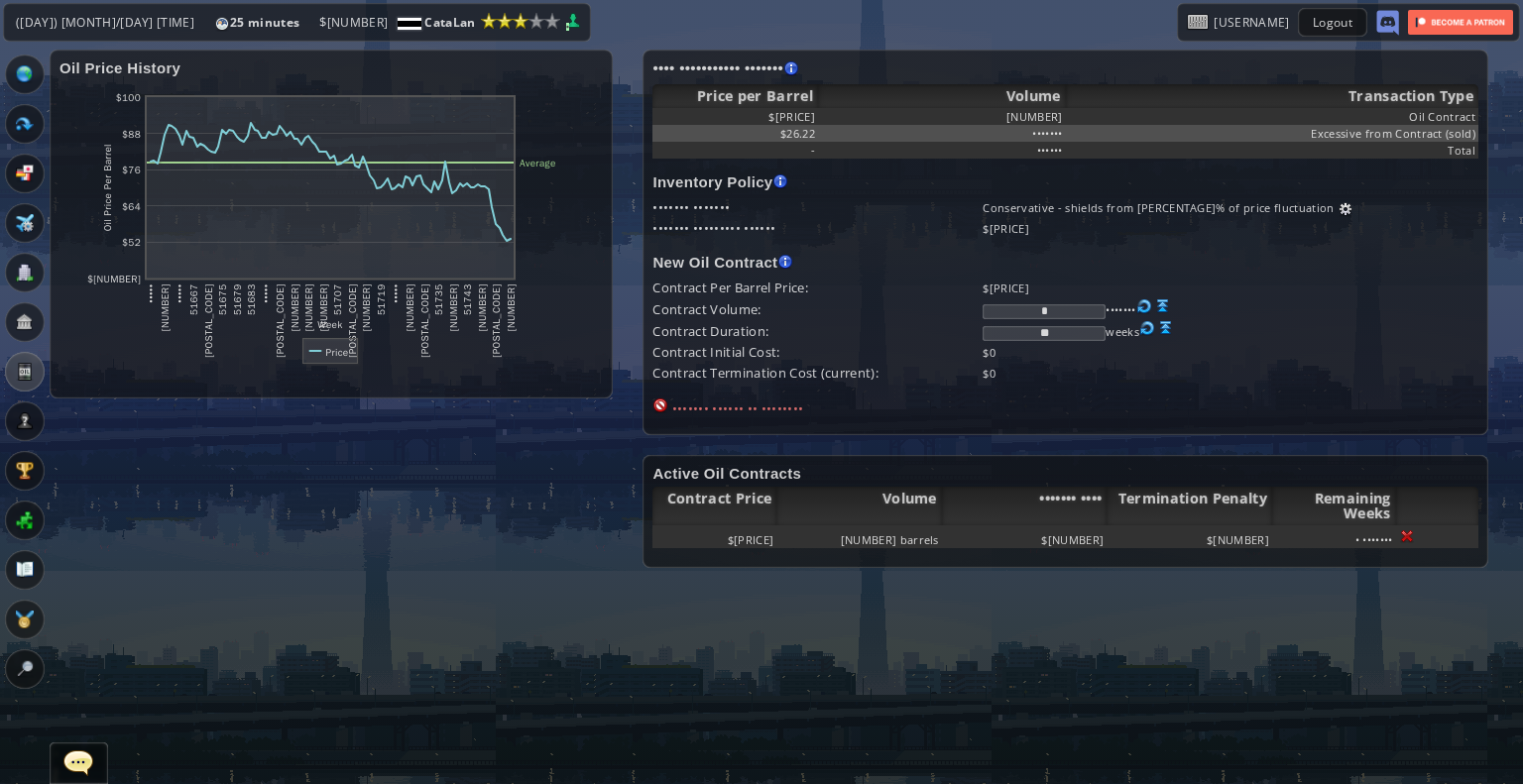 click at bounding box center (1163, 306) 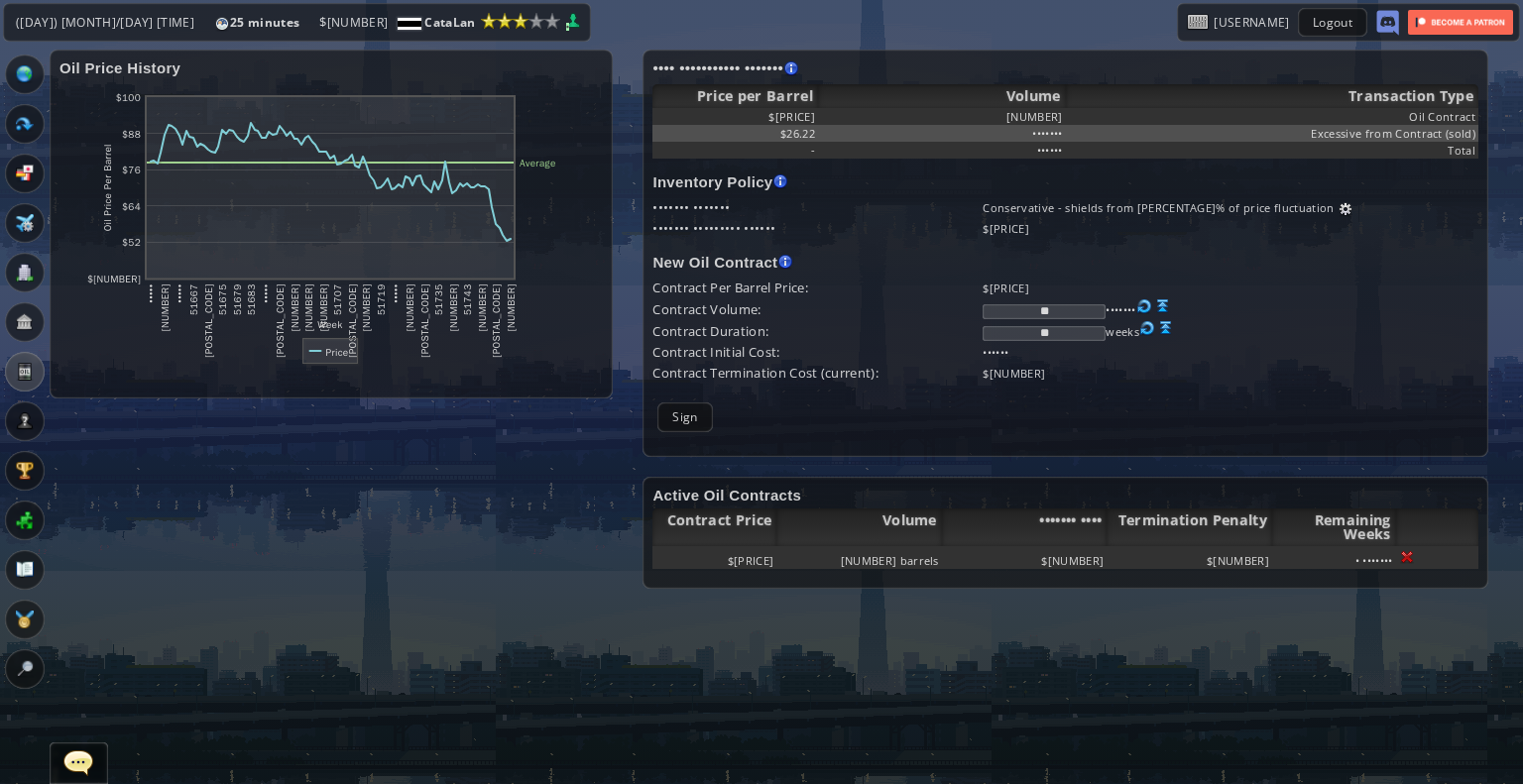 click at bounding box center (1163, 306) 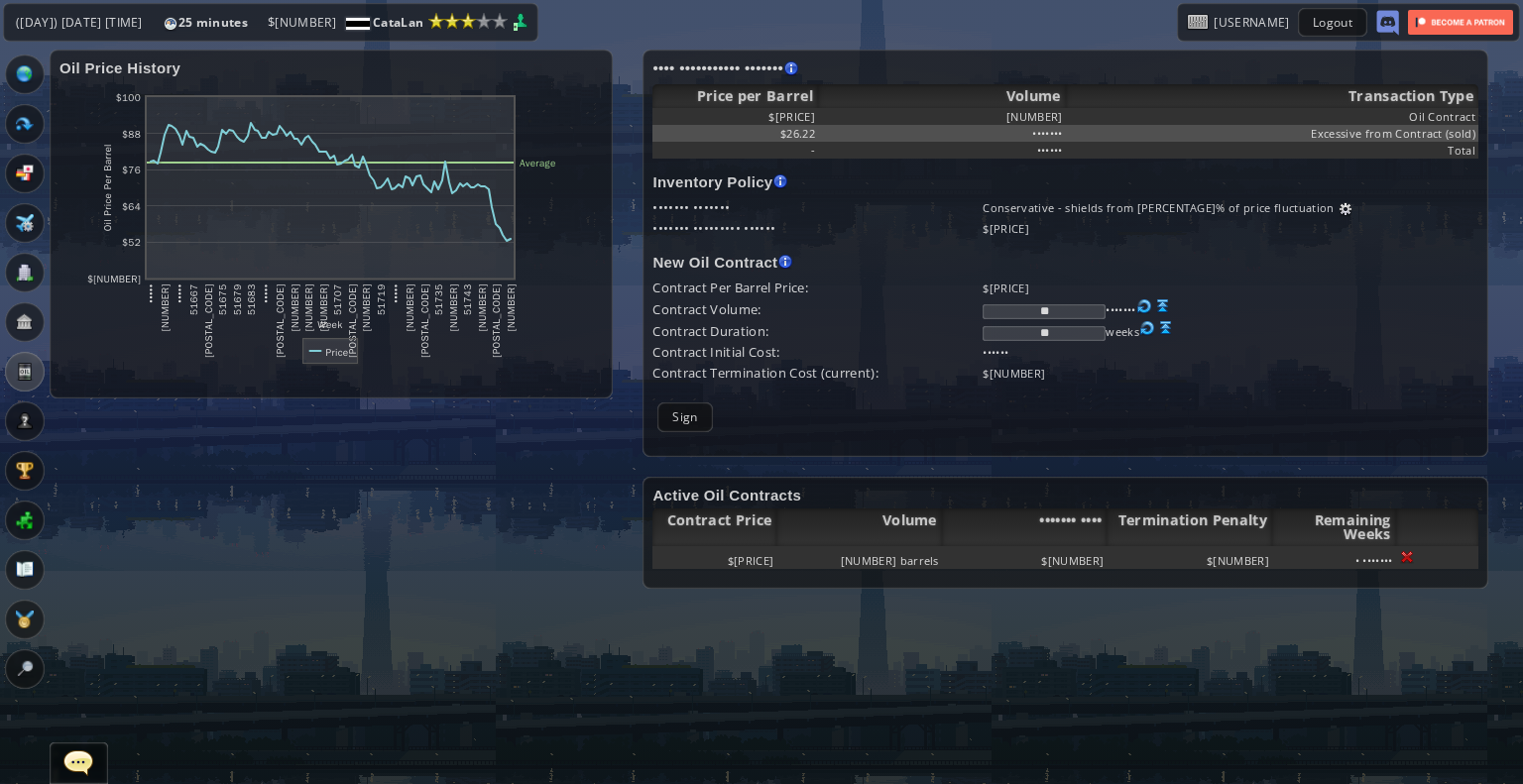 click on "••" at bounding box center [1044, 311] 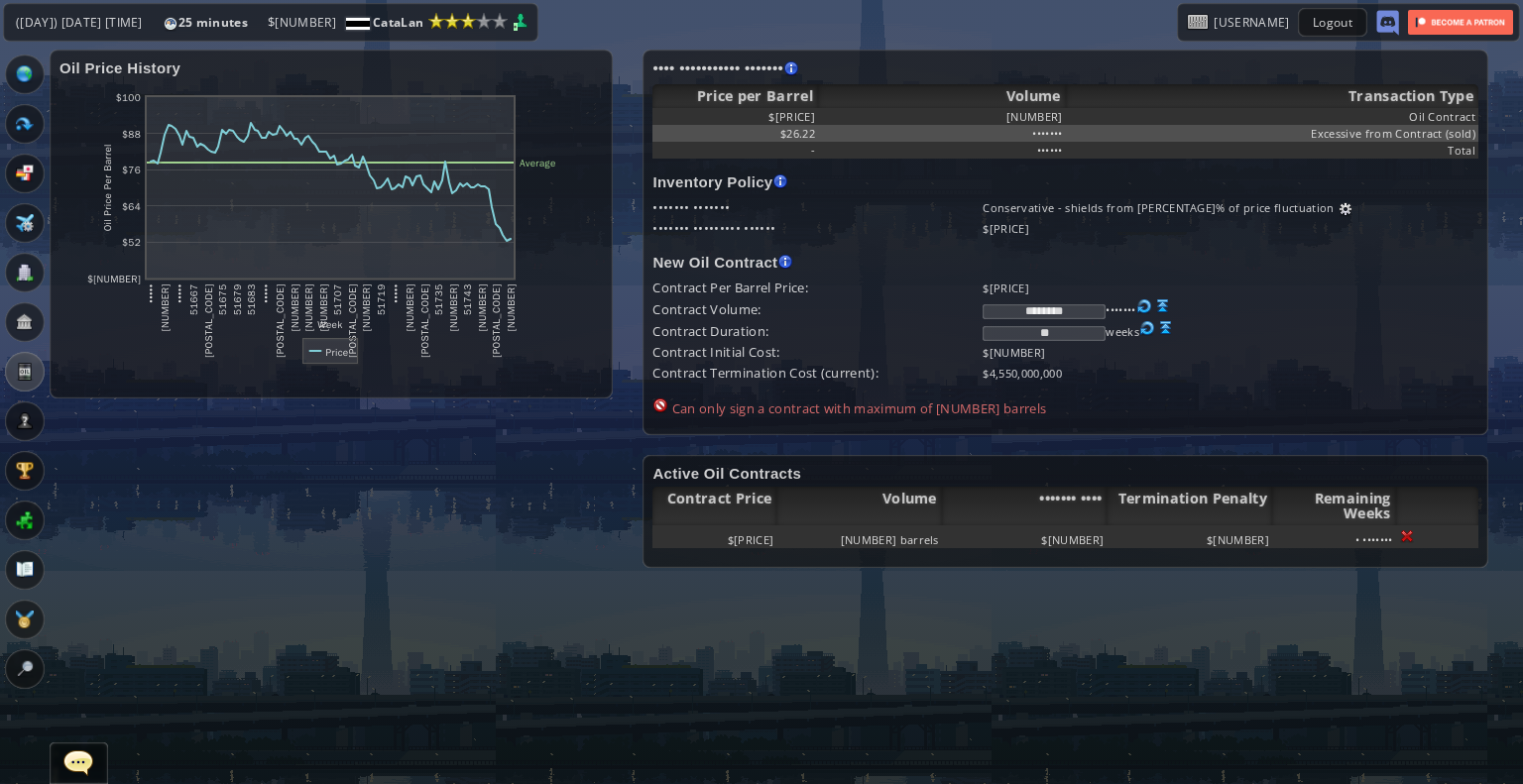 click on "********" at bounding box center [1044, 311] 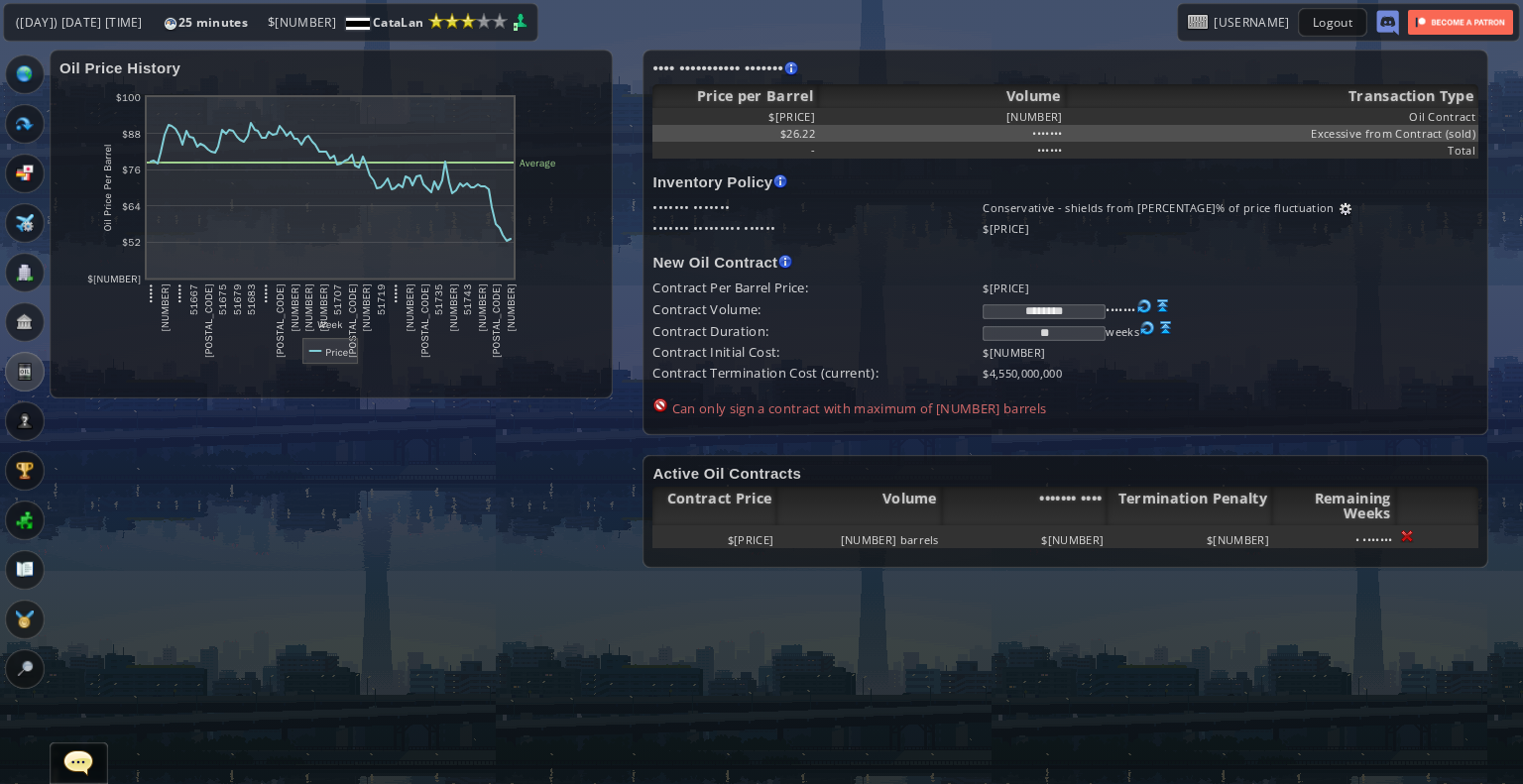 click on "********" at bounding box center [1044, 311] 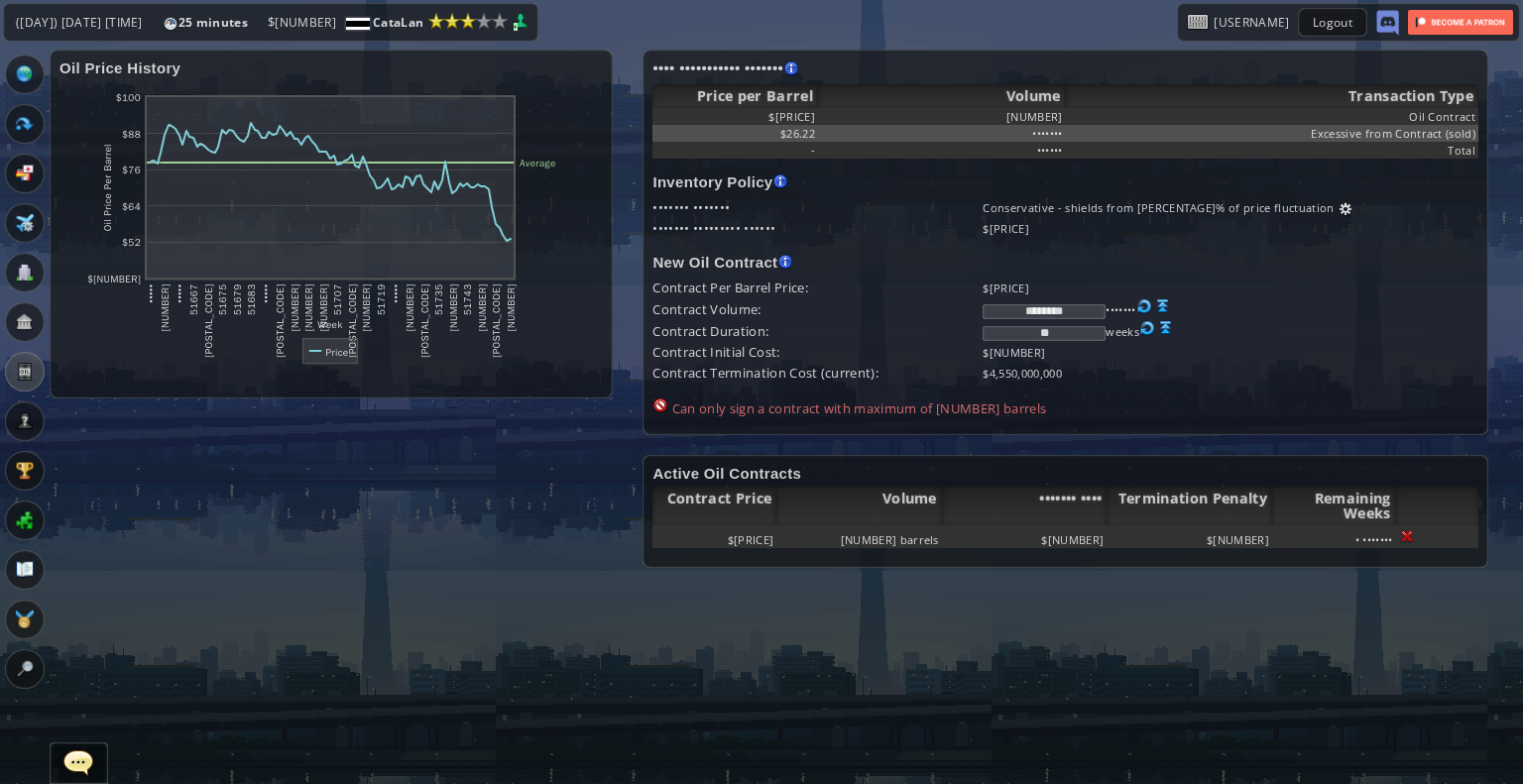 click on "********" at bounding box center (1044, 311) 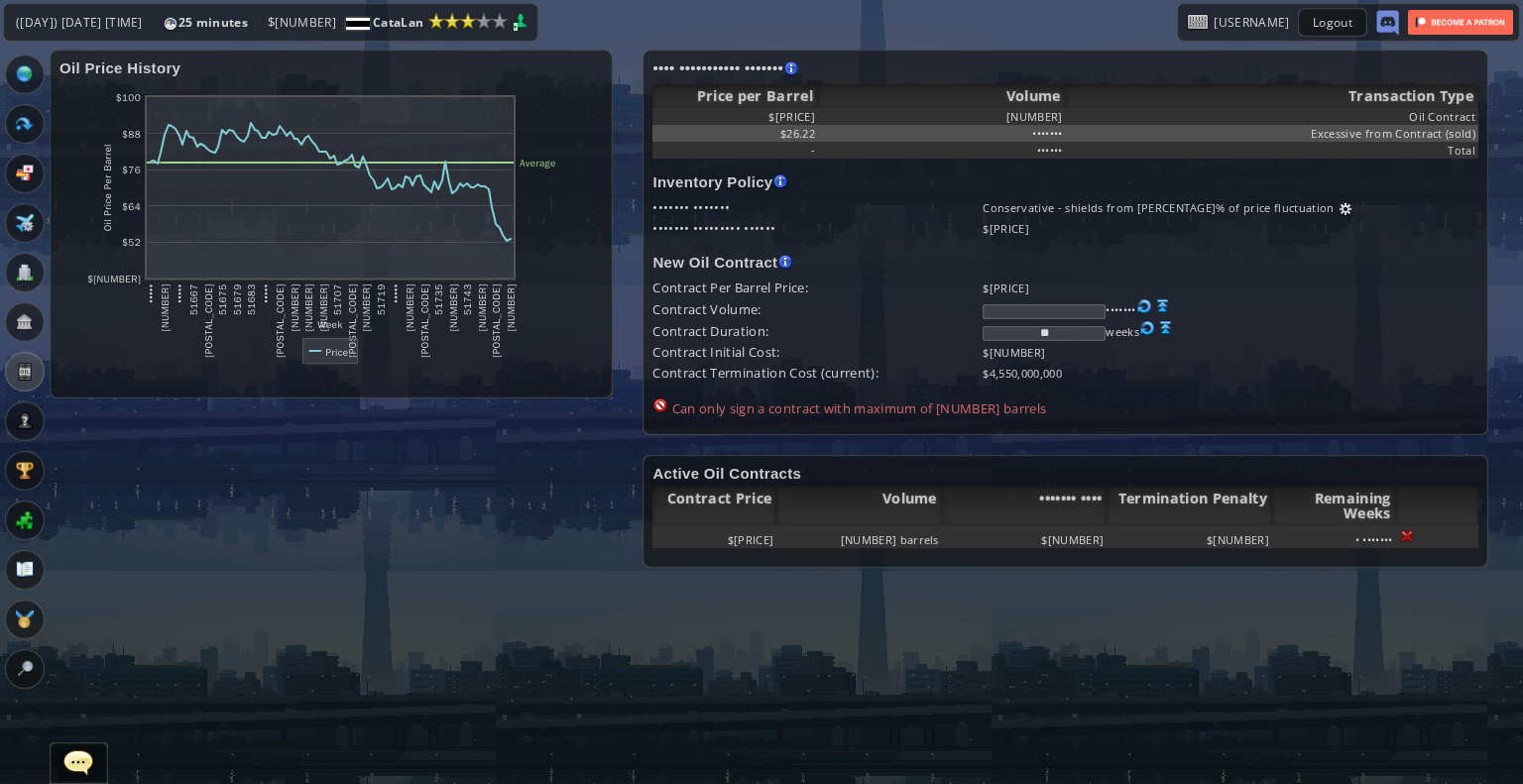 type 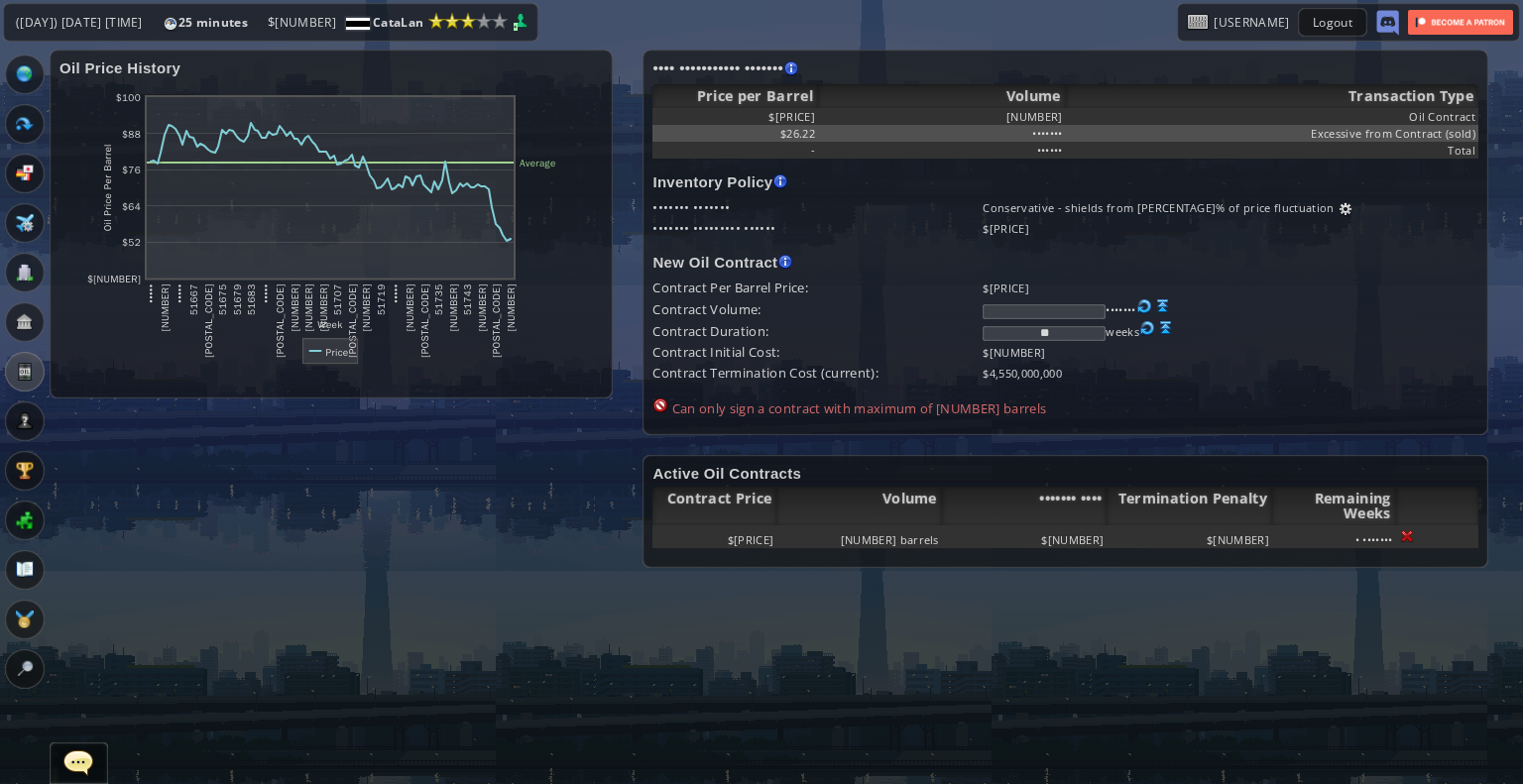 click on "•••• ••••••••••• •••••••
•••• ••••••••••• ••••••• •• •••••••• ••••
••••• ••• ••••••
••••••
••••••••••• ••••
•••••• •••••• ••• •••••••• •••••• ••••••• ••••••••• •••• •••••••• •••••• • •••••• •••••
••••••••• ••••••
••••••• ••••• •• ••••••••• •• •••• •• •••••• ••• ••••• ••••••••••••
••• •••• ••••••••• ••••• •••••••••• •••• ••• •••••• ••••• ••• •• • ••••••• •••••• ••••••••• •• ••• •••••• ••••
•• ••••• •• •••••••••• ••• •••• •••••• ••• •••••••• •••••• •• ••••••
••••••• •••••••
•••••••••••• • ••••••• •••• ••• •• ••••• •••••••••••
••••••
••••••••• •••••" at bounding box center [1065, 242] 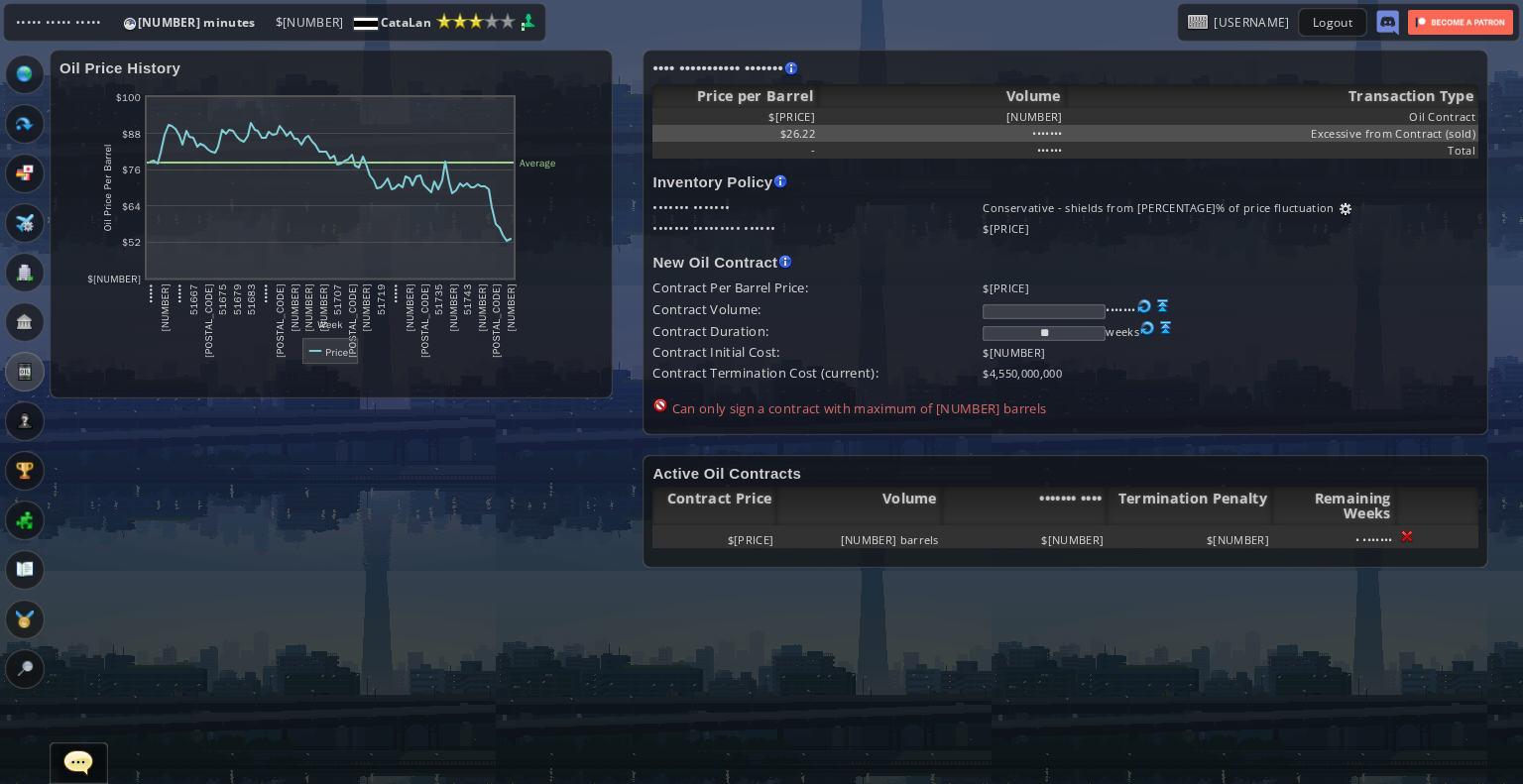 drag, startPoint x: 714, startPoint y: 10, endPoint x: 611, endPoint y: 2, distance: 103.310212 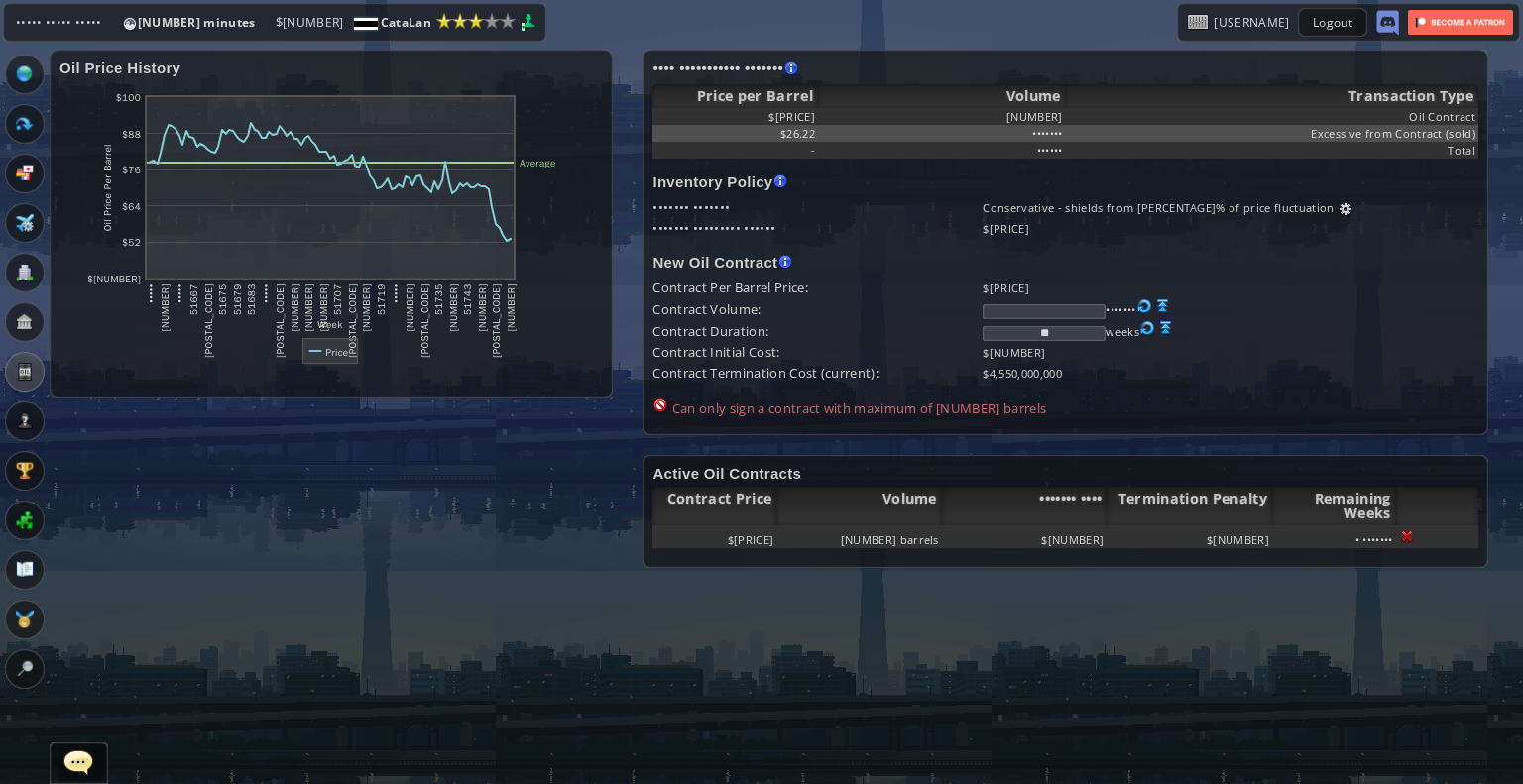 drag, startPoint x: 611, startPoint y: 2, endPoint x: 42, endPoint y: 138, distance: 585.02735 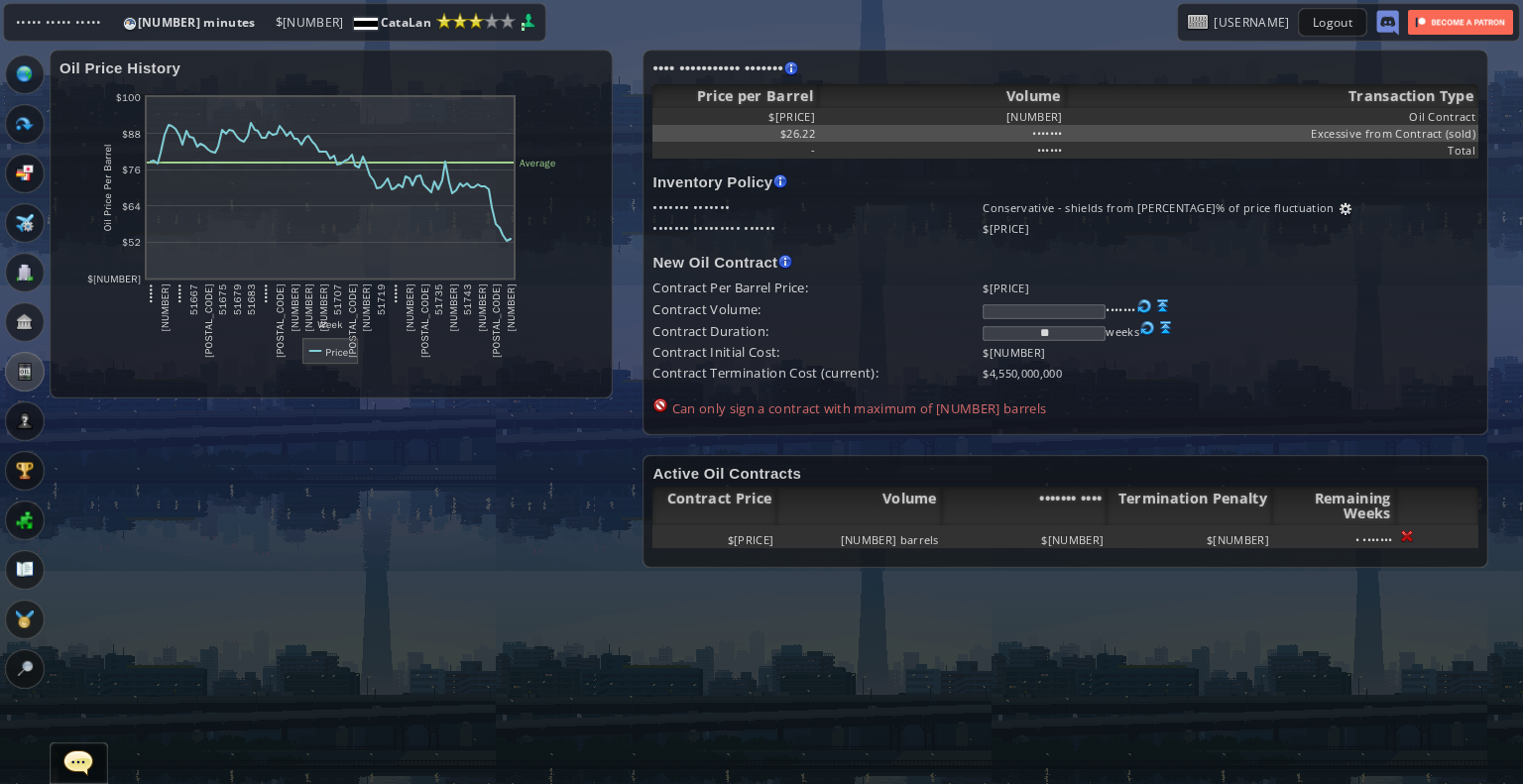 click on "•••••••" at bounding box center [25, 124] 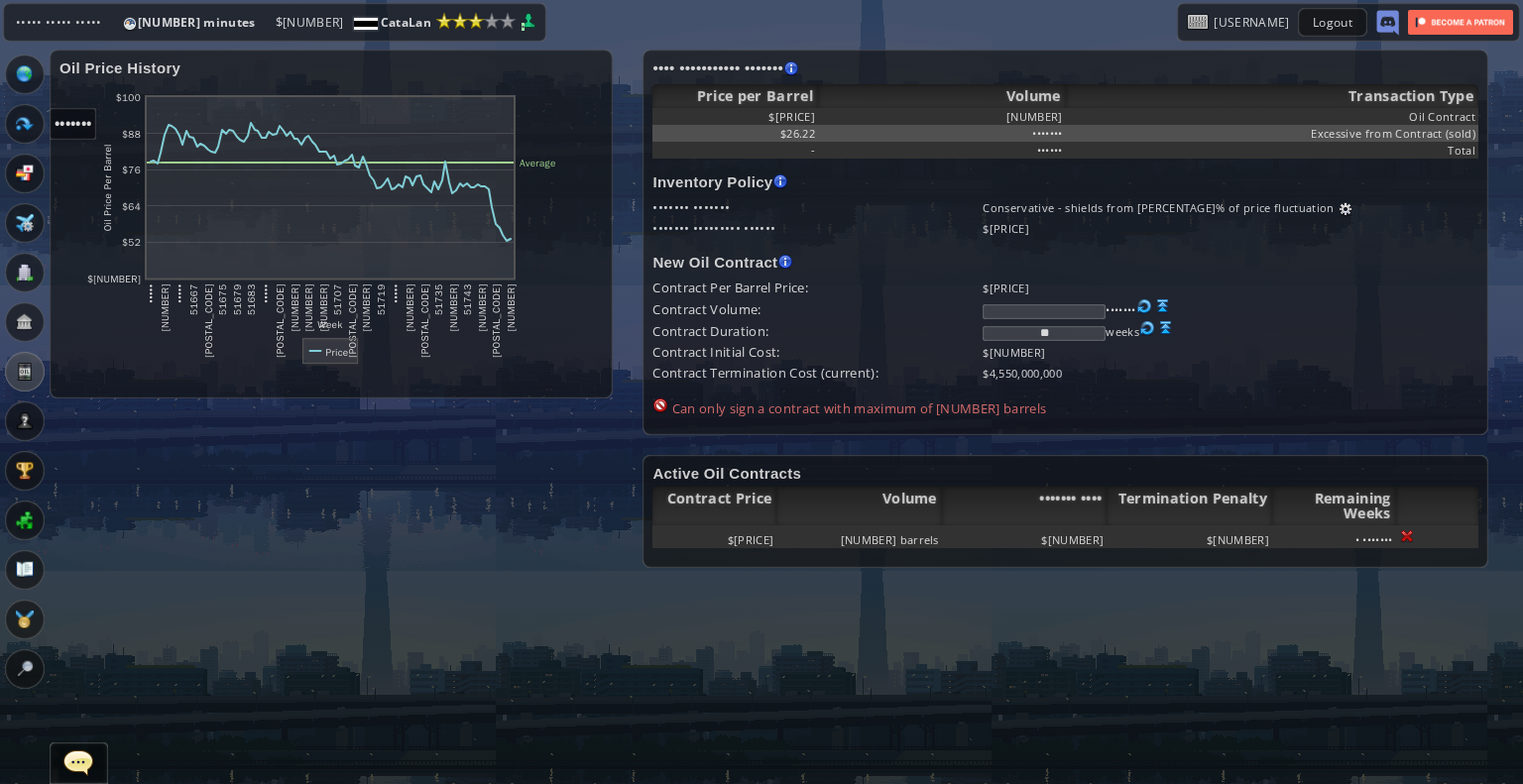 click at bounding box center (25, 124) 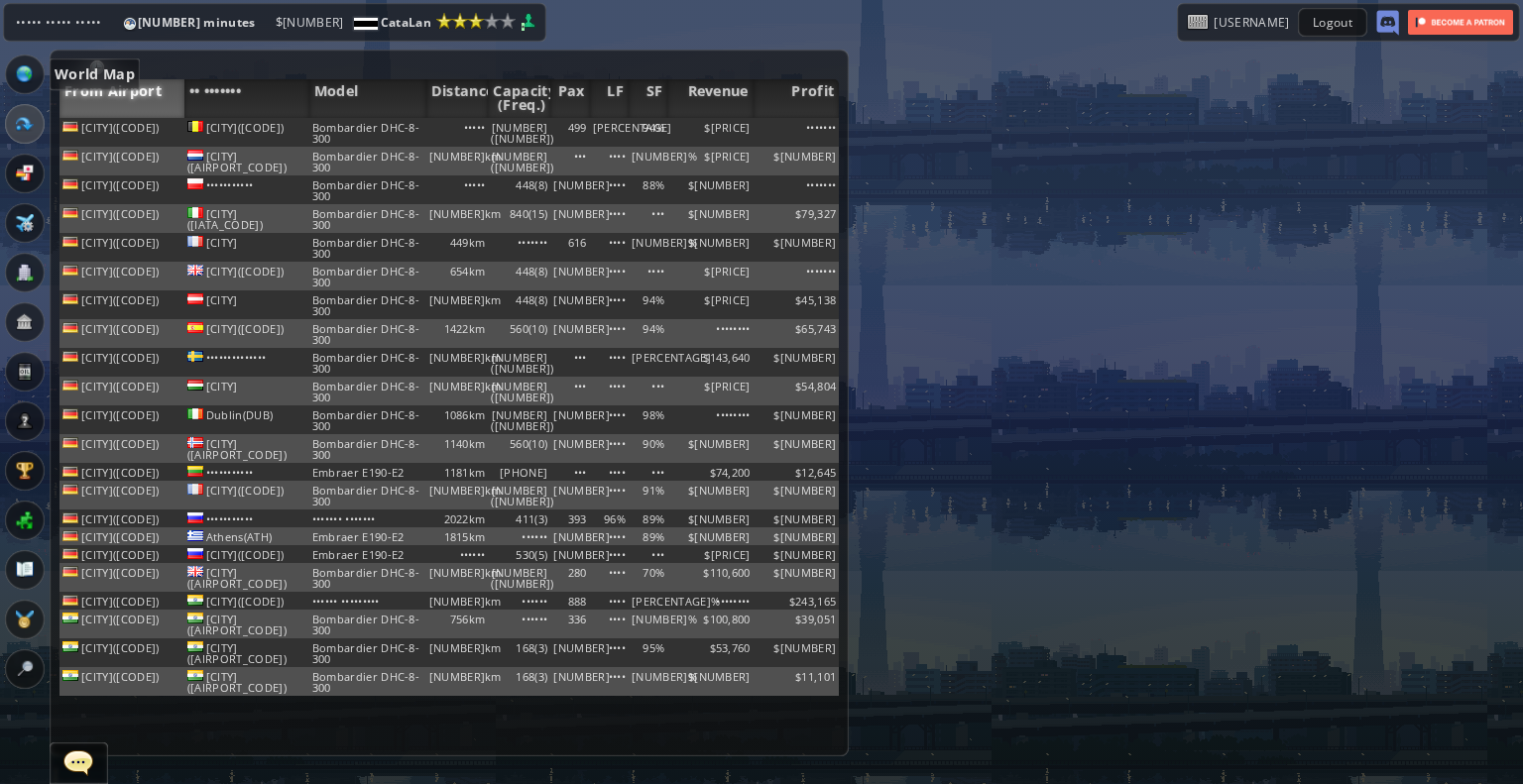click at bounding box center (25, 74) 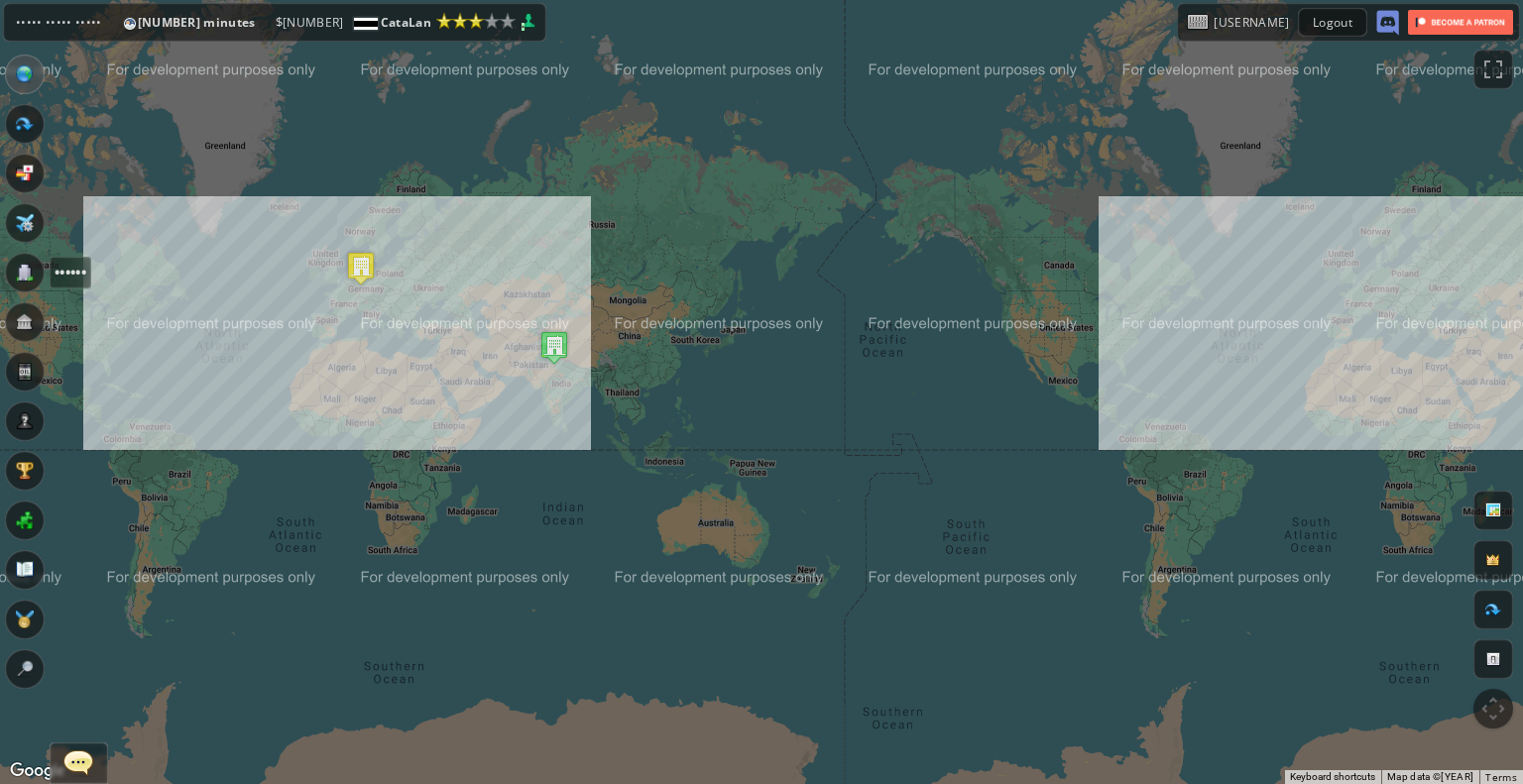 click at bounding box center (25, 273) 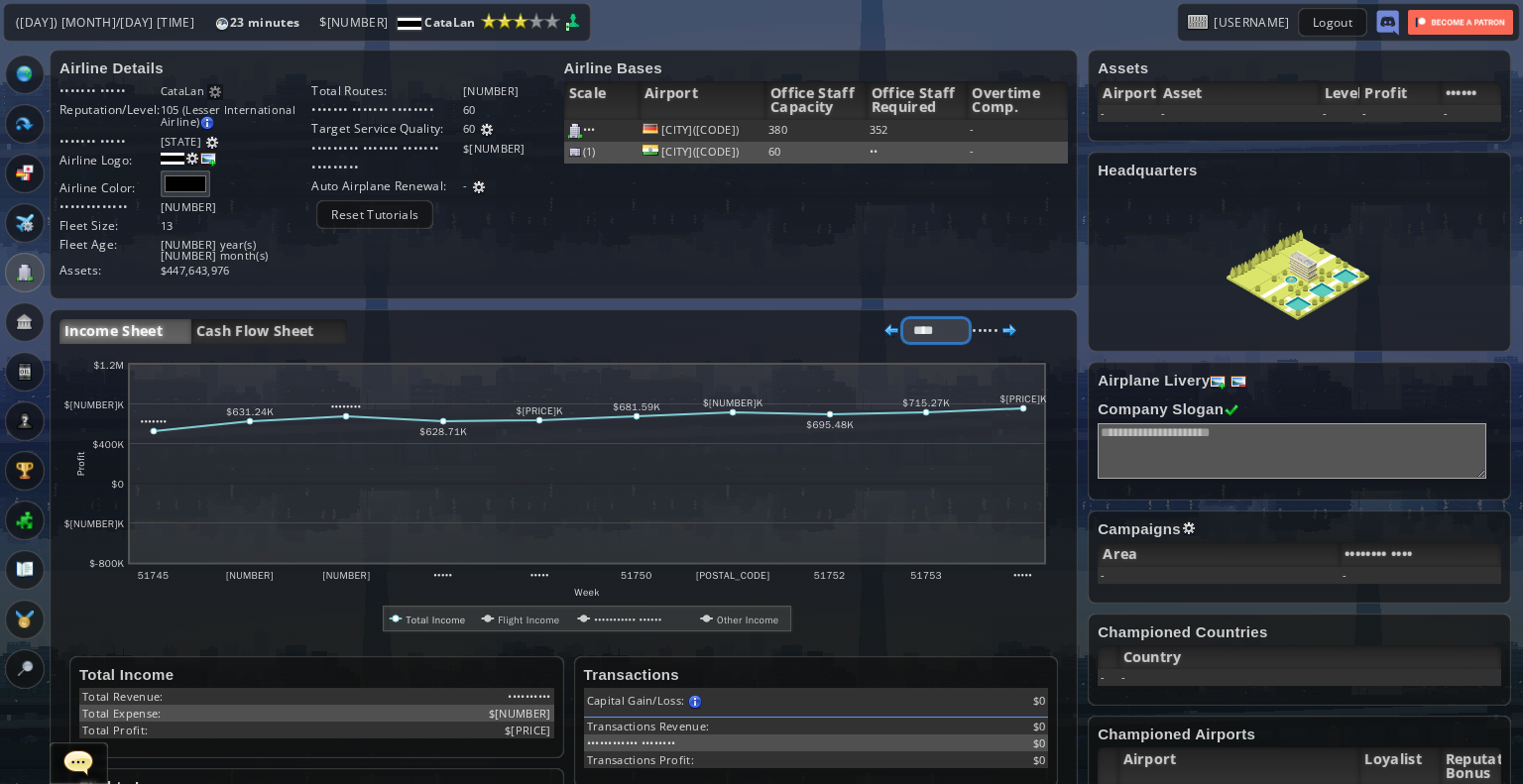 click on "****
*****
****" at bounding box center [936, 330] 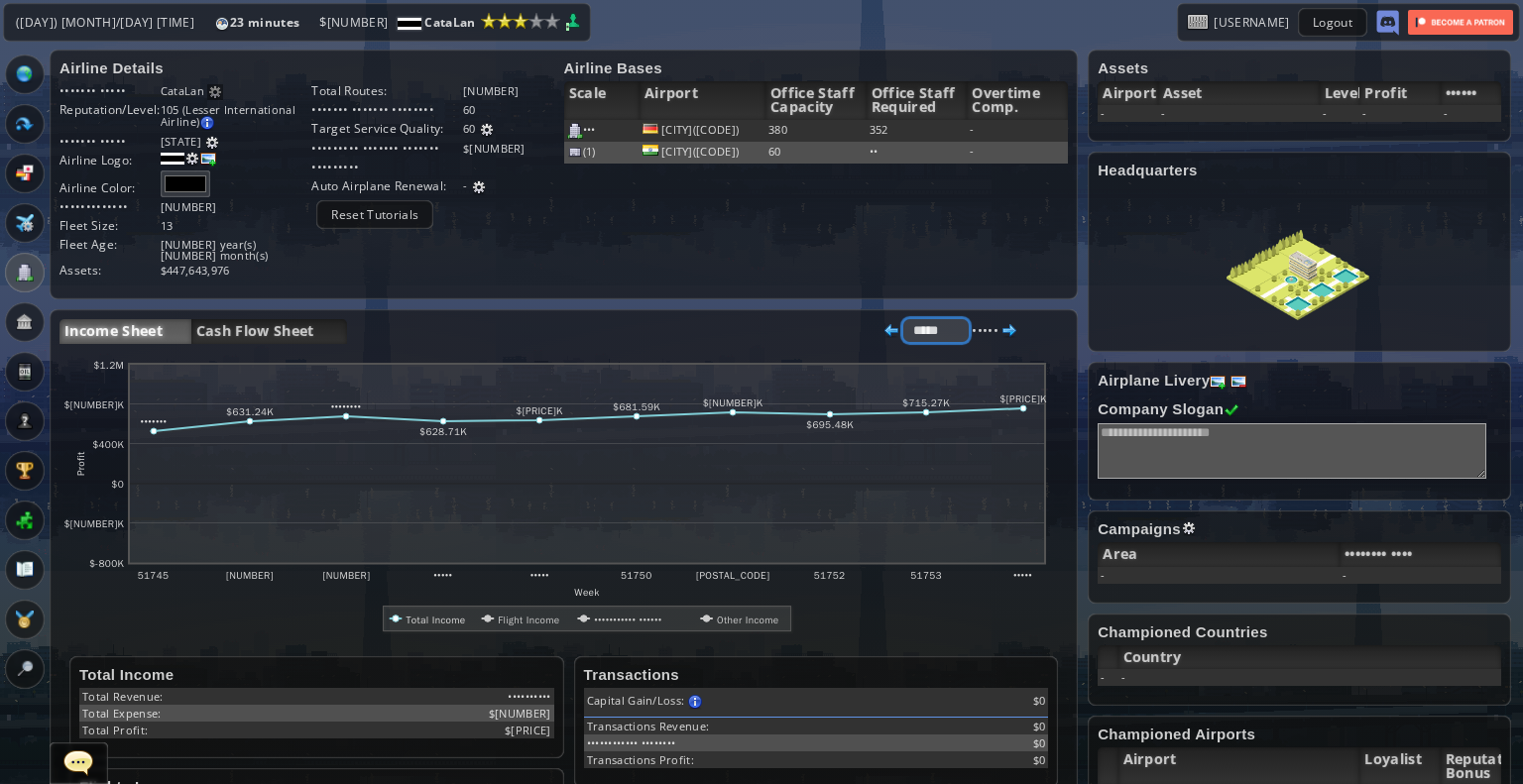 click on "****
*****
****" at bounding box center (936, 330) 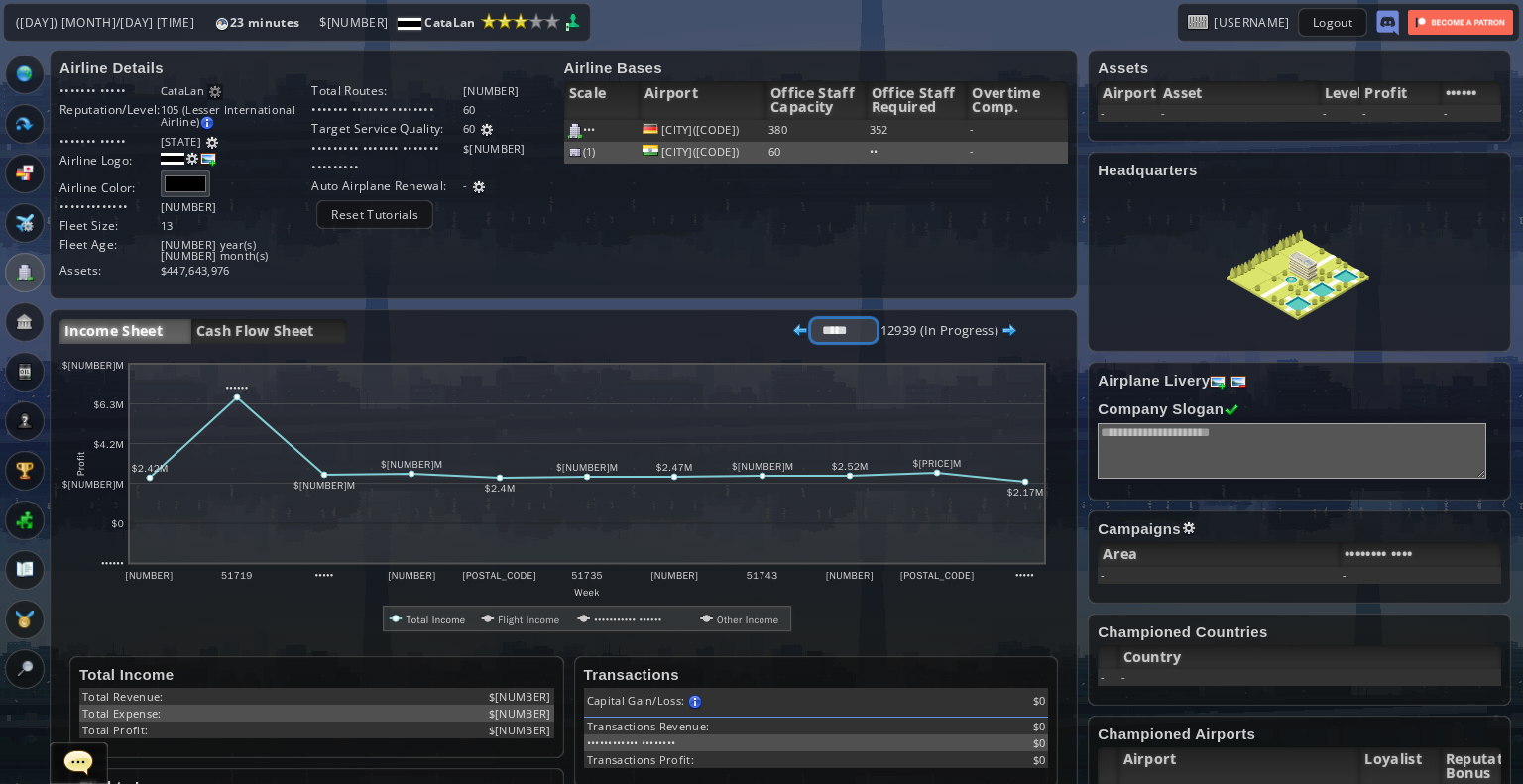 click on "****
*****
****" at bounding box center [844, 330] 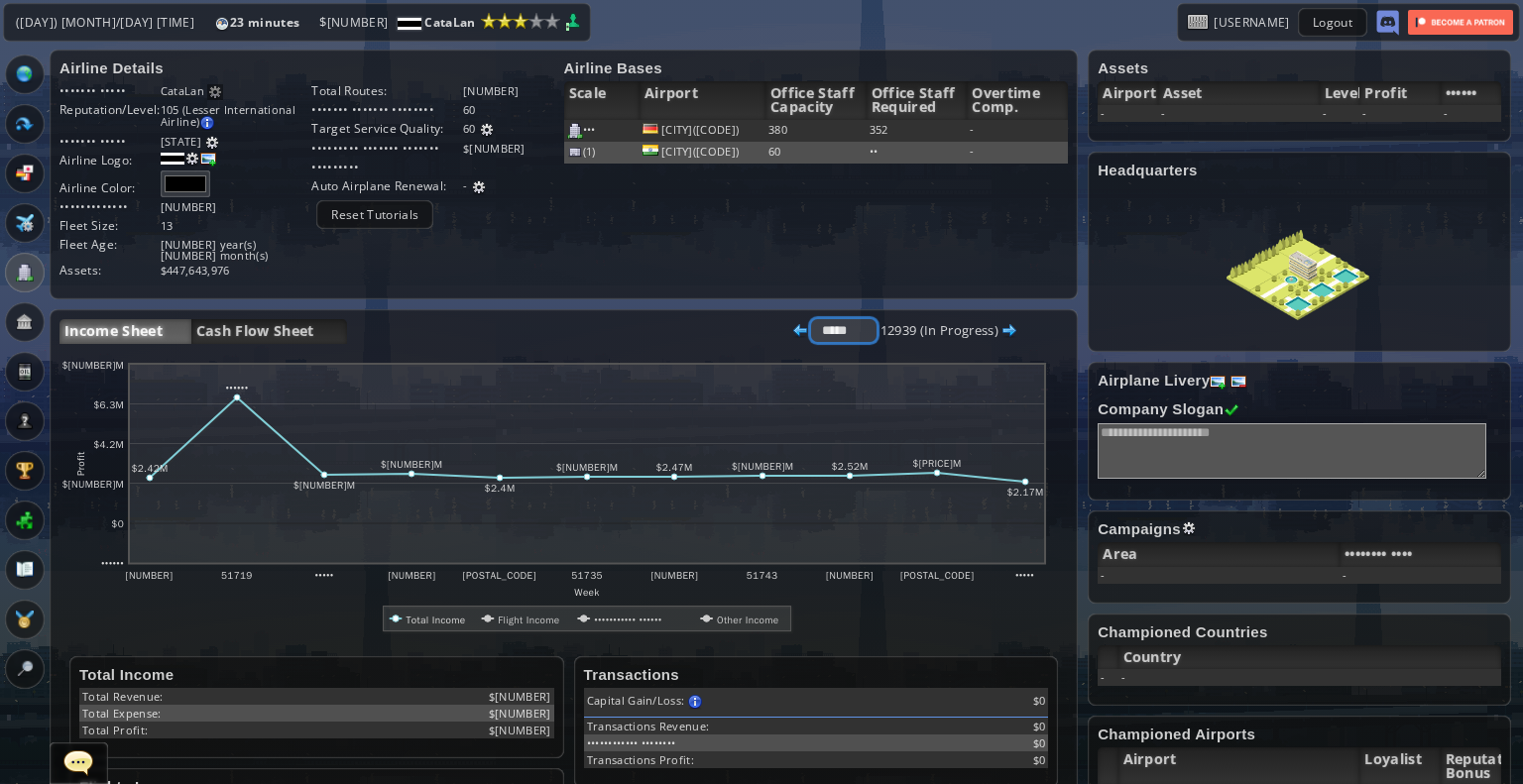 select on "******" 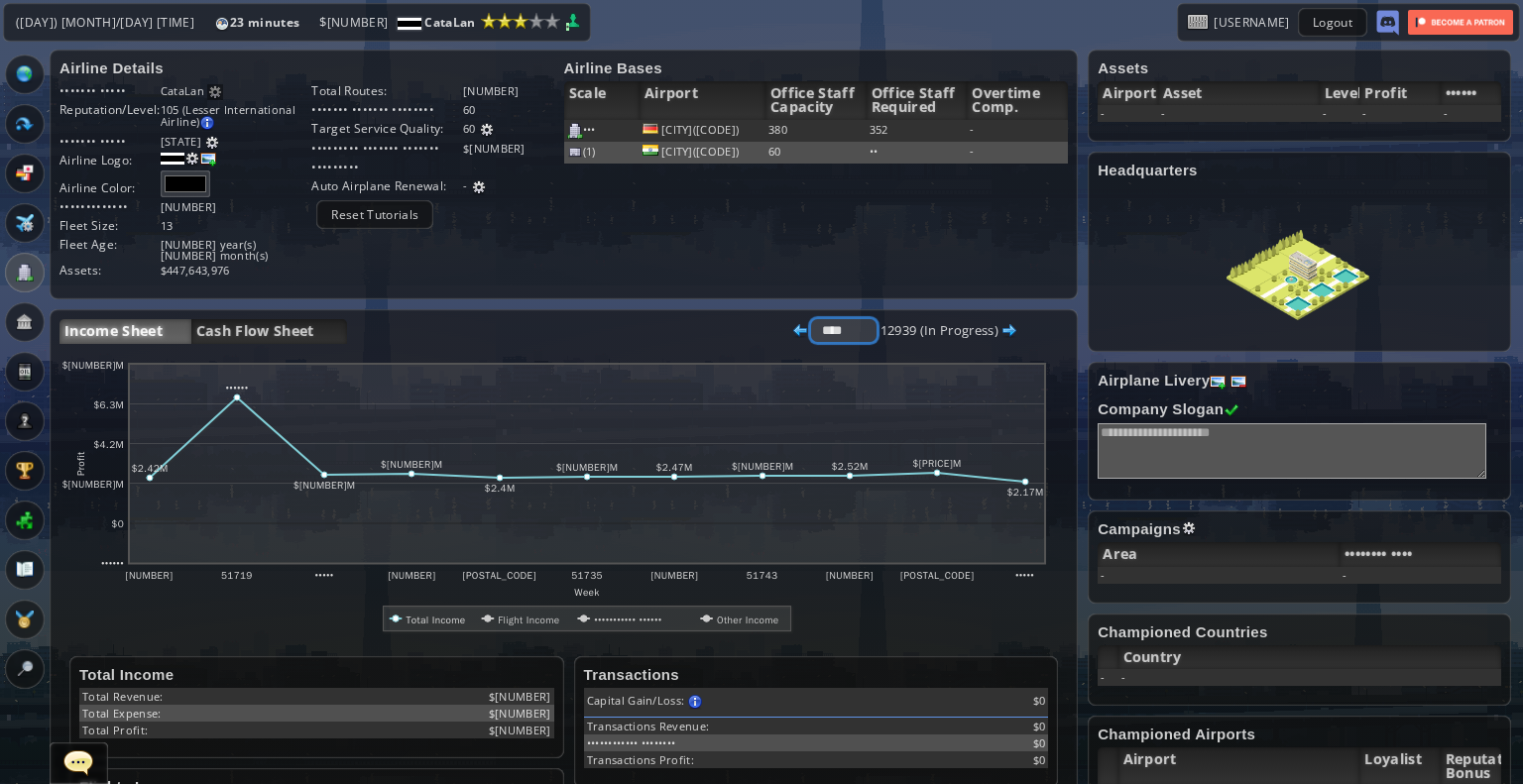 click on "****
*****
****" at bounding box center [844, 330] 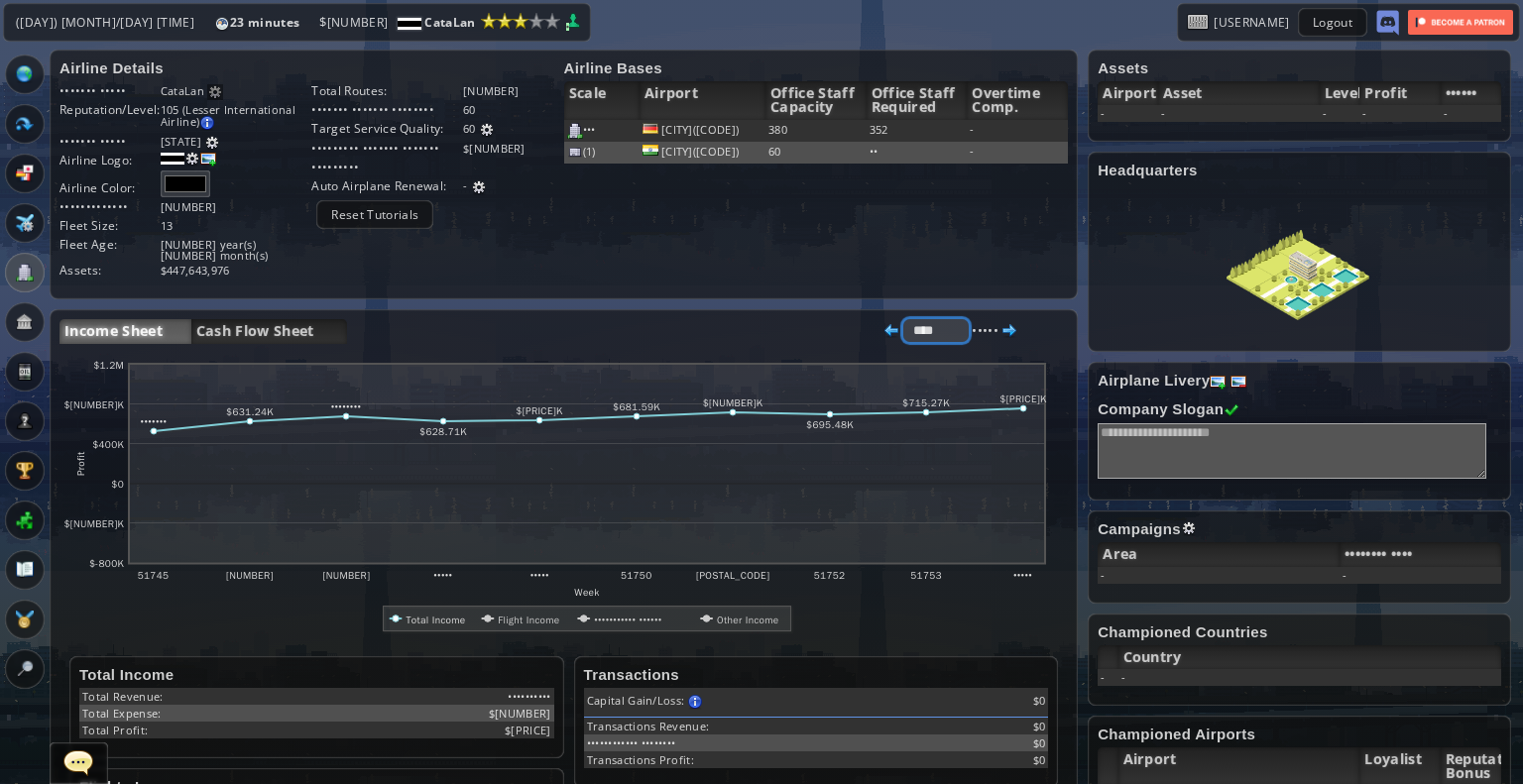 scroll, scrollTop: 455, scrollLeft: 0, axis: vertical 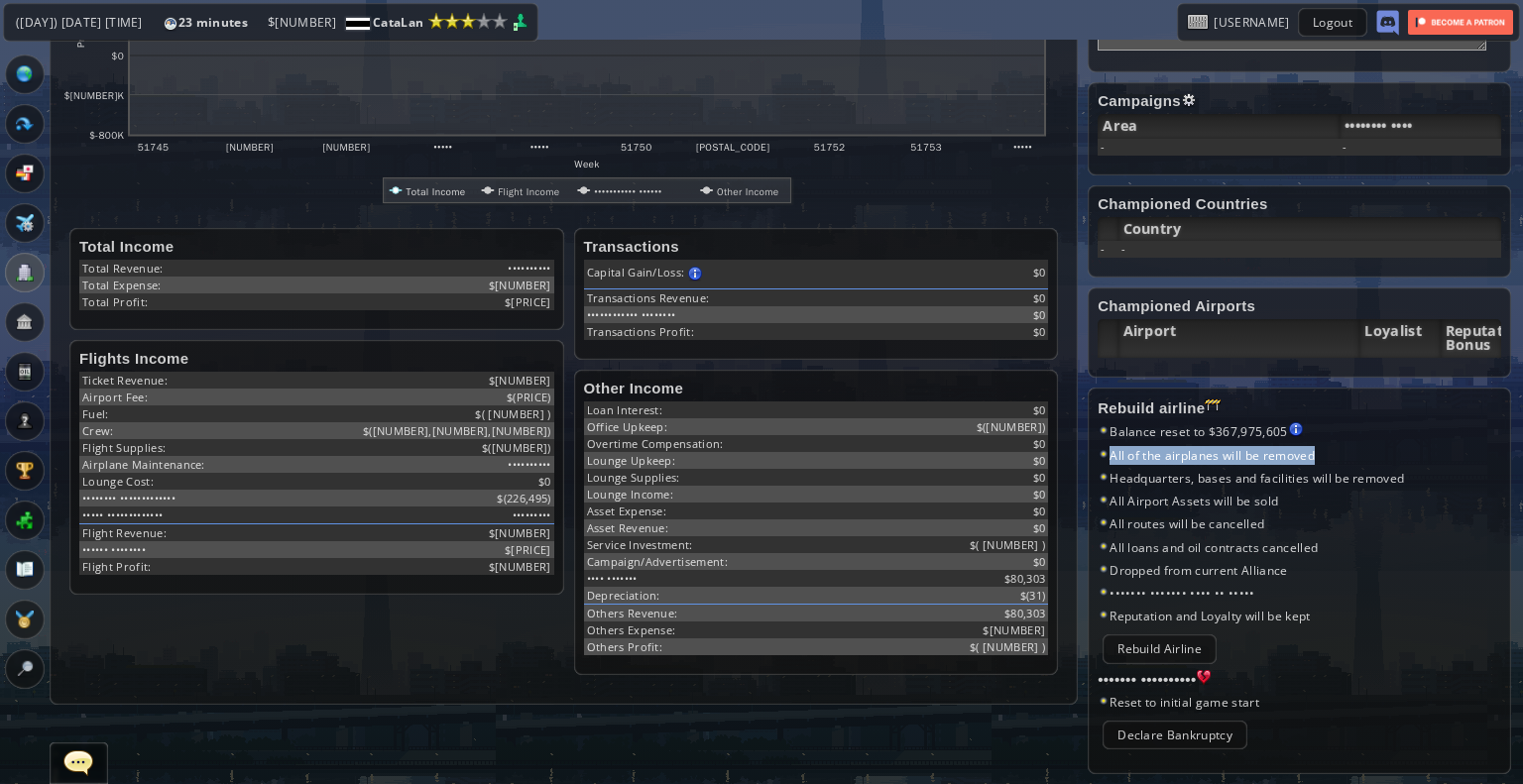 drag, startPoint x: 1103, startPoint y: 439, endPoint x: 1298, endPoint y: 437, distance: 195.01026 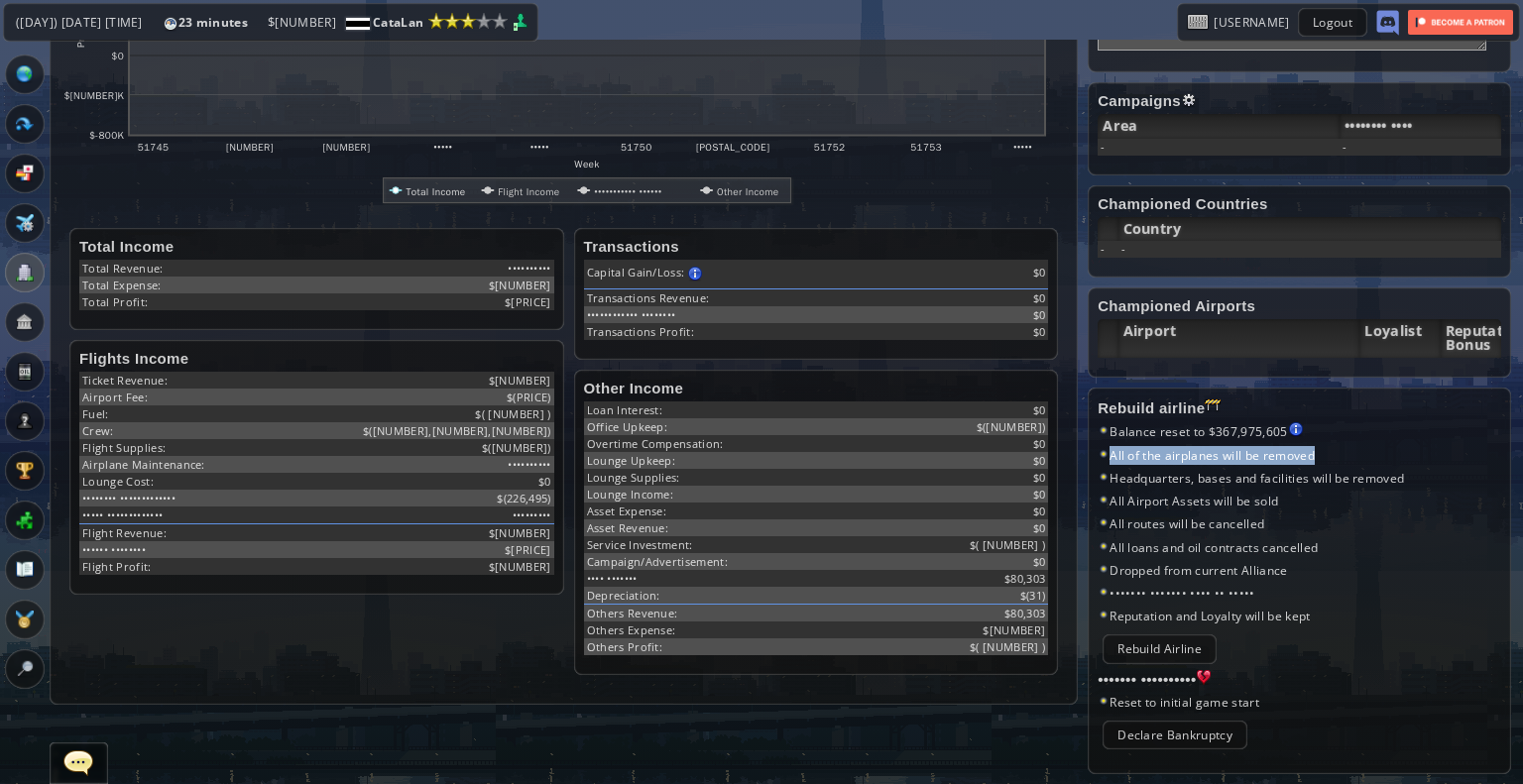 click on "All of the airplanes will be removed" at bounding box center [1299, 455] 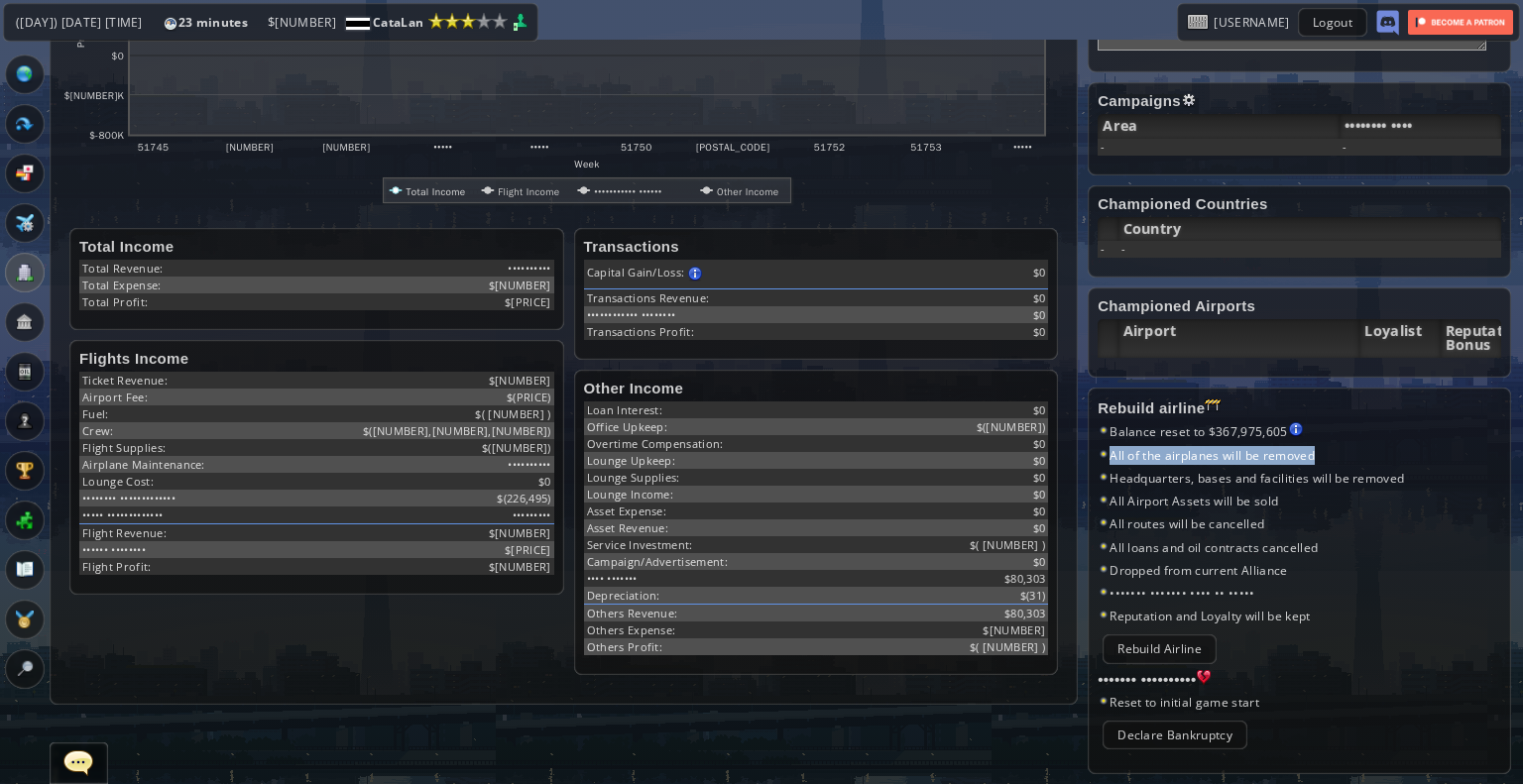 click on "All of the airplanes will be removed" at bounding box center [1299, 455] 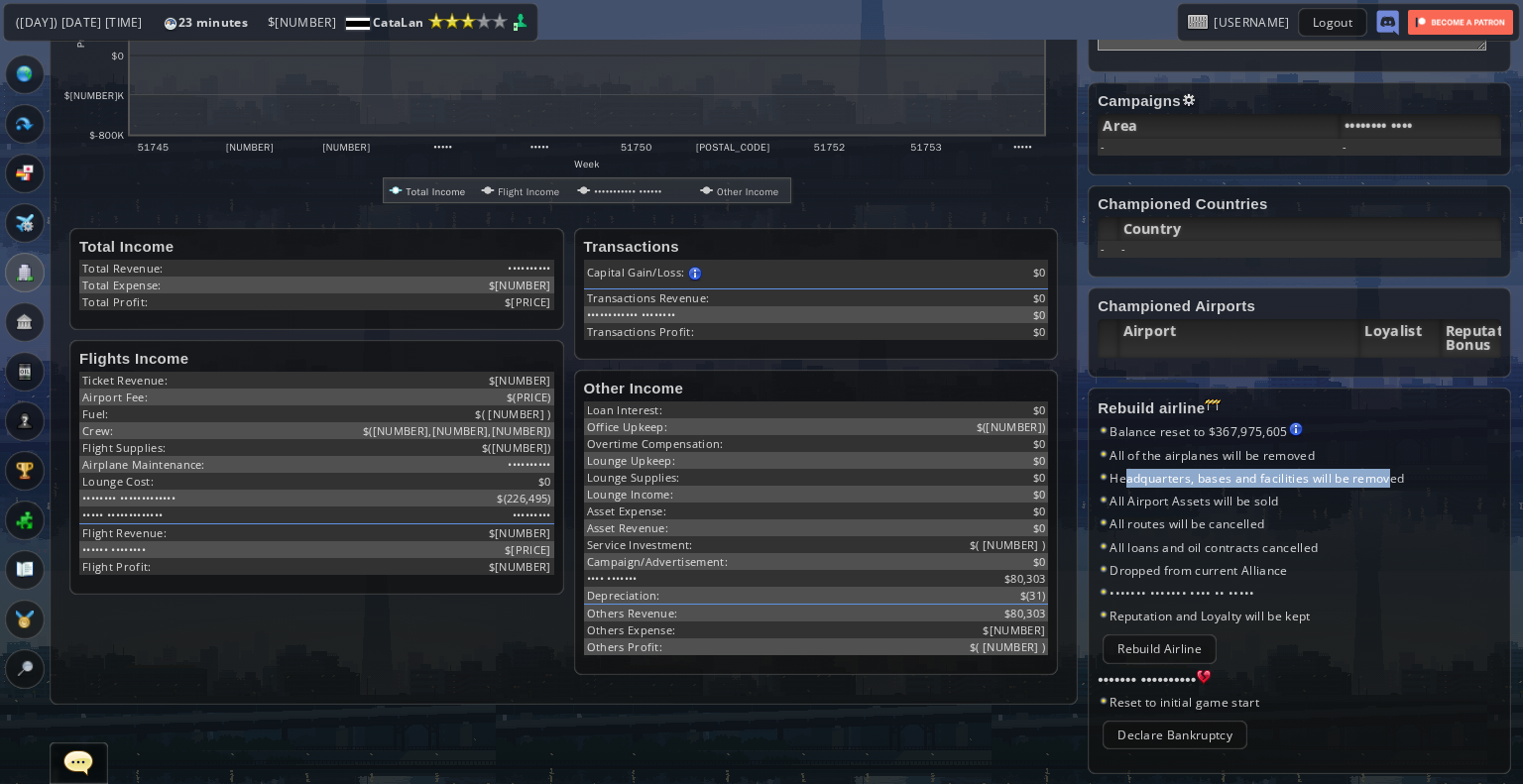 drag, startPoint x: 1120, startPoint y: 468, endPoint x: 1368, endPoint y: 460, distance: 248.129 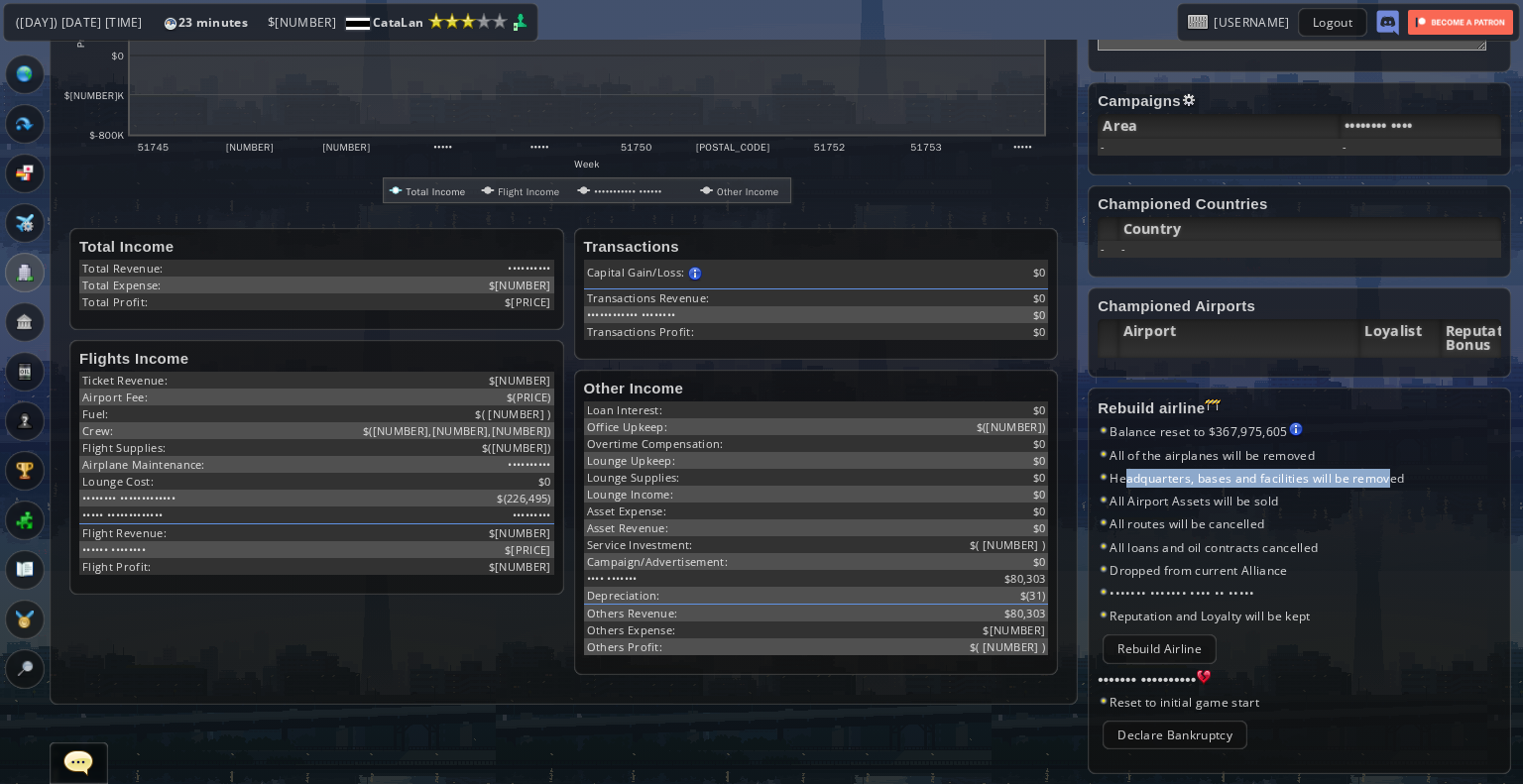 click on "Headquarters, bases and facilities will be removed" at bounding box center (1299, 478) 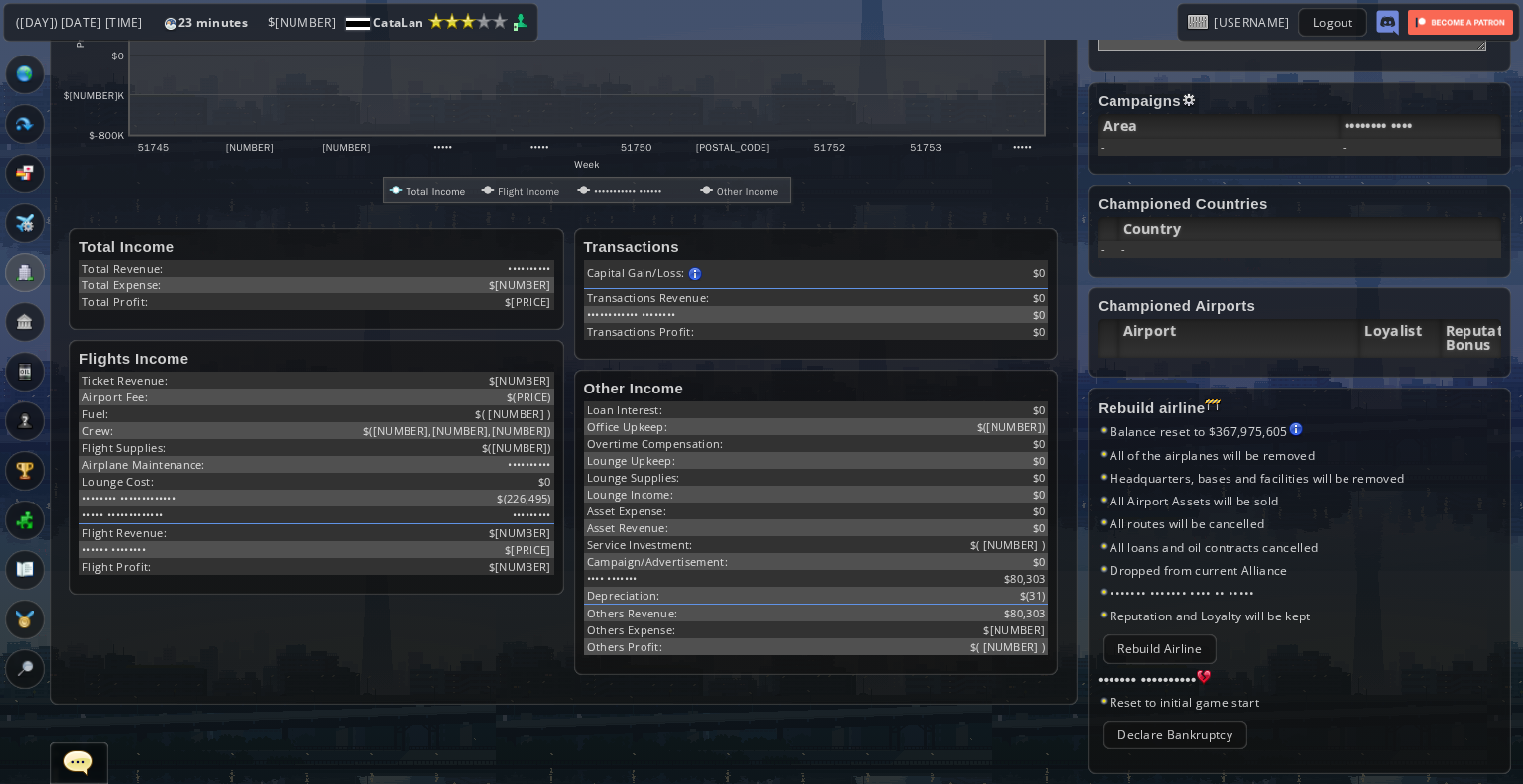 click on "All Airport Assets will be sold" at bounding box center [1299, 501] 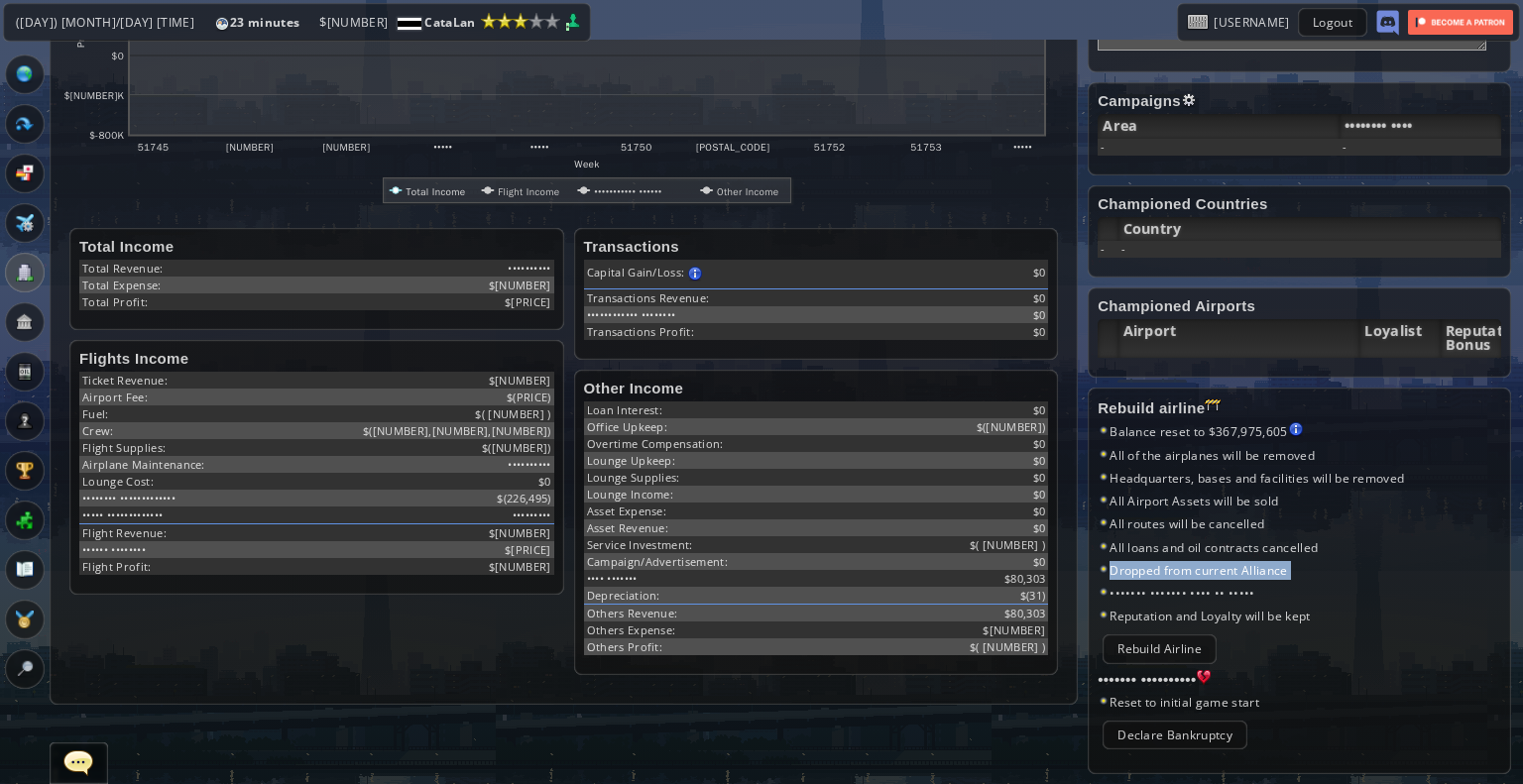 drag, startPoint x: 1110, startPoint y: 568, endPoint x: 1214, endPoint y: 574, distance: 104.17293 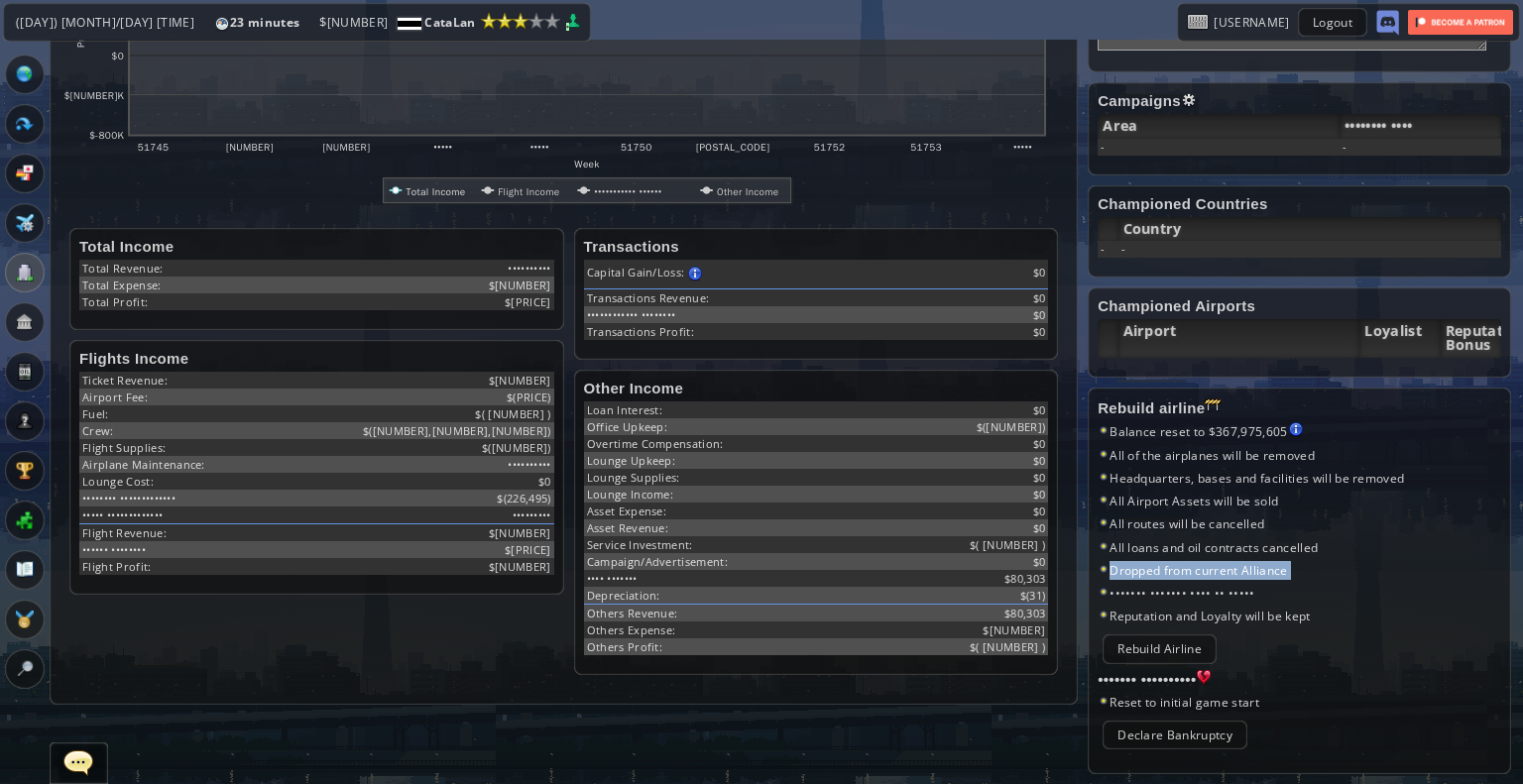 click on "Balance reset to $ [NUMBER]
Sold Airplanes
[NUMBER]
Sold Bases
[NUMBER] ([NUMBER]) [CITY]([CODE]) [NUMBER] [NUMBER] -
Sold Assets
[NUMBER]
Loans Repayment [NUMBER]" at bounding box center (1299, 523) 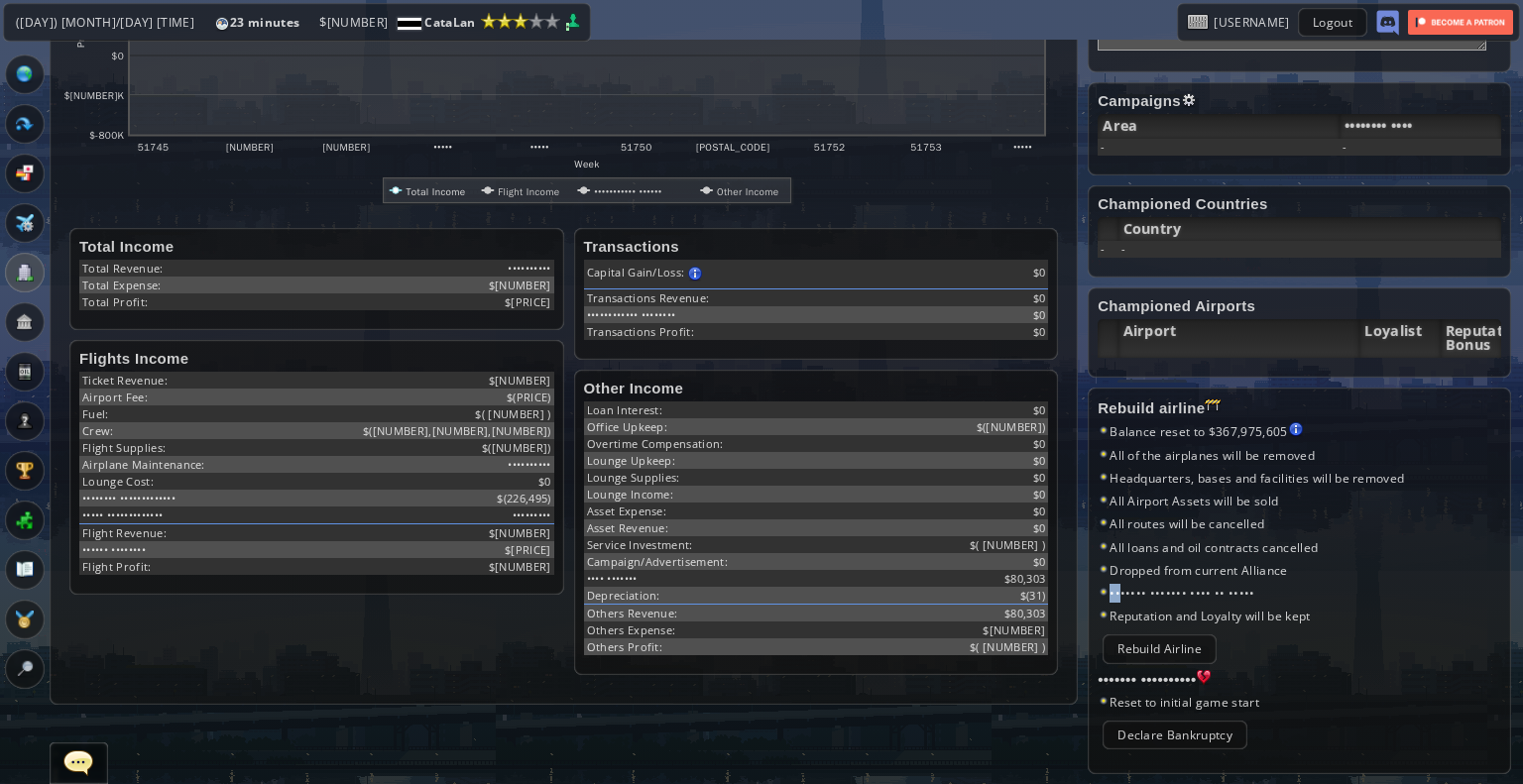 drag, startPoint x: 1115, startPoint y: 584, endPoint x: 1263, endPoint y: 583, distance: 148.00338 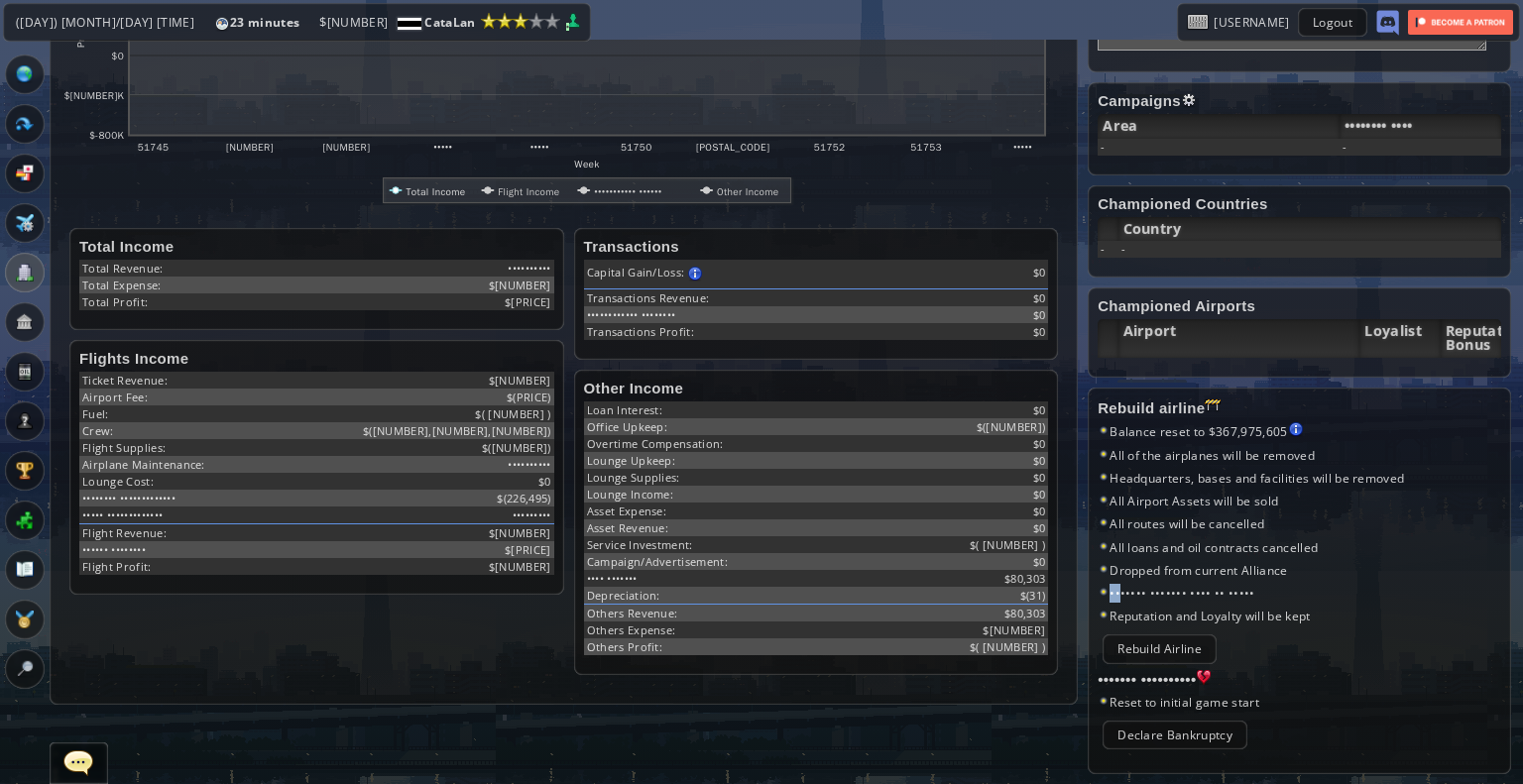 click on "••••••• ••••••• •••• •• •••••" at bounding box center [1299, 593] 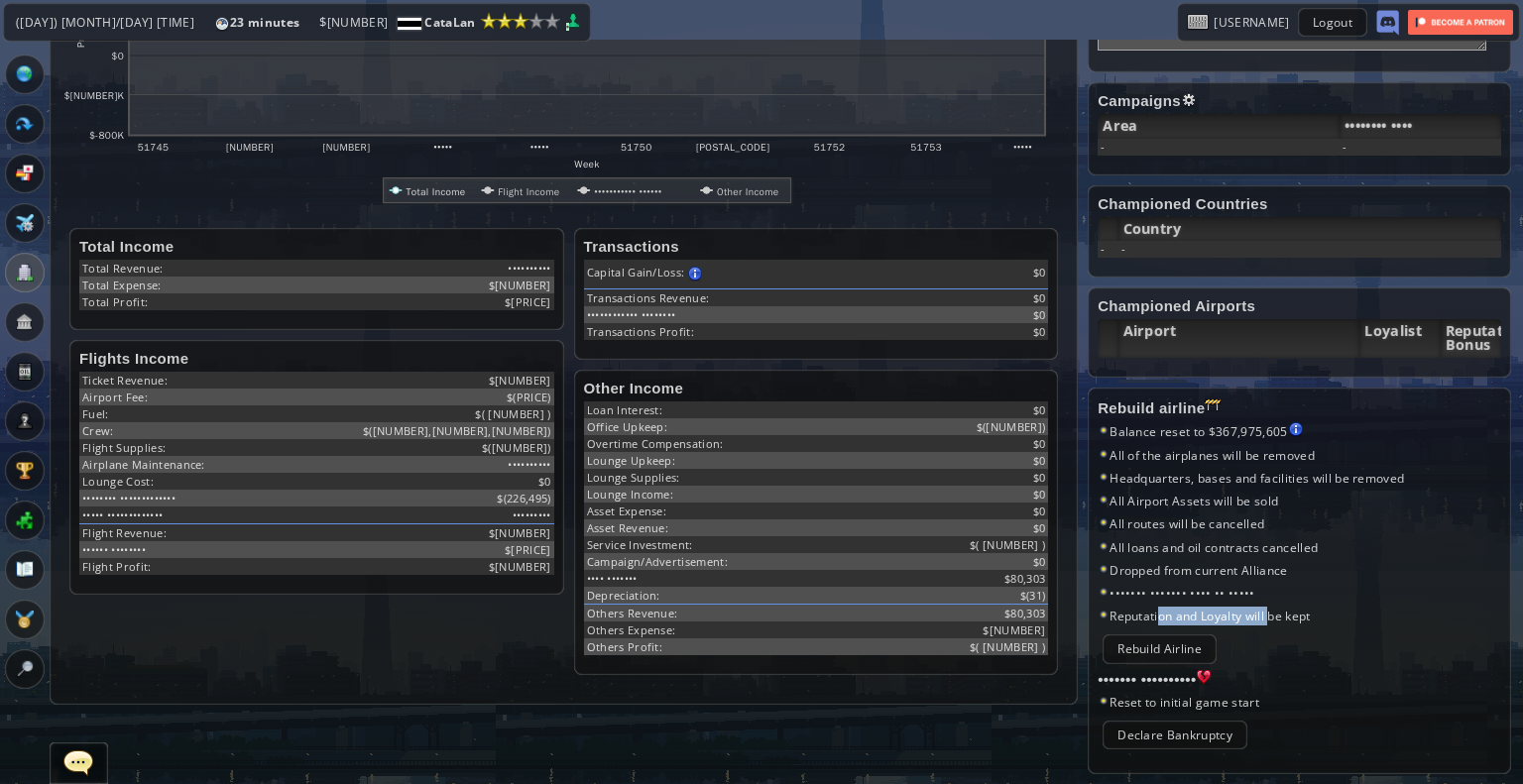 drag, startPoint x: 1148, startPoint y: 607, endPoint x: 1256, endPoint y: 609, distance: 108.01852 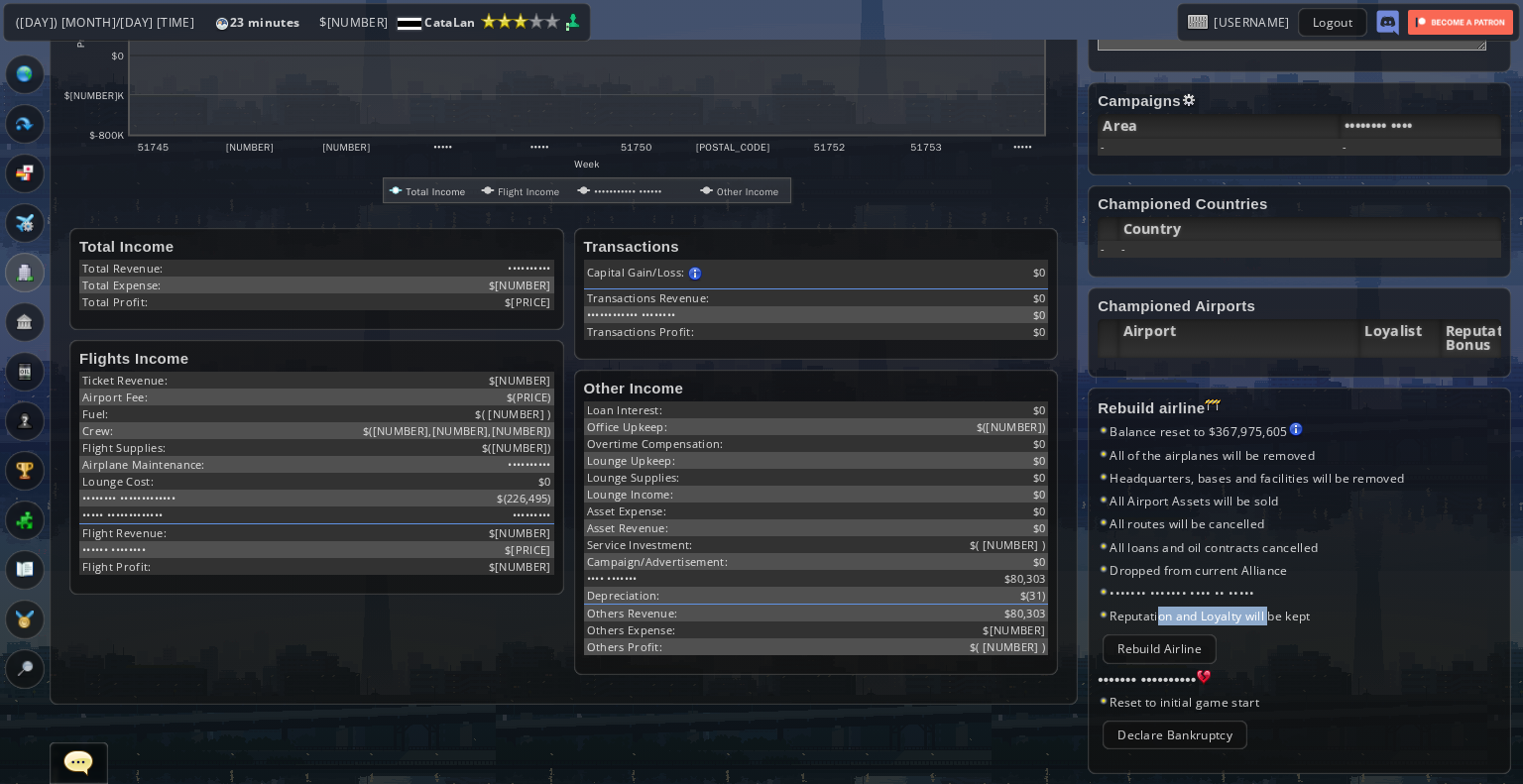 click on "Reputation and Loyalty will be kept" at bounding box center [1299, 616] 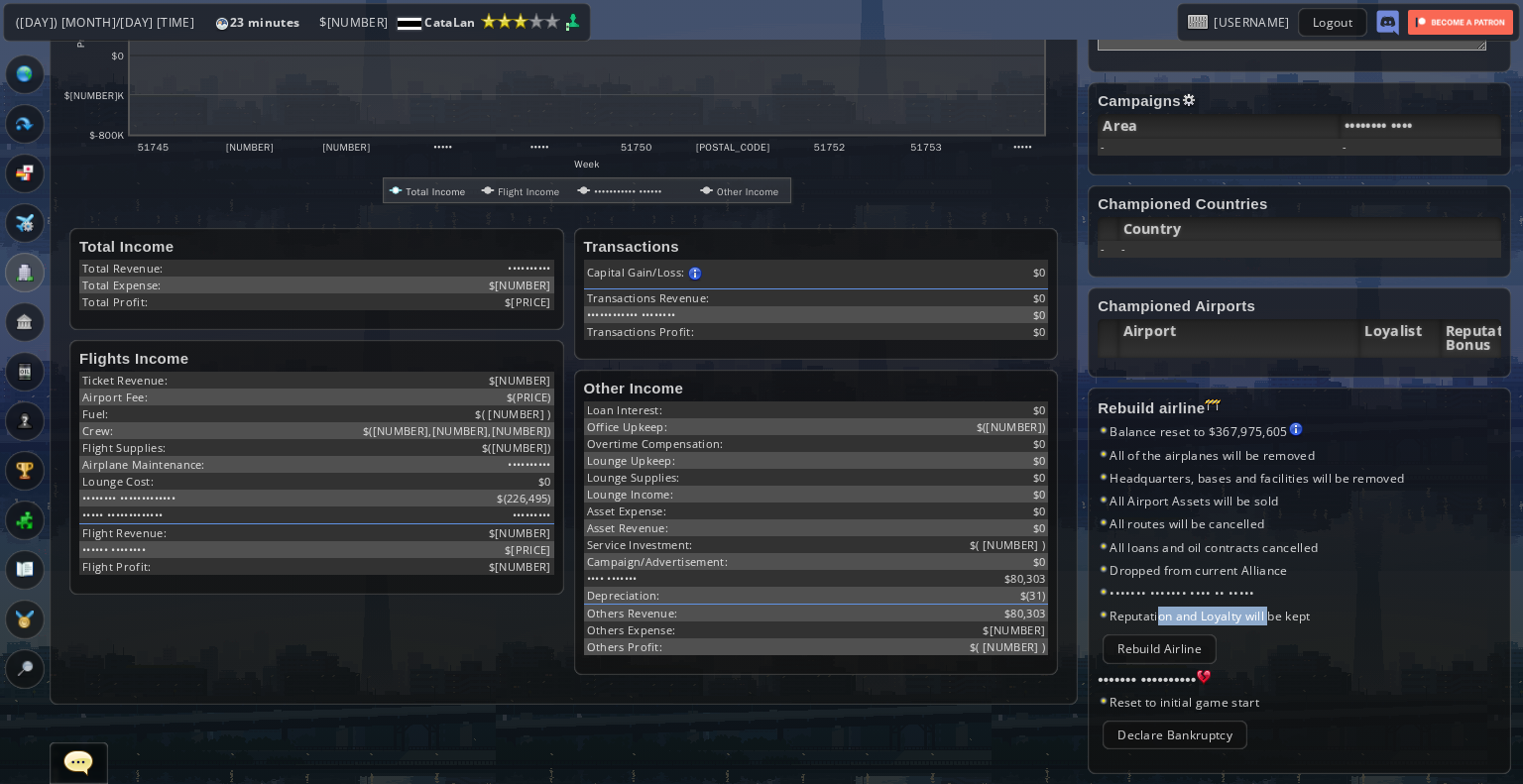 click on "Reputation and Loyalty will be kept" at bounding box center (1299, 616) 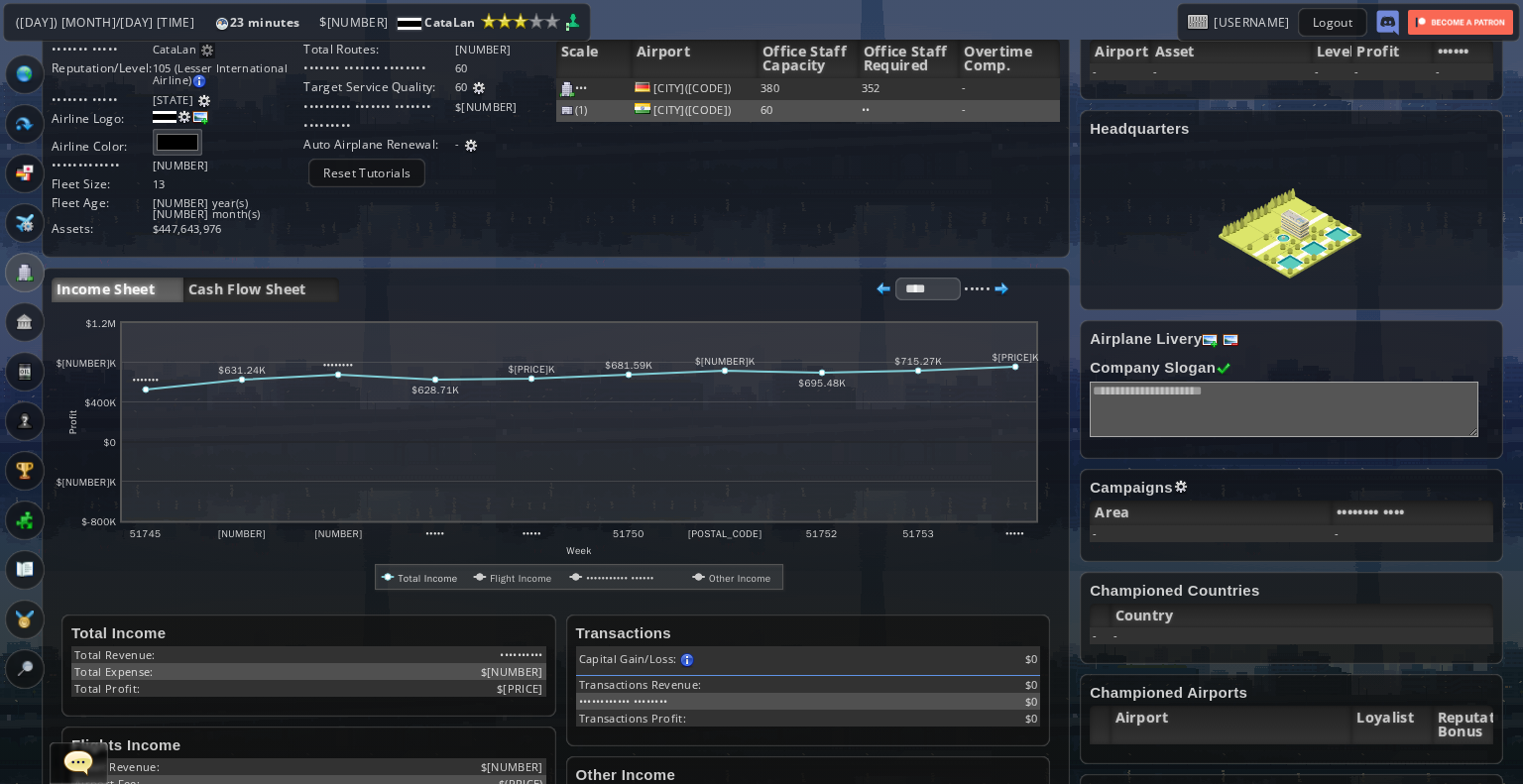 scroll, scrollTop: 42, scrollLeft: 9, axis: both 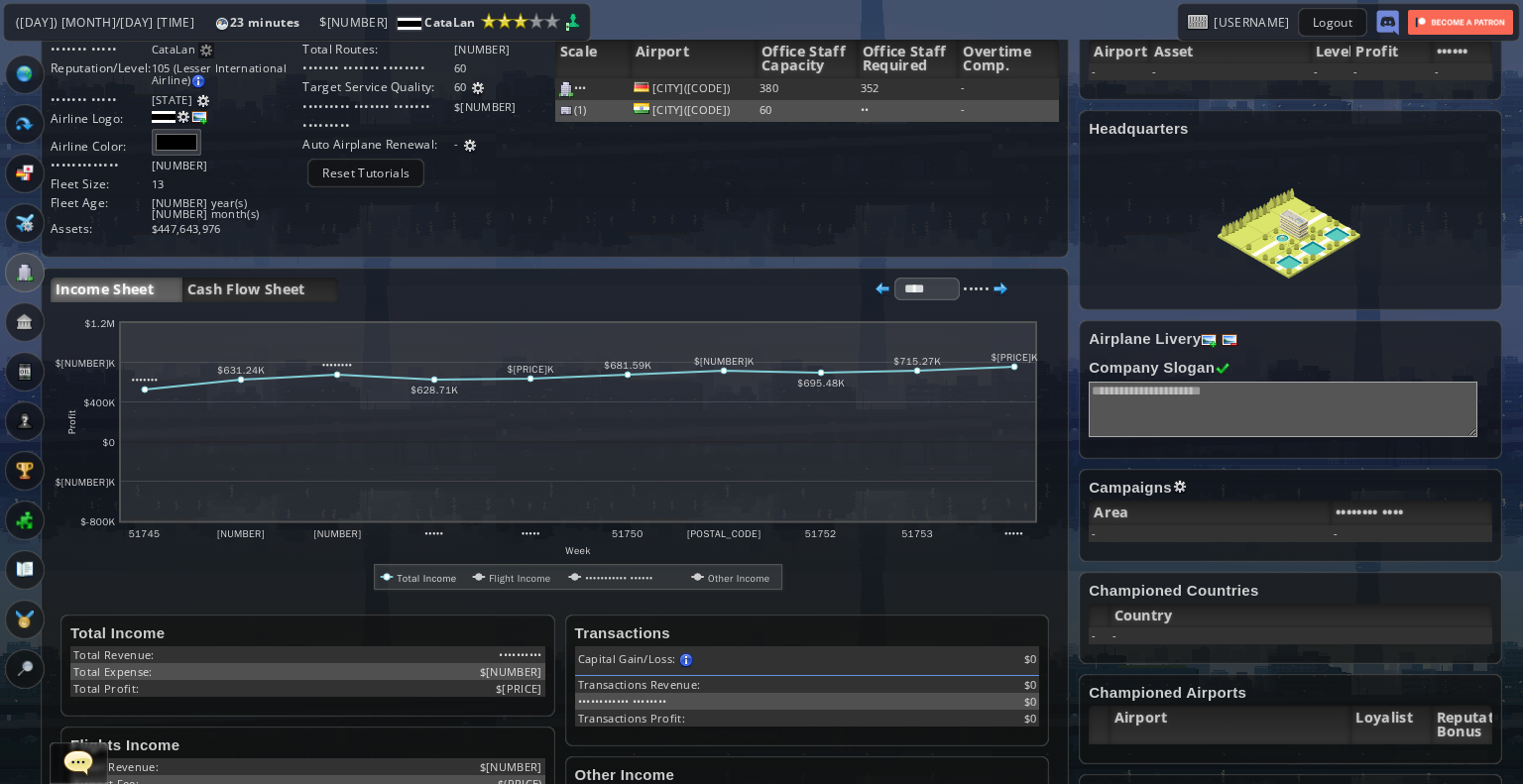 click at bounding box center (78, 762) 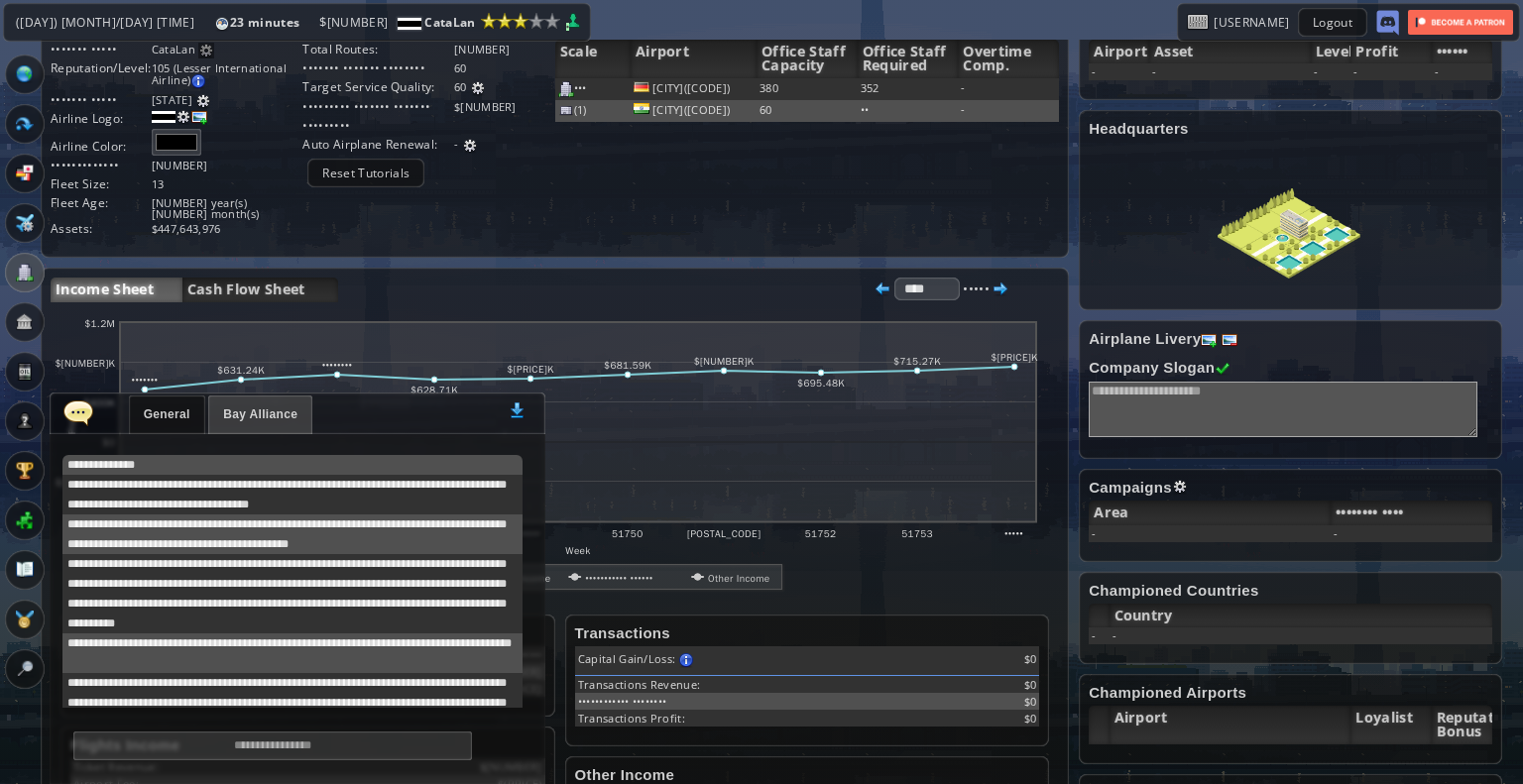 scroll, scrollTop: 454, scrollLeft: 0, axis: vertical 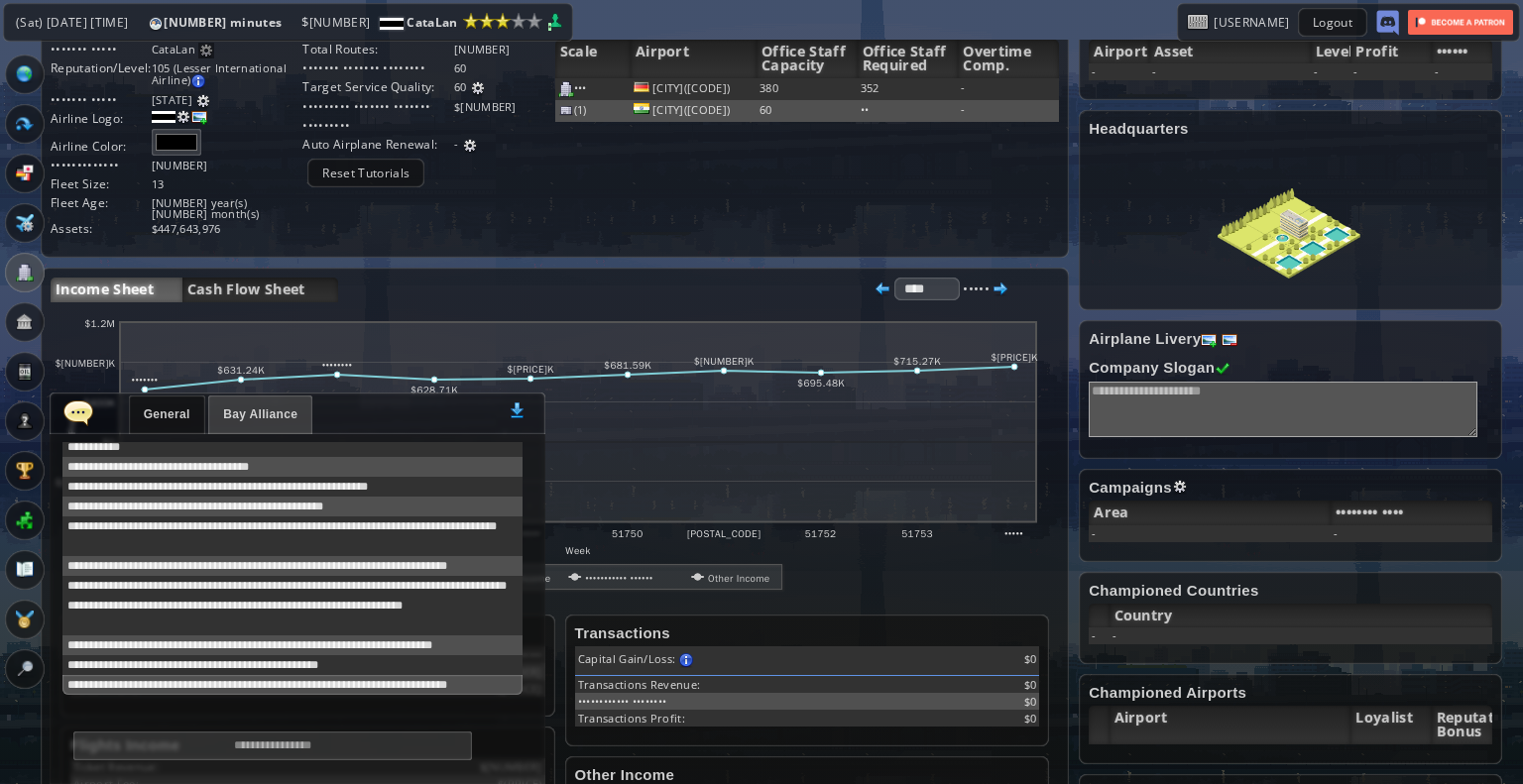 click at bounding box center (78, 412) 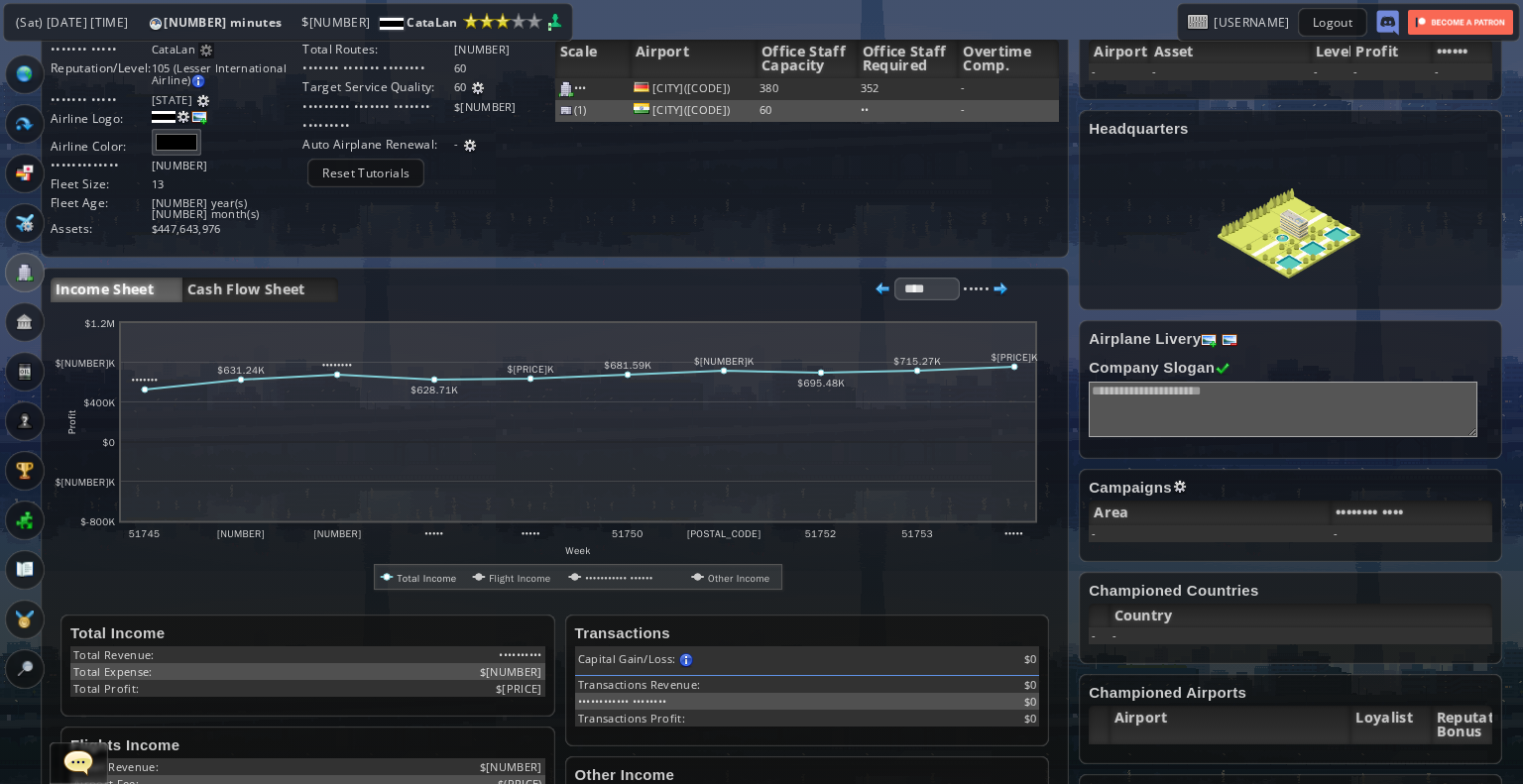 click on "Flights Income" at bounding box center [188, 632] 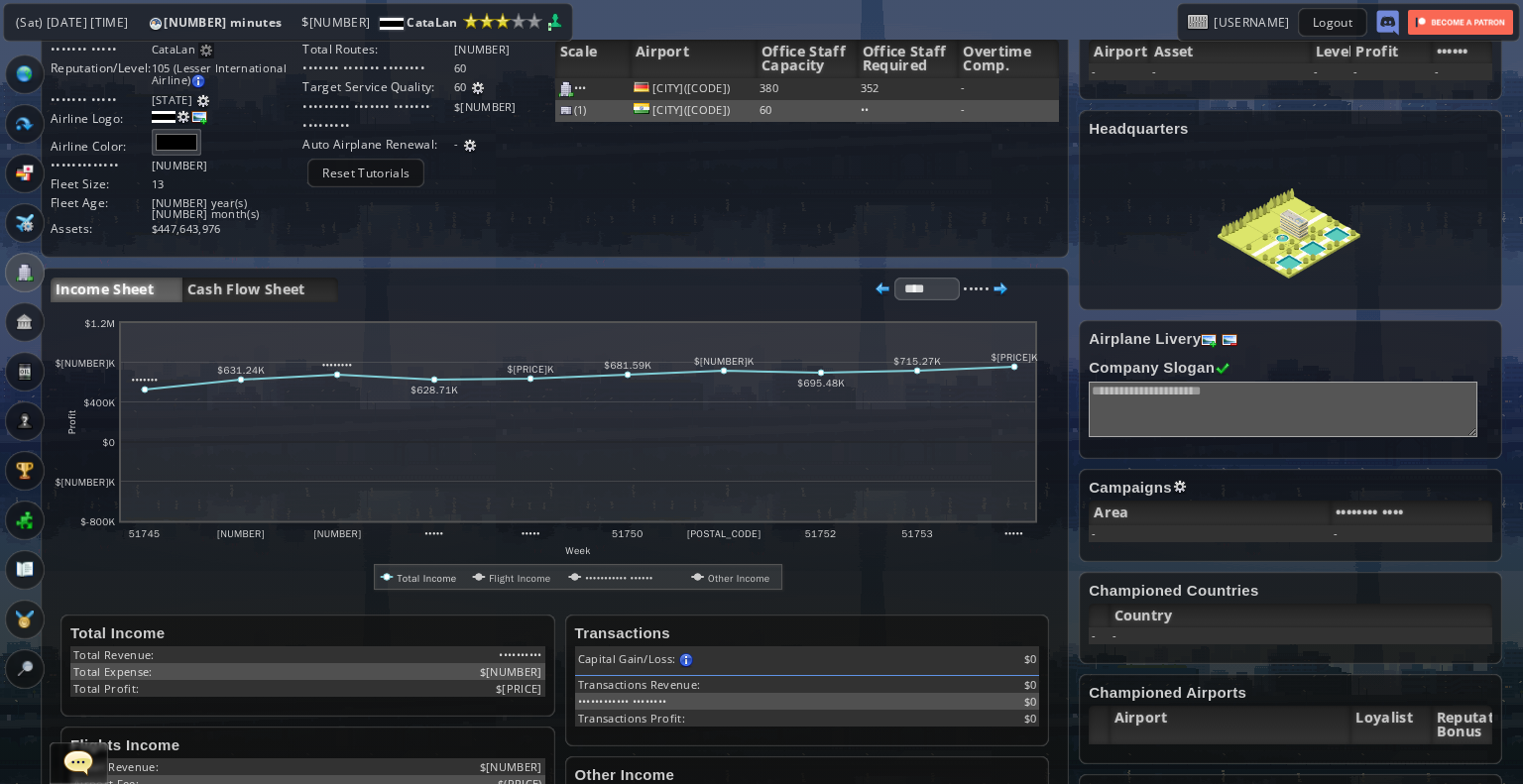 click on "•••••••
••• ••••••••
•" at bounding box center (78, 763) 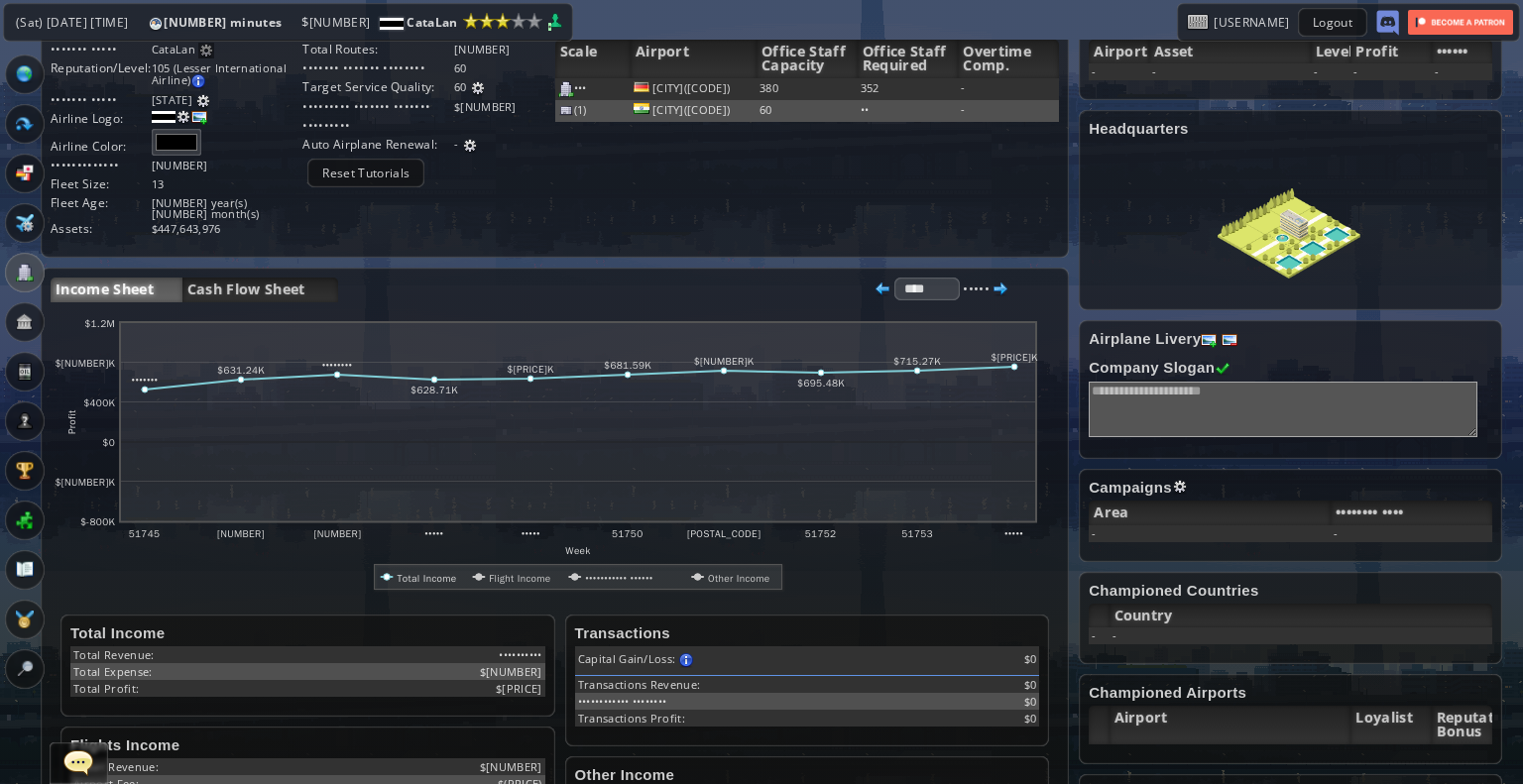 click at bounding box center [78, 762] 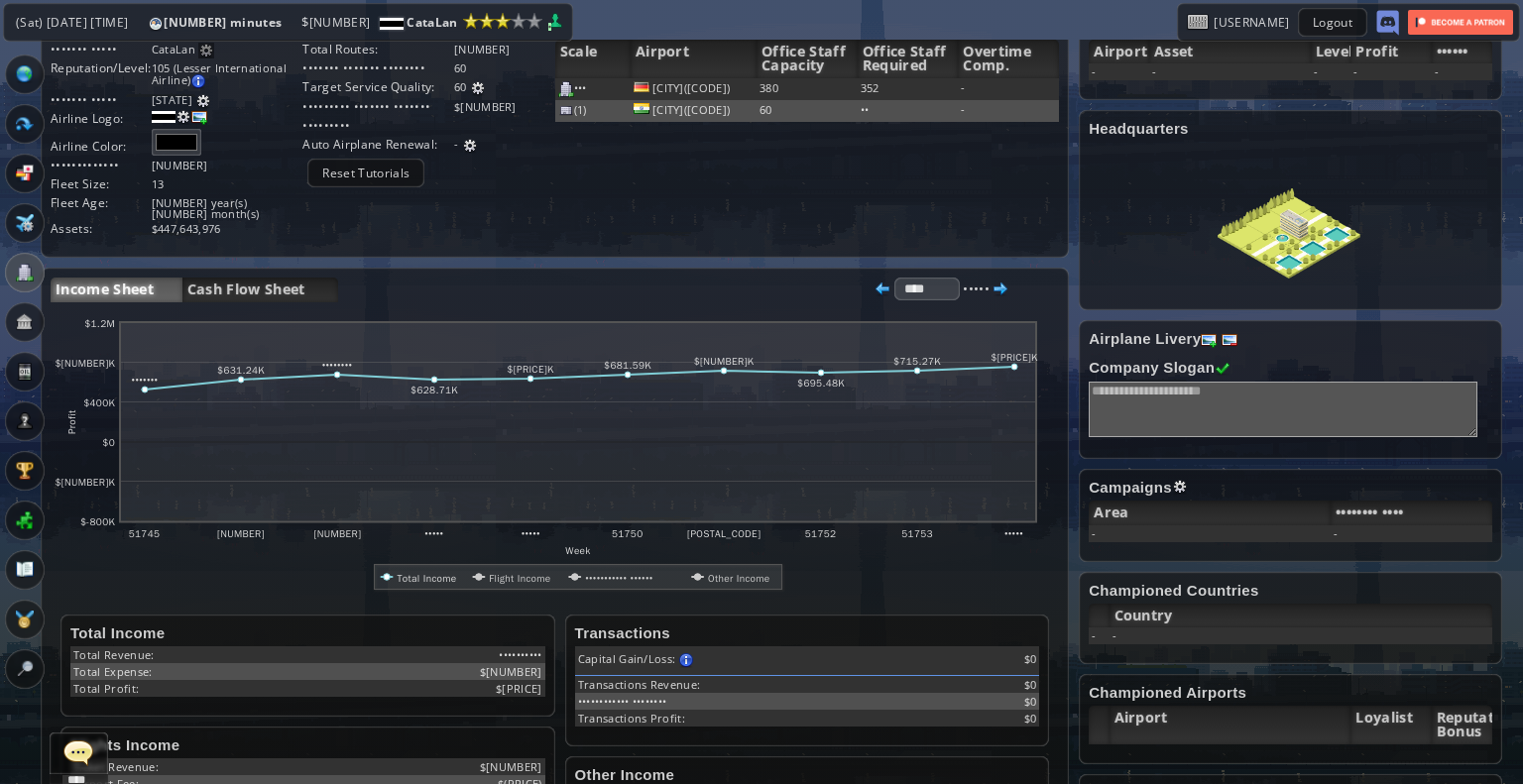 scroll, scrollTop: 454, scrollLeft: 0, axis: vertical 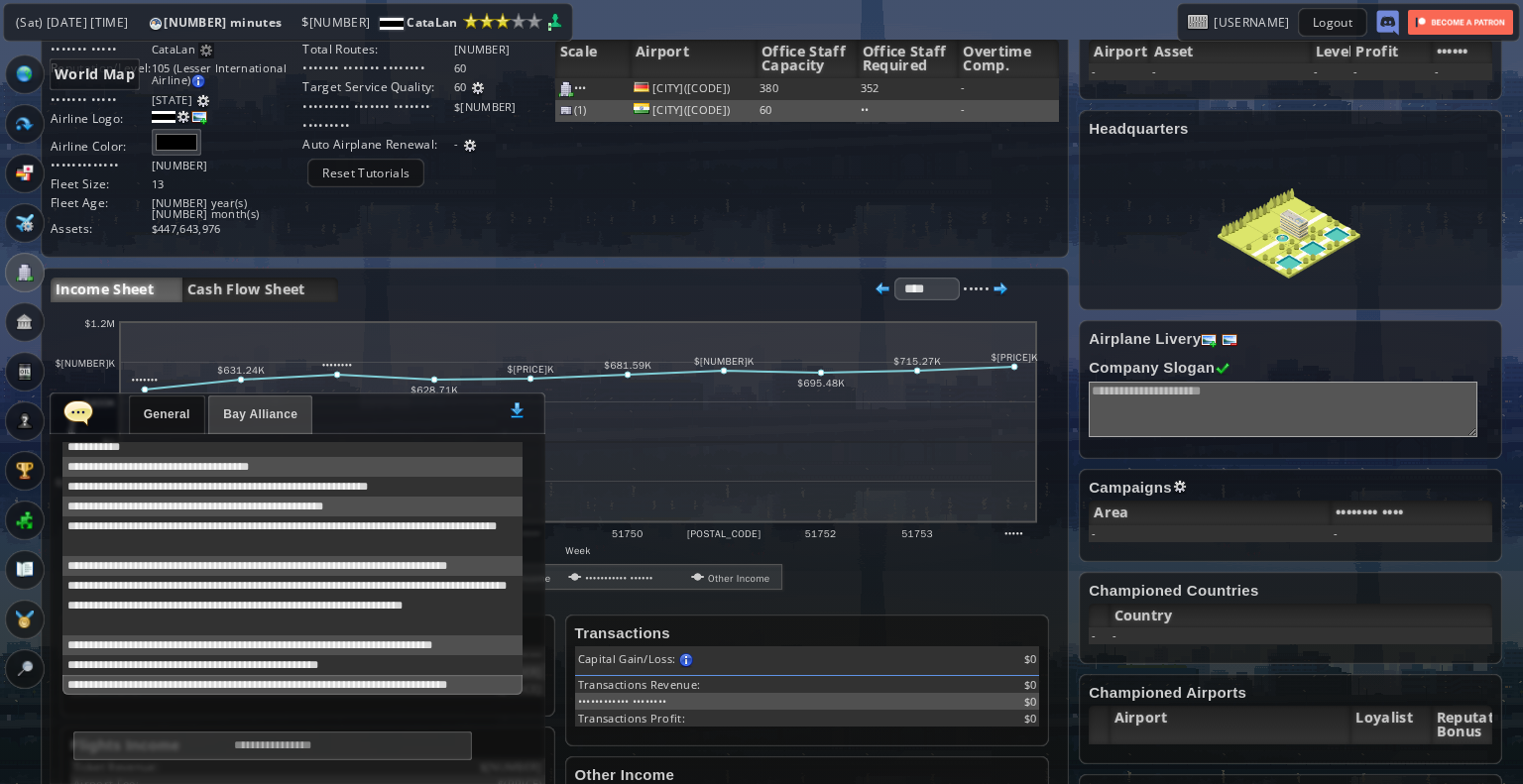 click at bounding box center (25, 74) 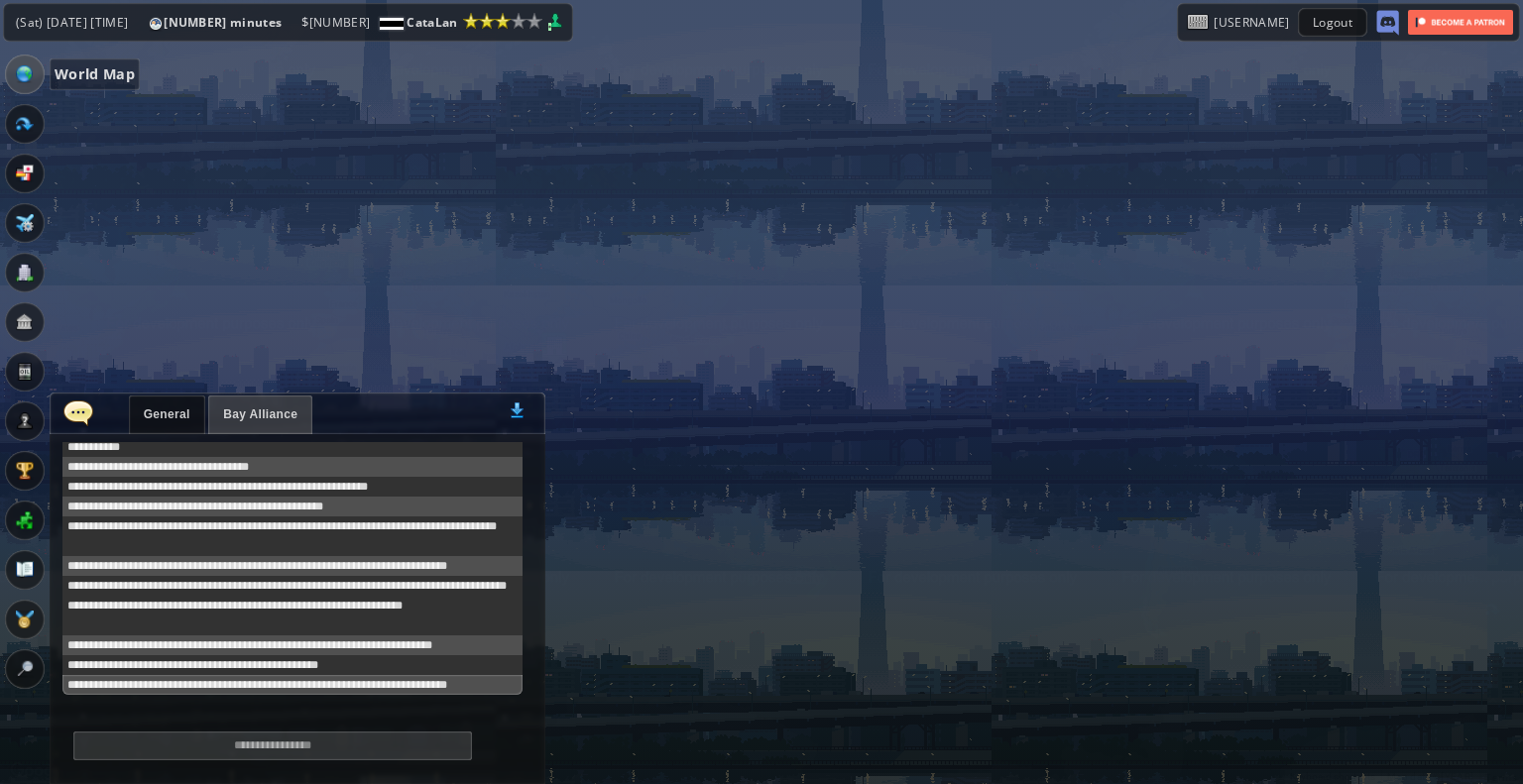 scroll, scrollTop: 0, scrollLeft: 0, axis: both 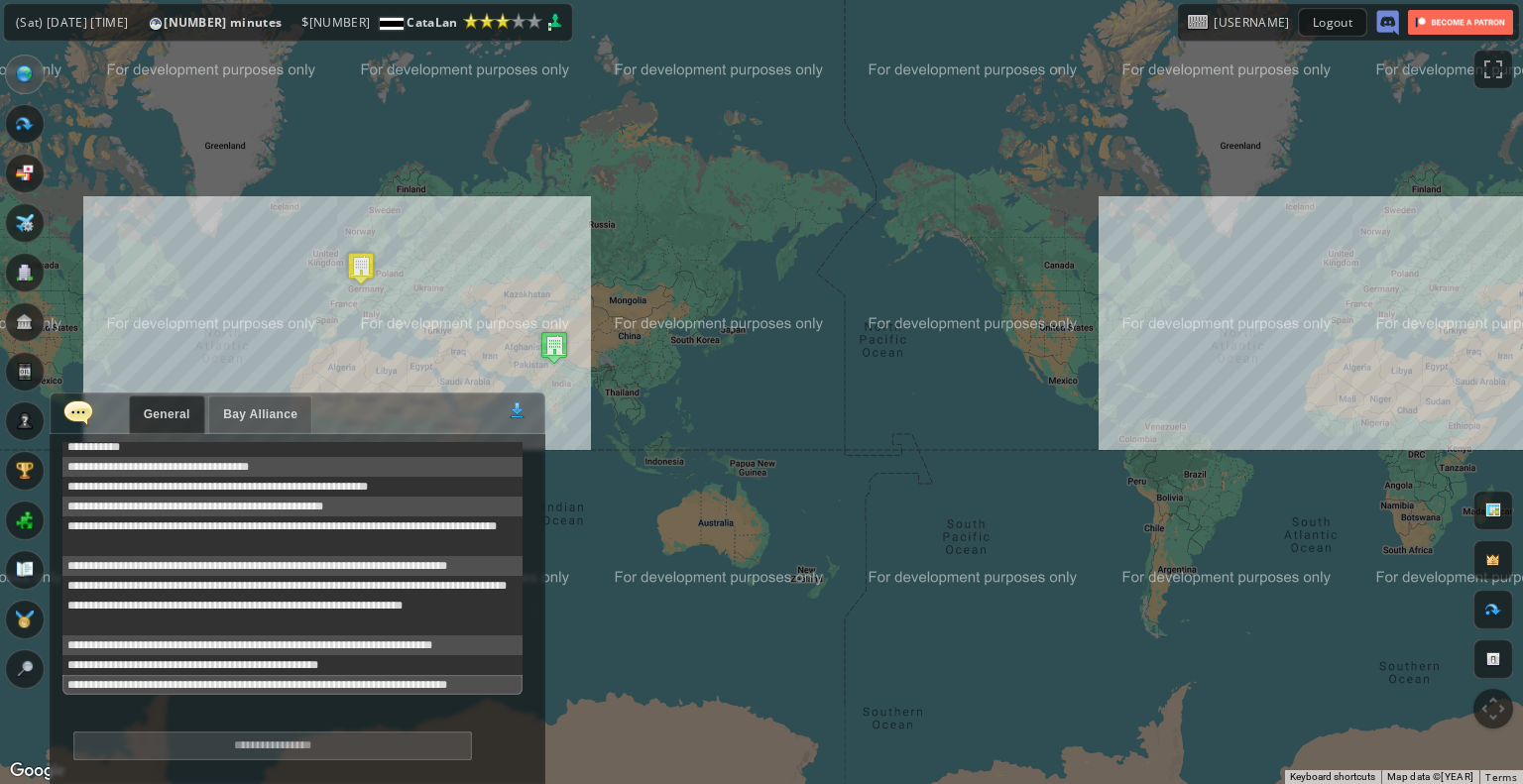 click on "•••••••
••• ••••••••
•" at bounding box center (297, 413) 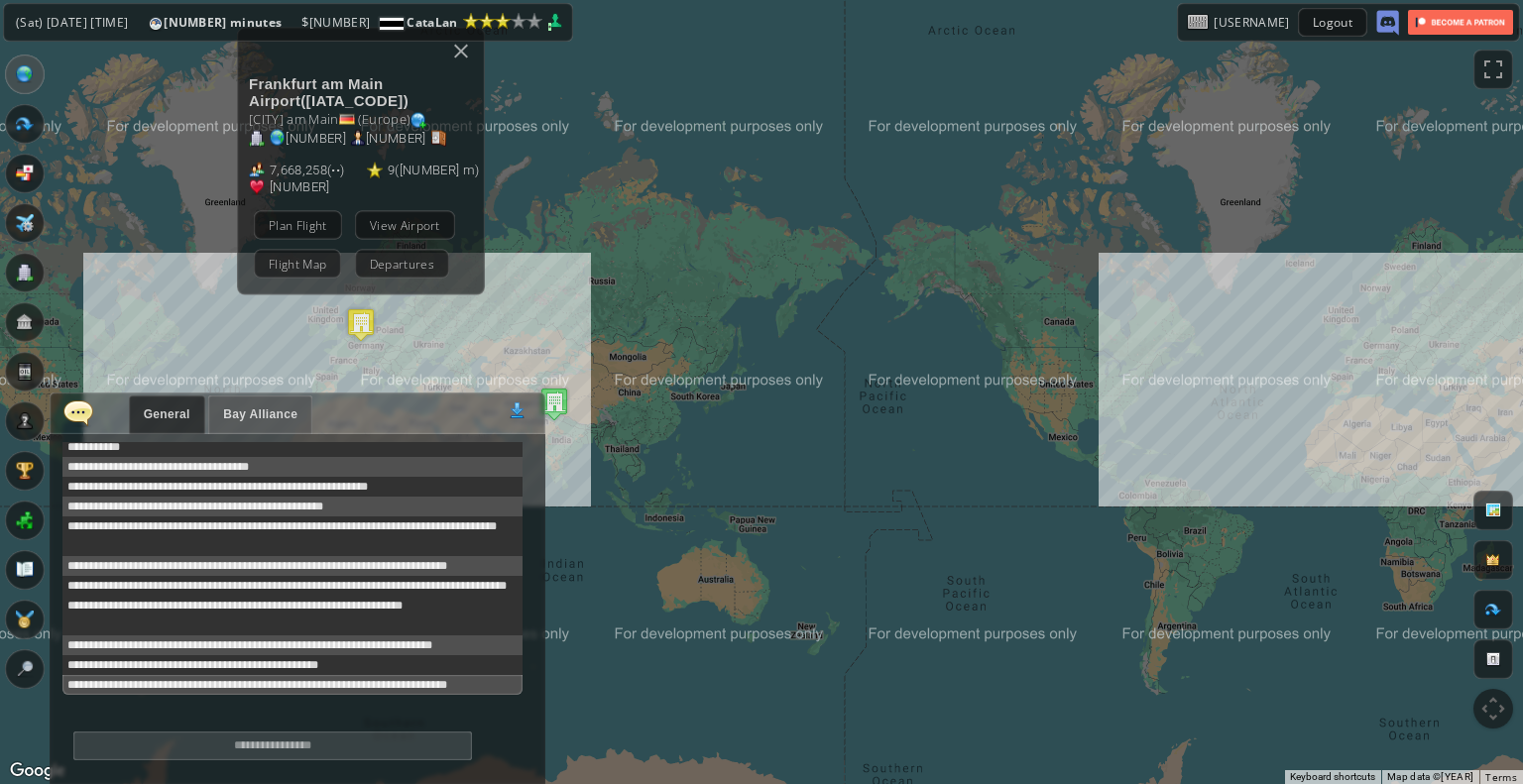 click at bounding box center (25, 124) 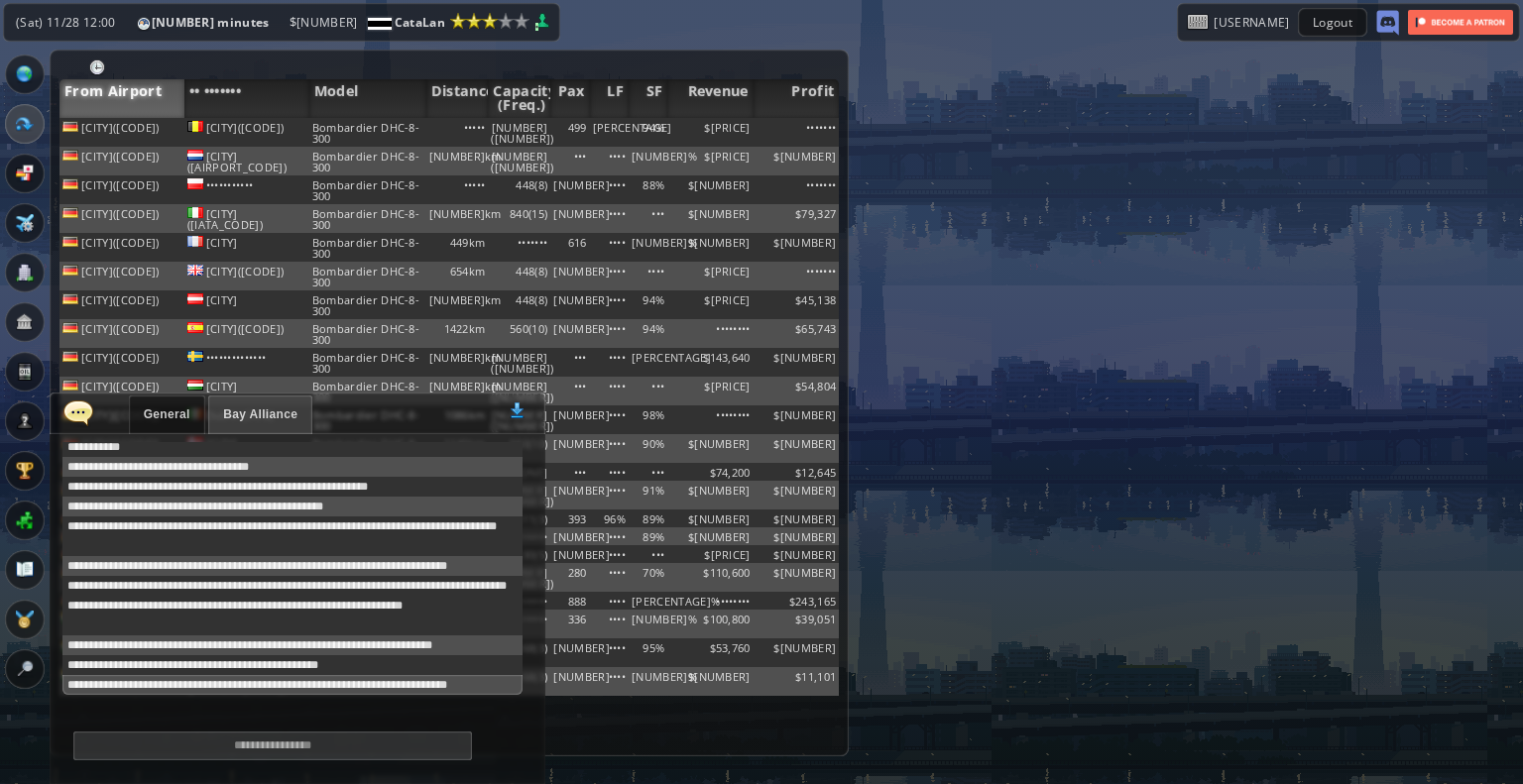 click on "•••••••
••• ••••••••
•" at bounding box center (297, 413) 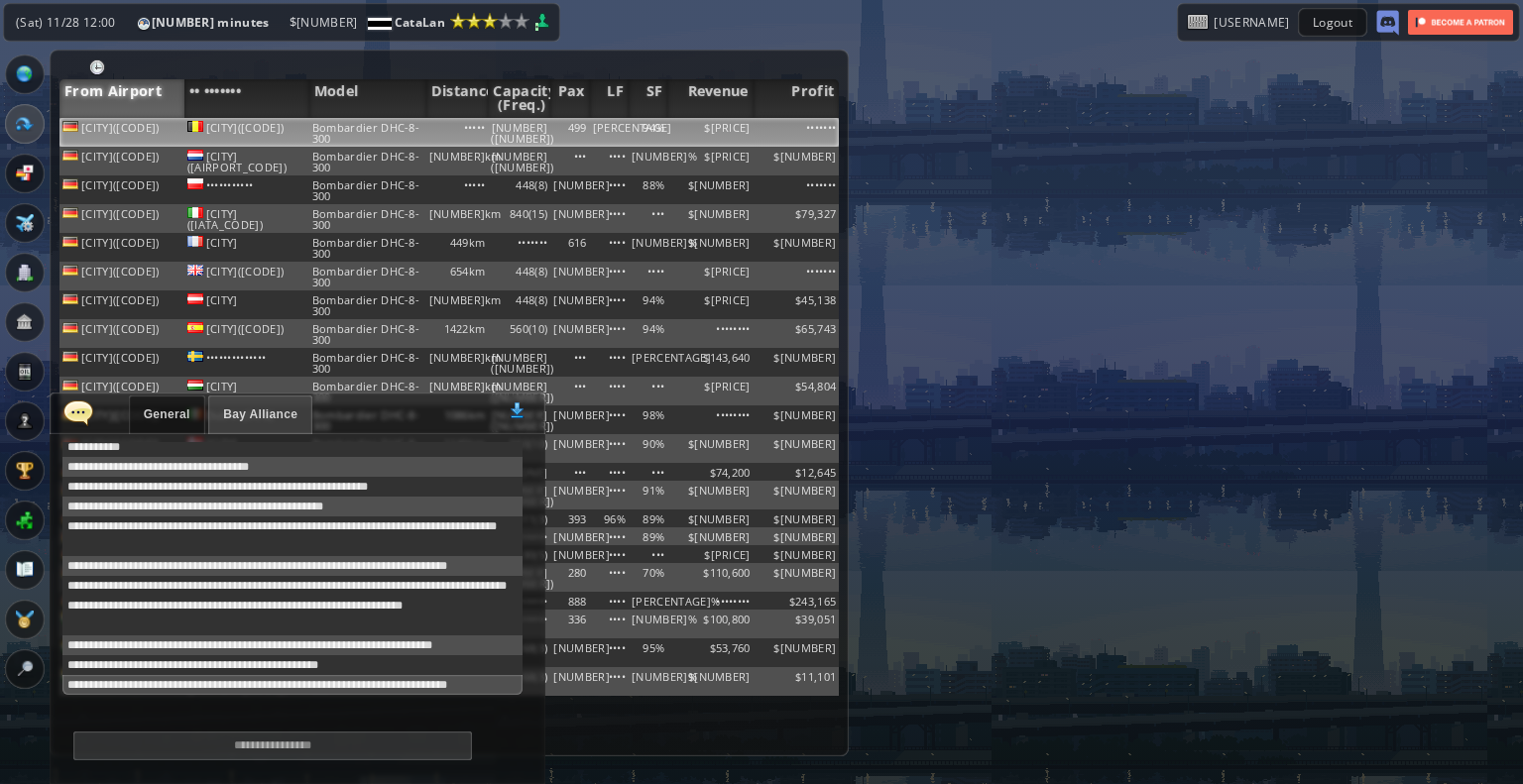click on "[NUMBER]([NUMBER])" at bounding box center (519, 132) 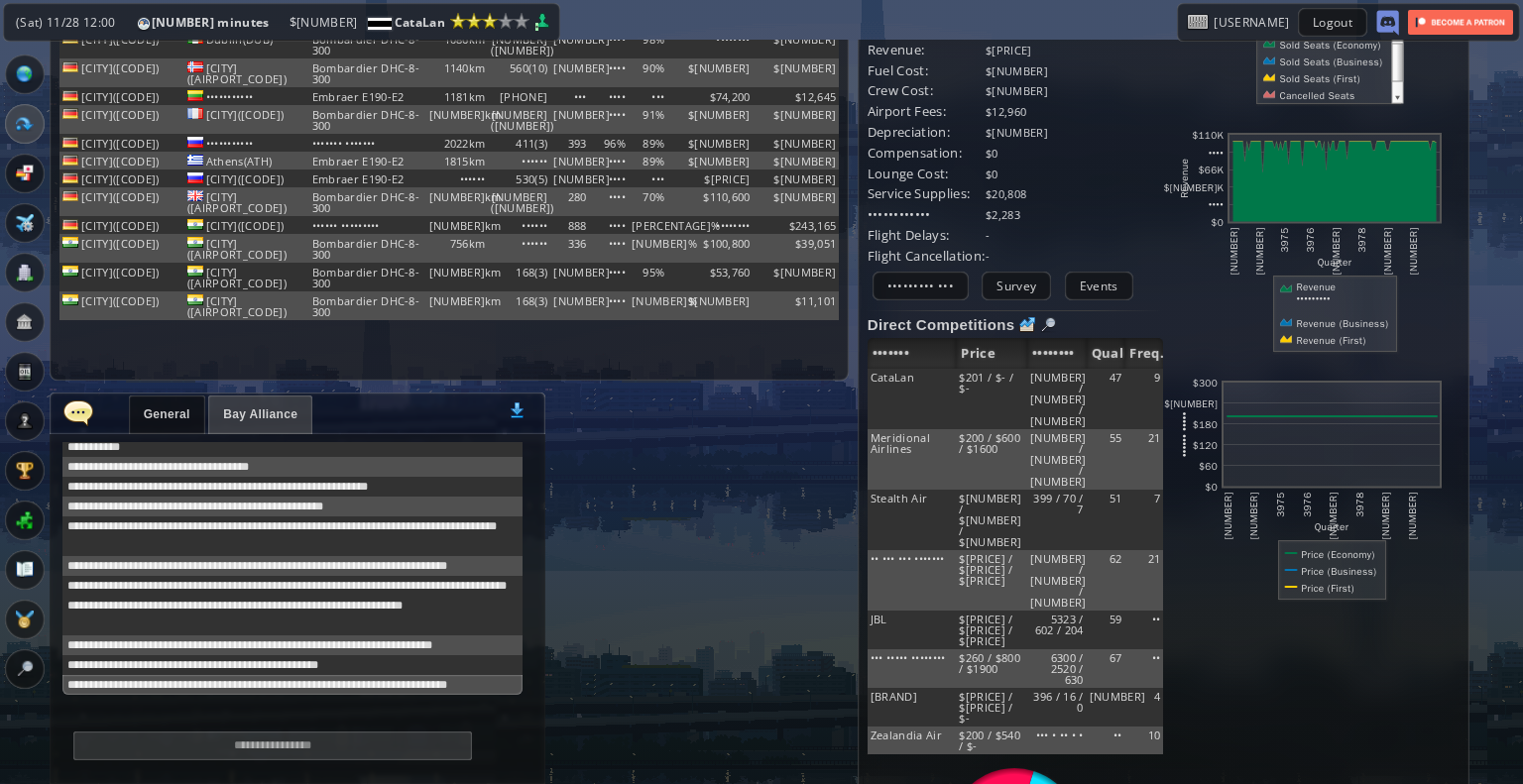 scroll, scrollTop: 0, scrollLeft: 0, axis: both 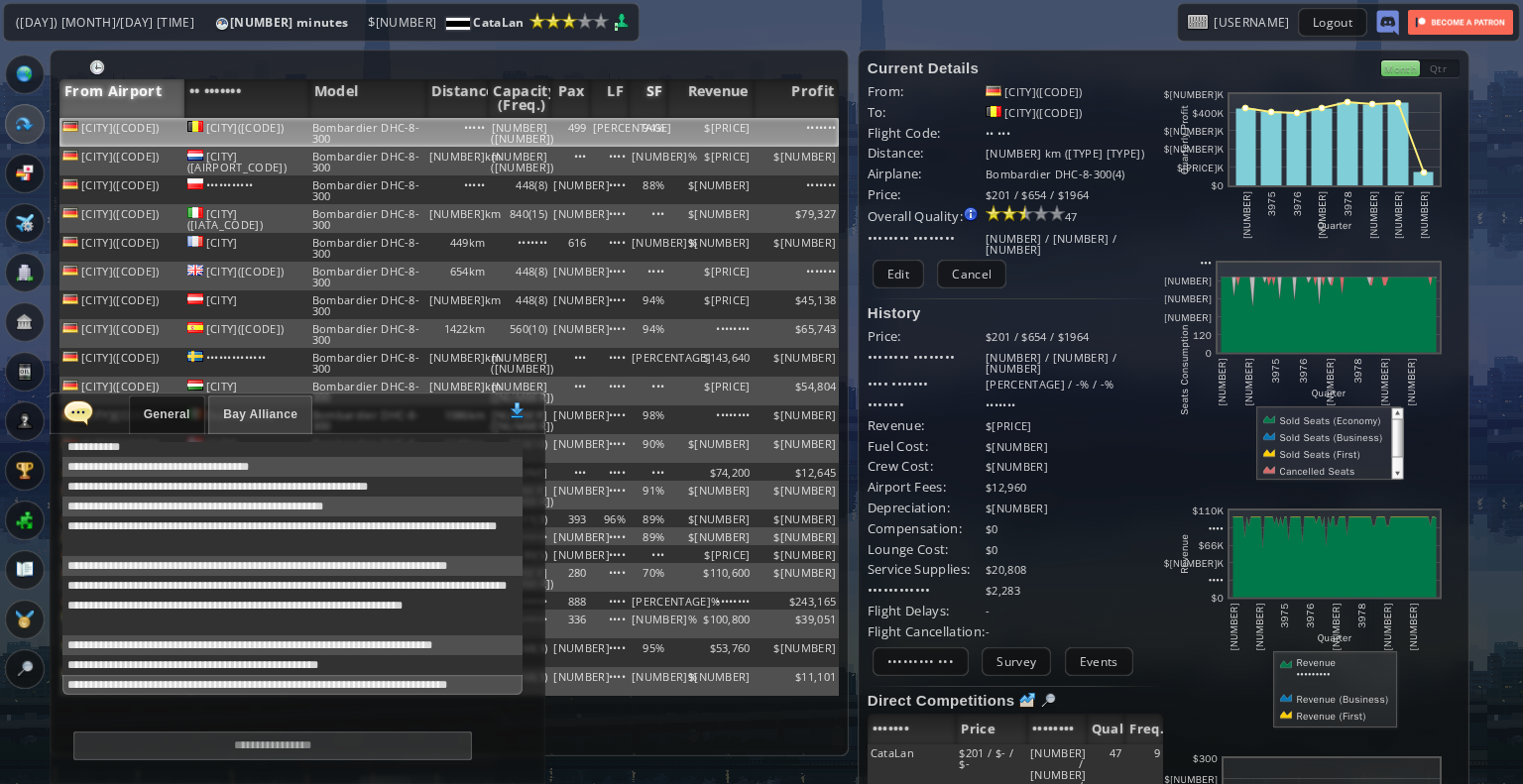 click on "SF" at bounding box center (647, 98) 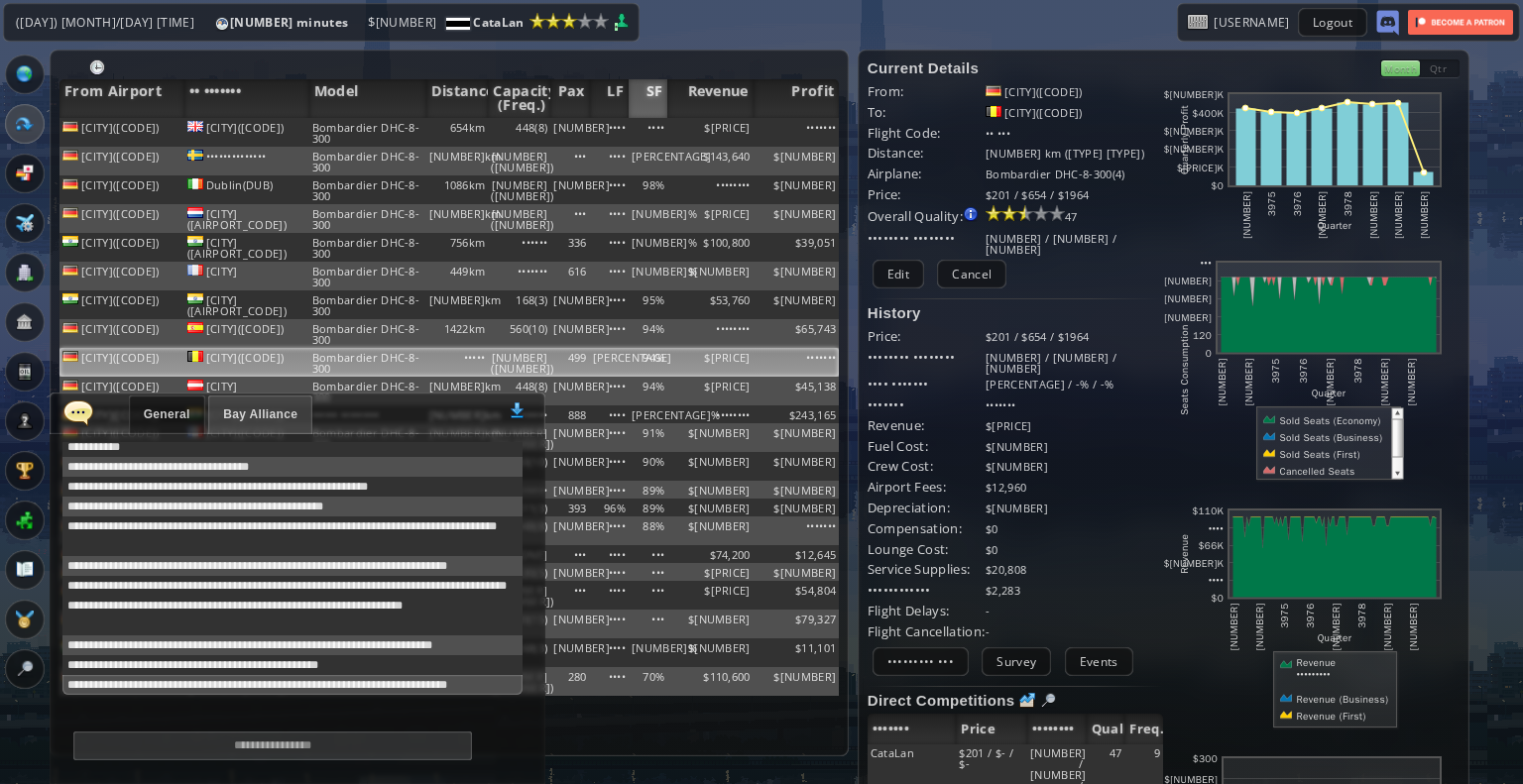 click on "SF" at bounding box center [647, 98] 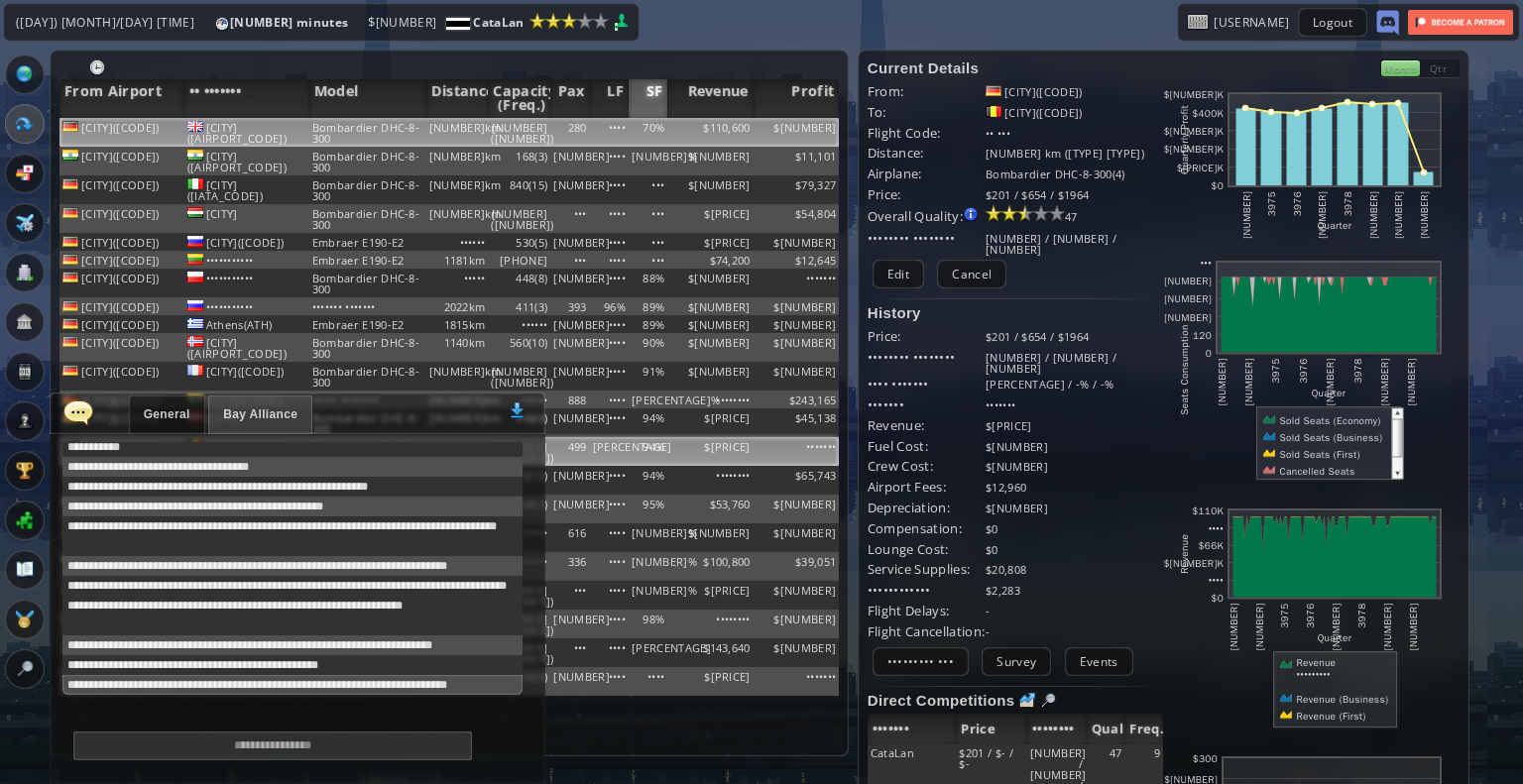 click on "70%" at bounding box center (647, 132) 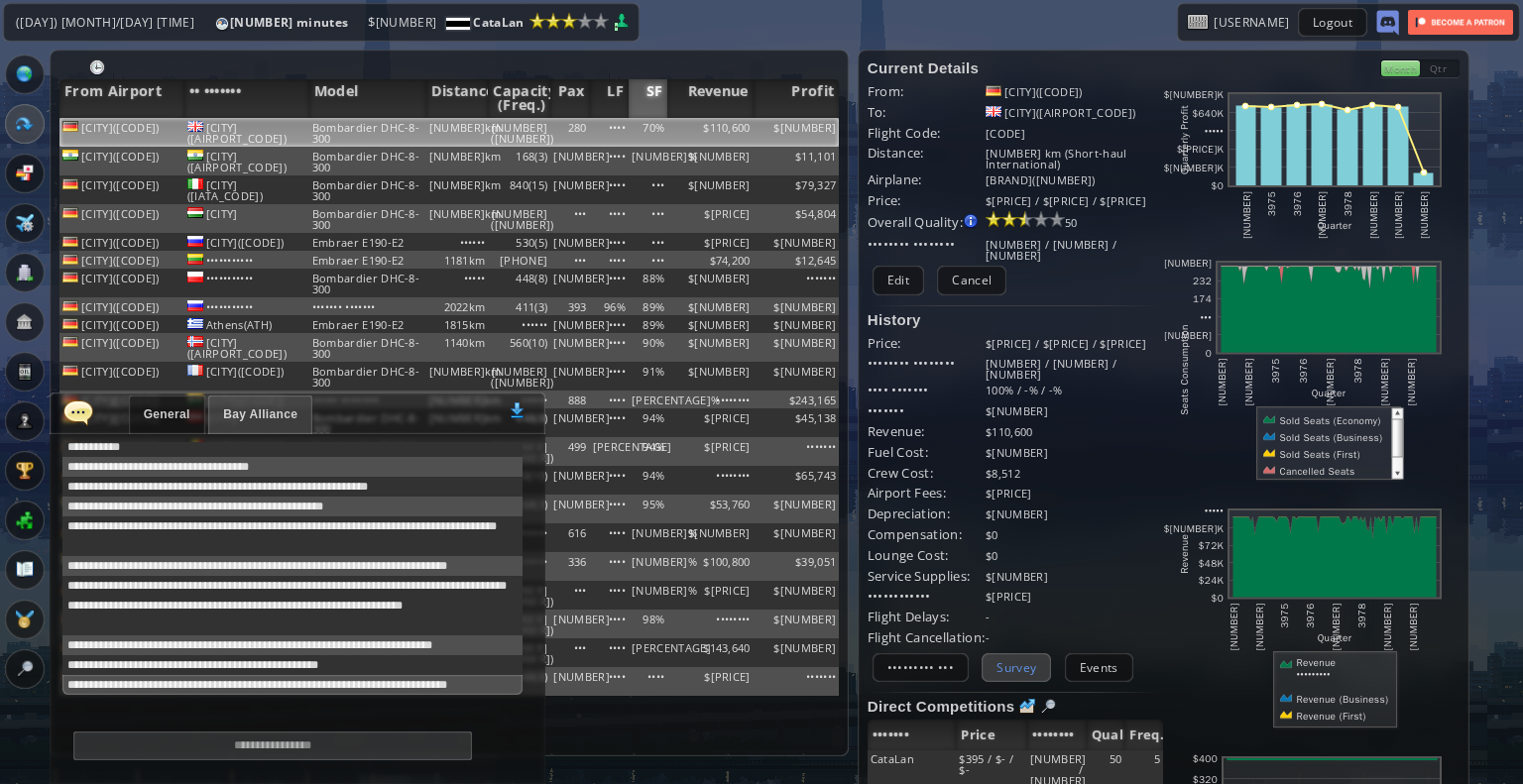 click on "Survey" at bounding box center (1016, 667) 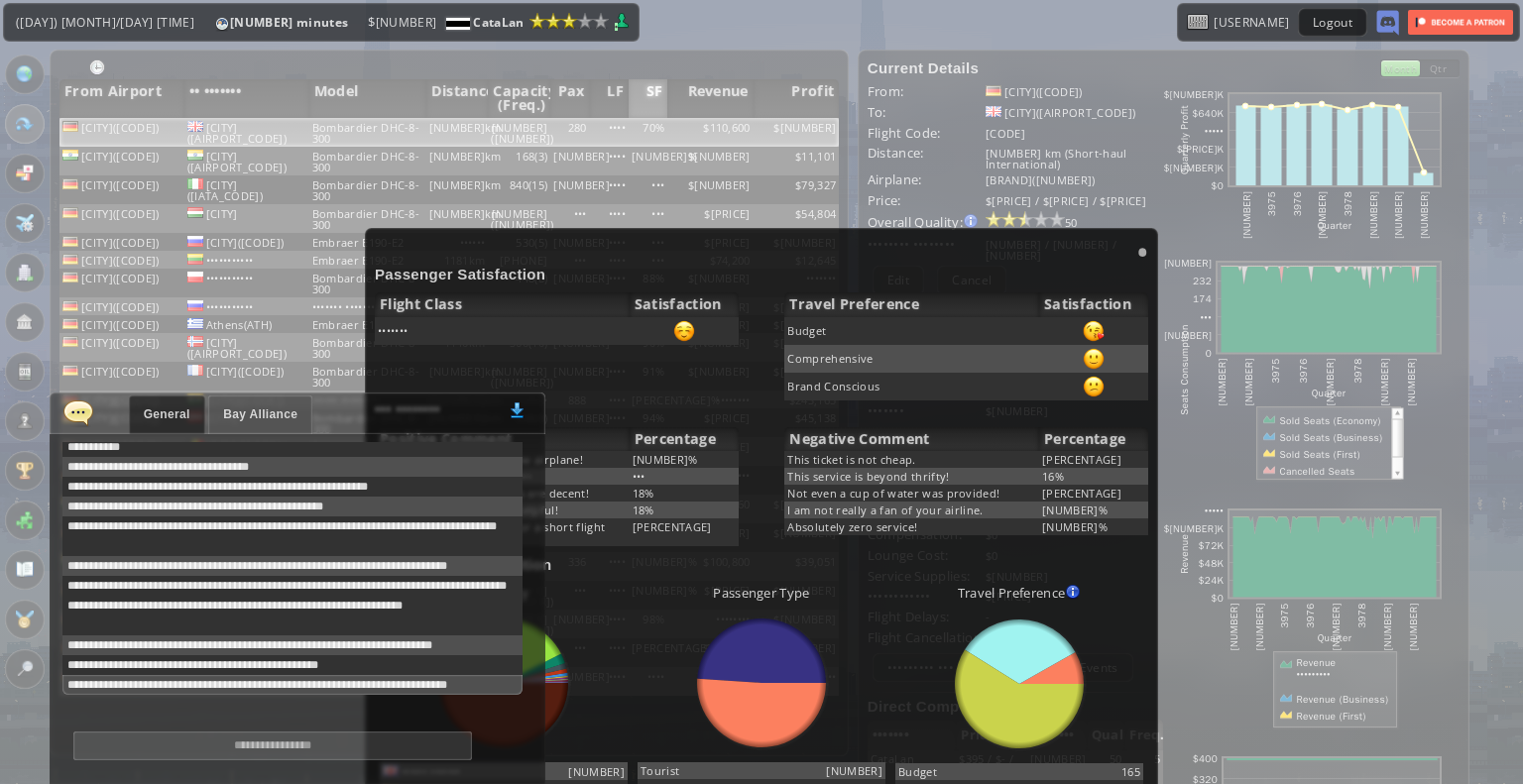 click at bounding box center (78, 412) 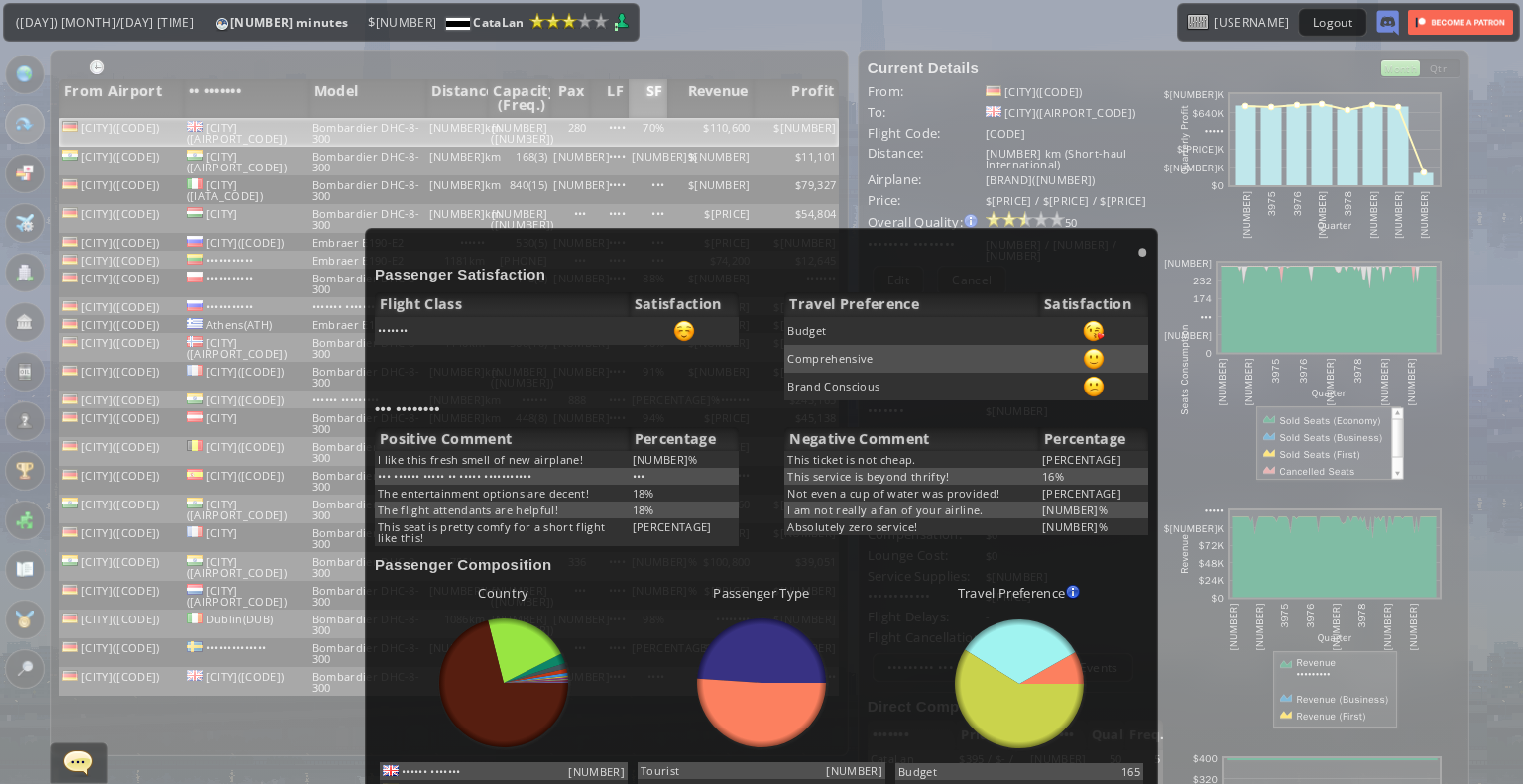 scroll, scrollTop: 43, scrollLeft: 0, axis: vertical 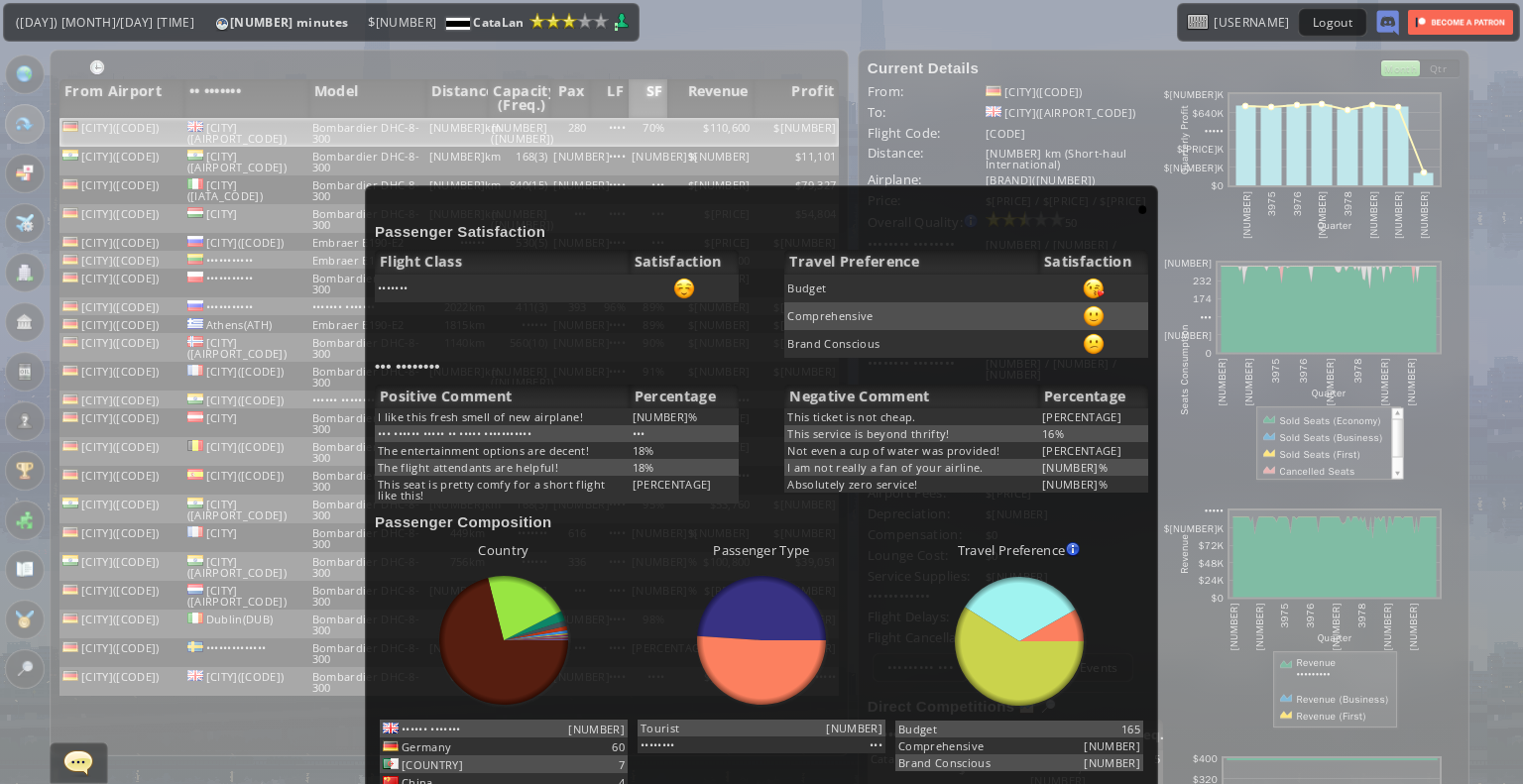 click on "•" at bounding box center [1142, 209] 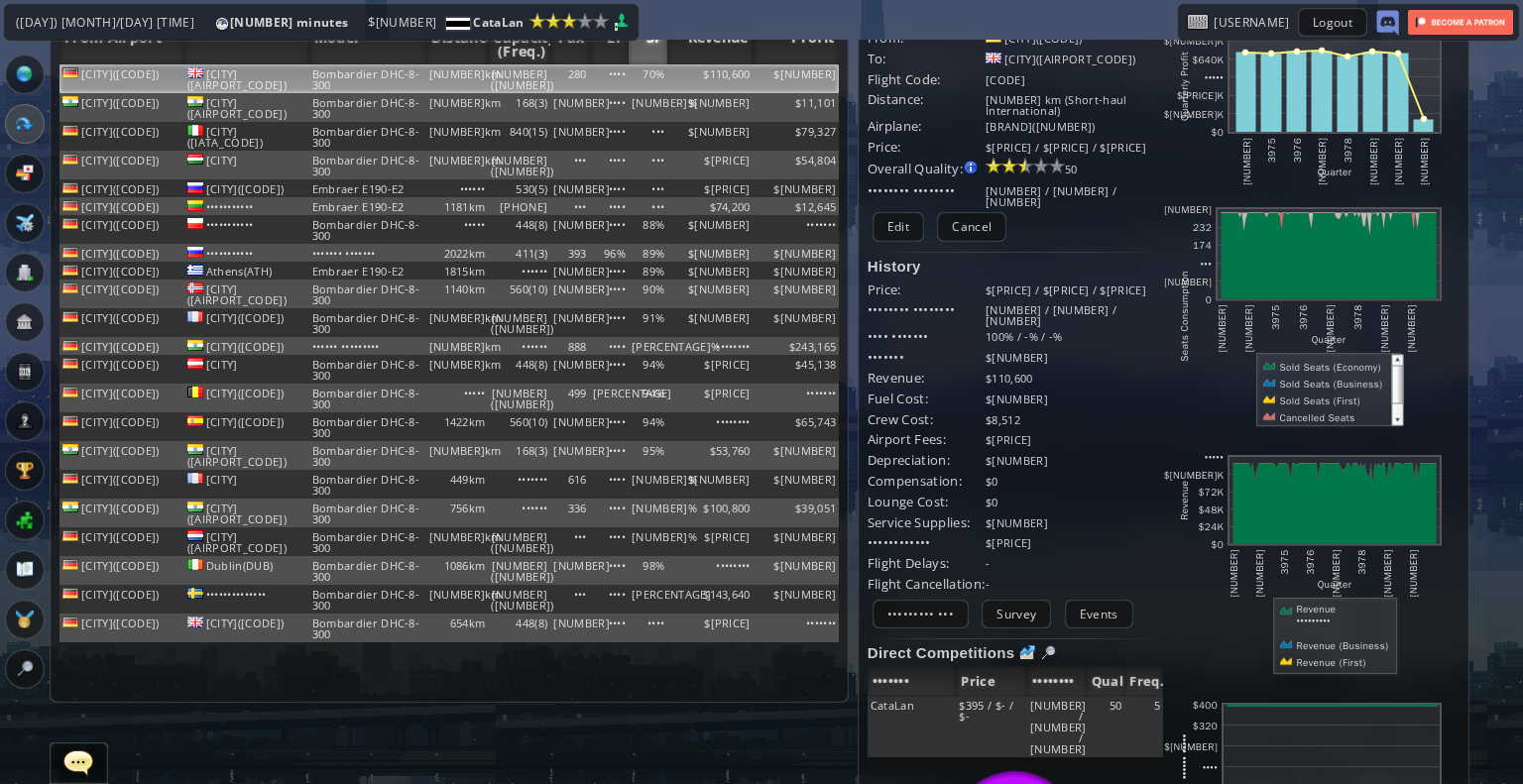 scroll, scrollTop: 52, scrollLeft: 0, axis: vertical 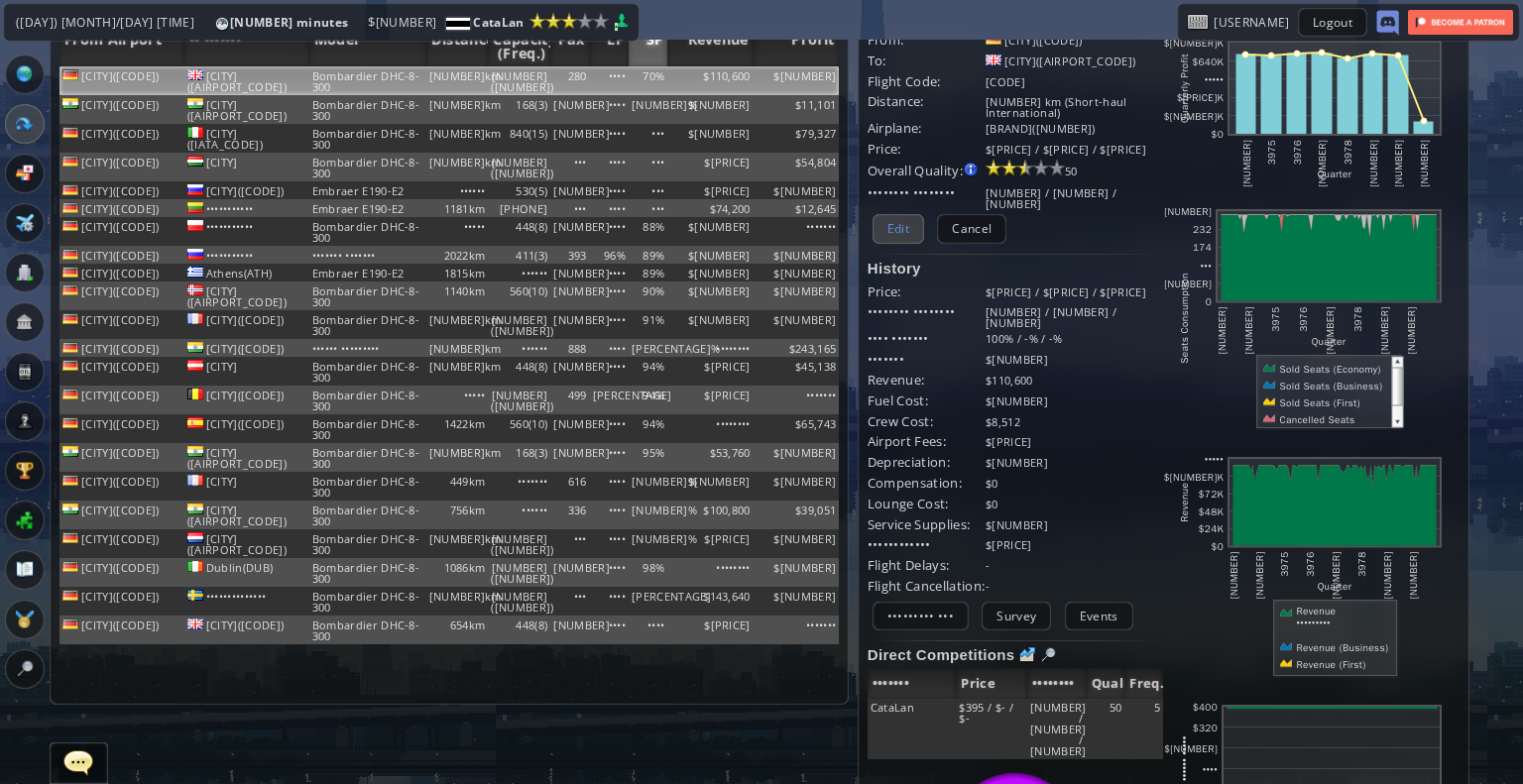 click on "Edit" at bounding box center (898, 228) 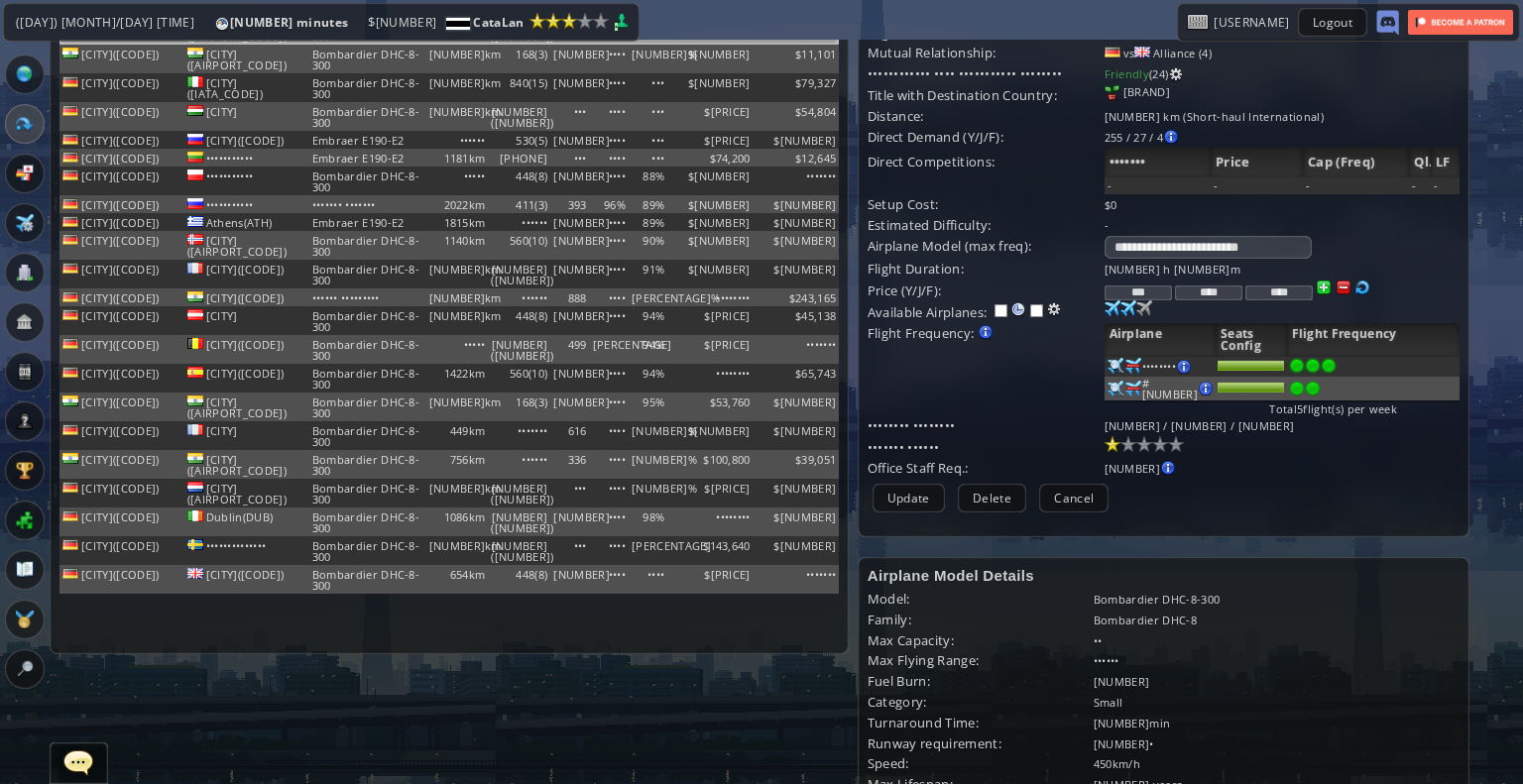 scroll, scrollTop: 103, scrollLeft: 0, axis: vertical 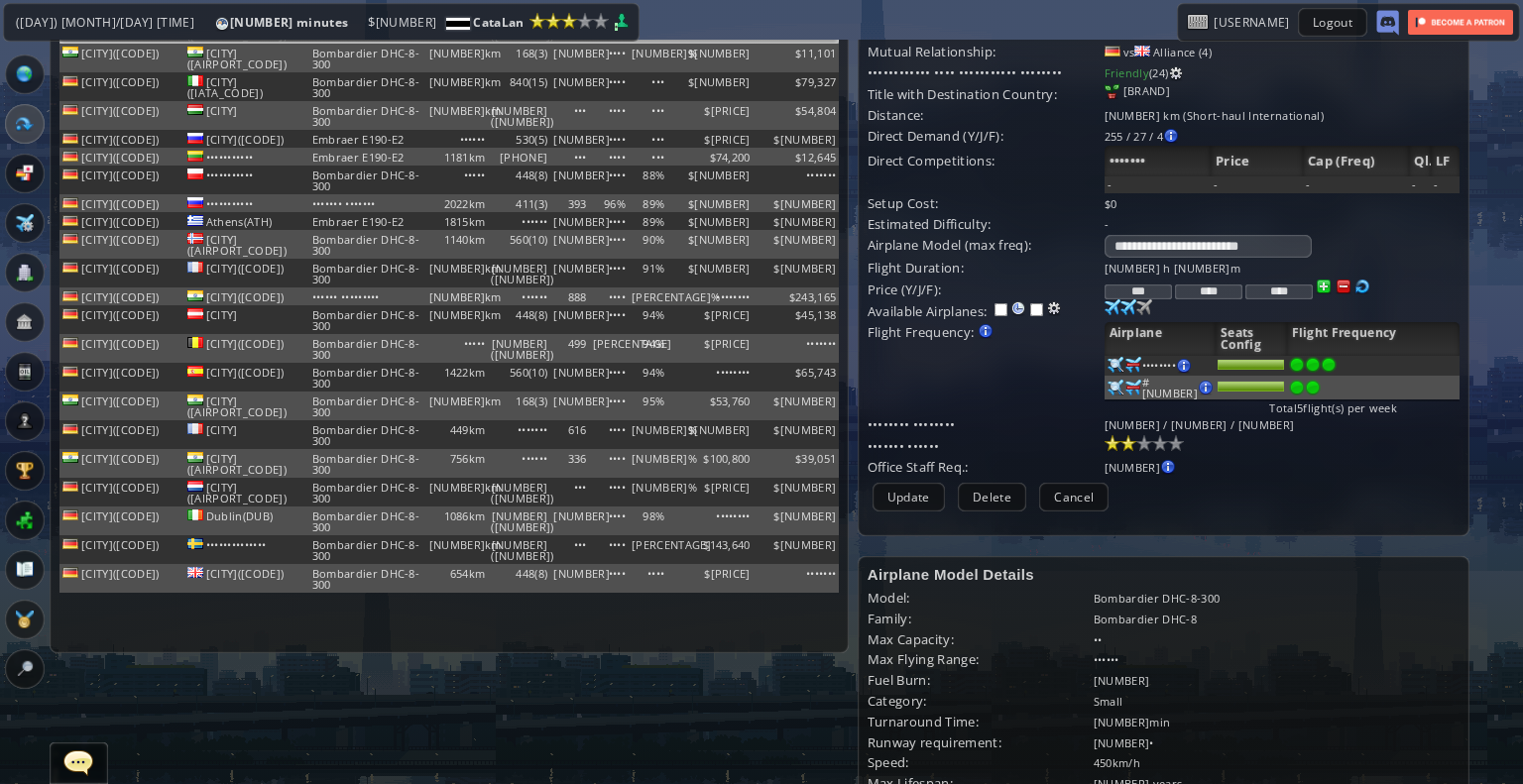 click at bounding box center [1128, 443] 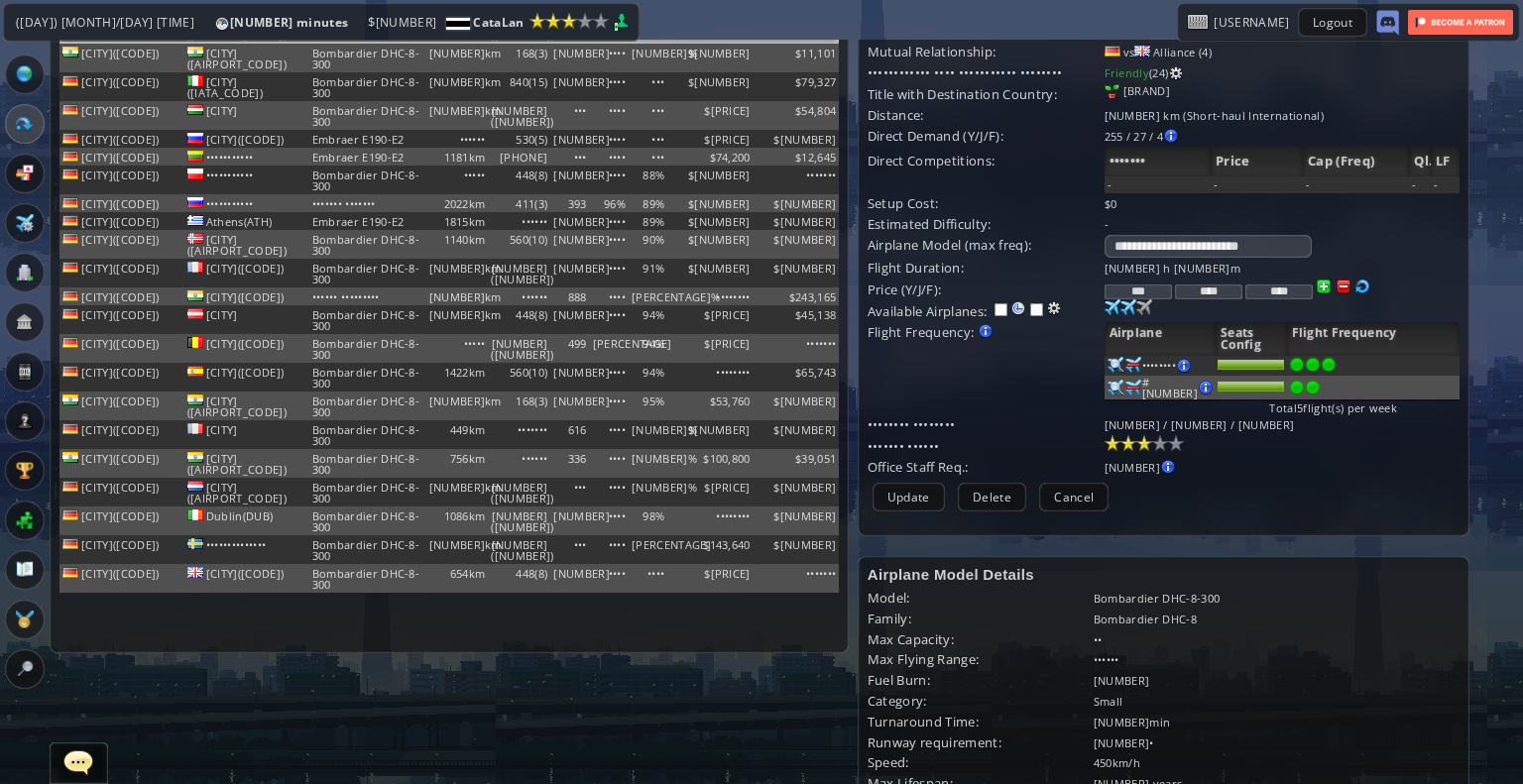 click at bounding box center [1144, 443] 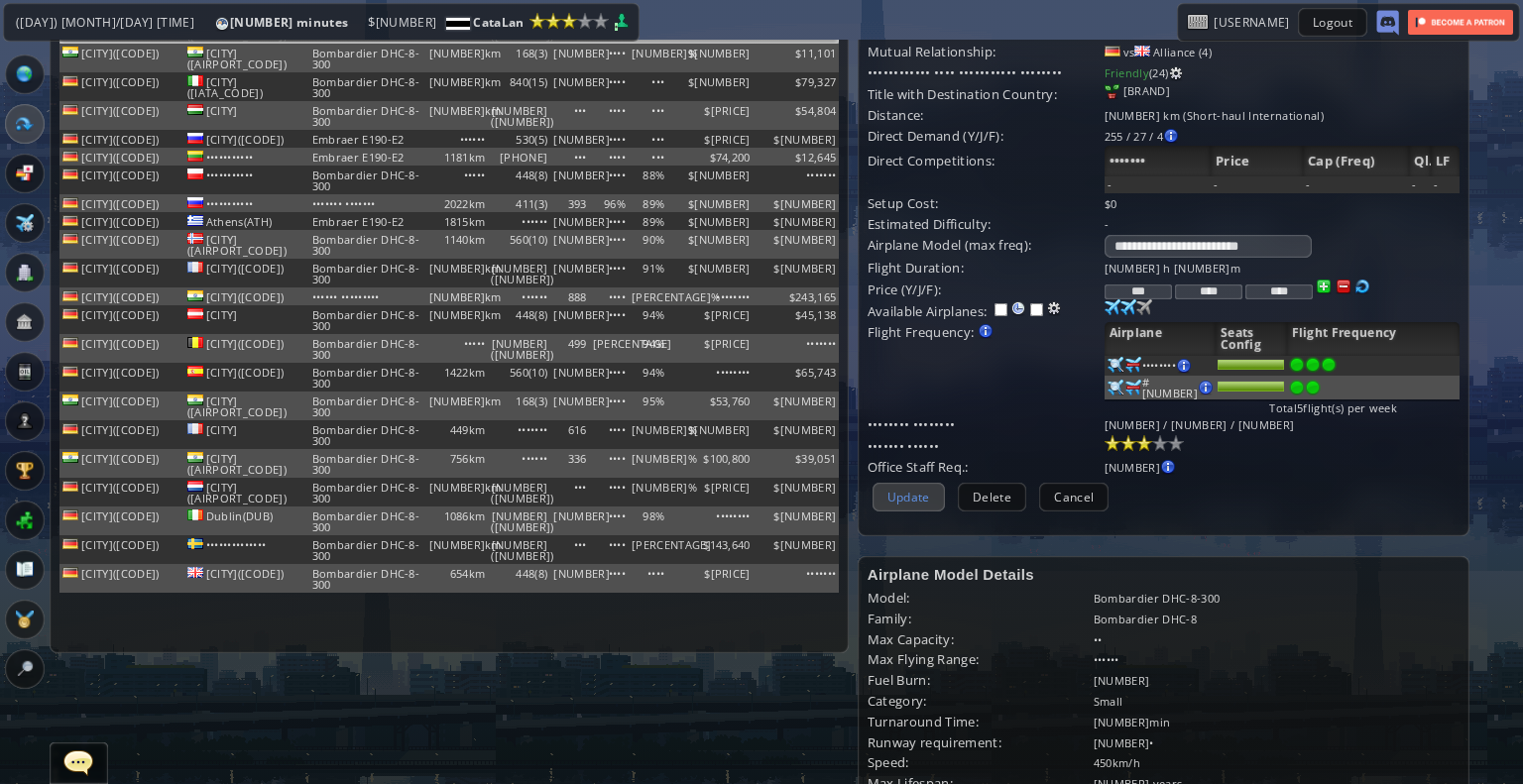 click on "Update" at bounding box center (908, 497) 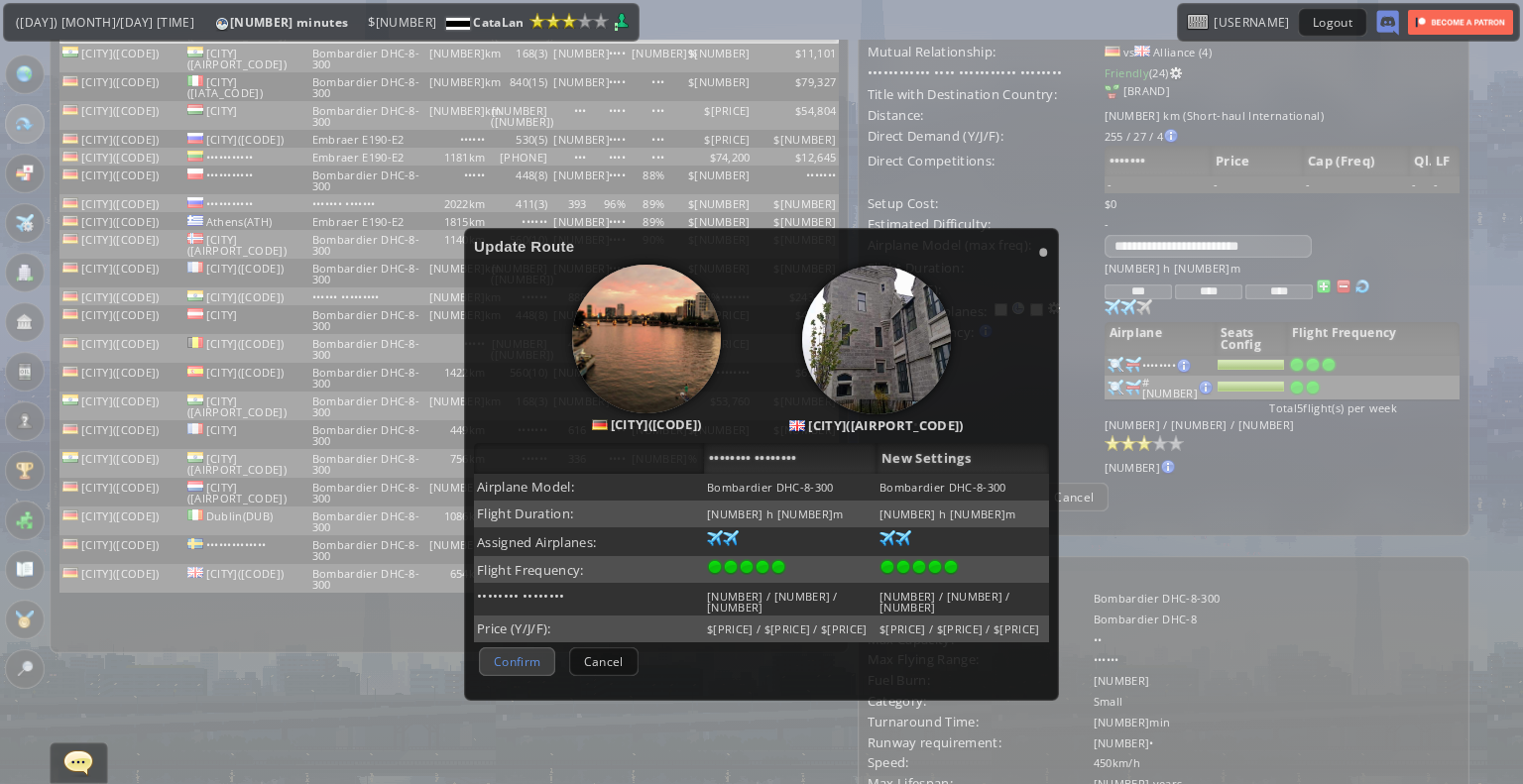 click on "Confirm" at bounding box center [517, 661] 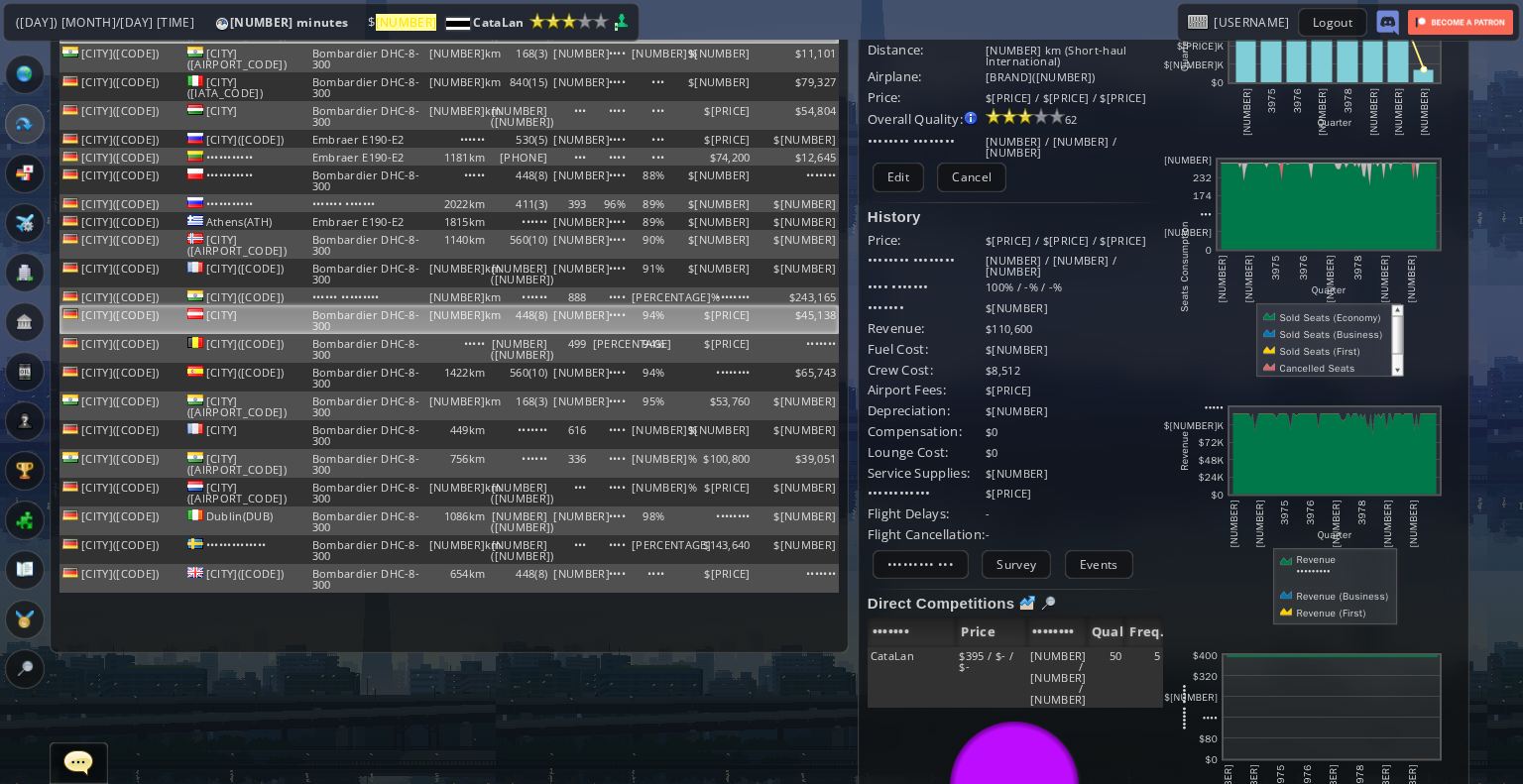 scroll, scrollTop: 0, scrollLeft: 0, axis: both 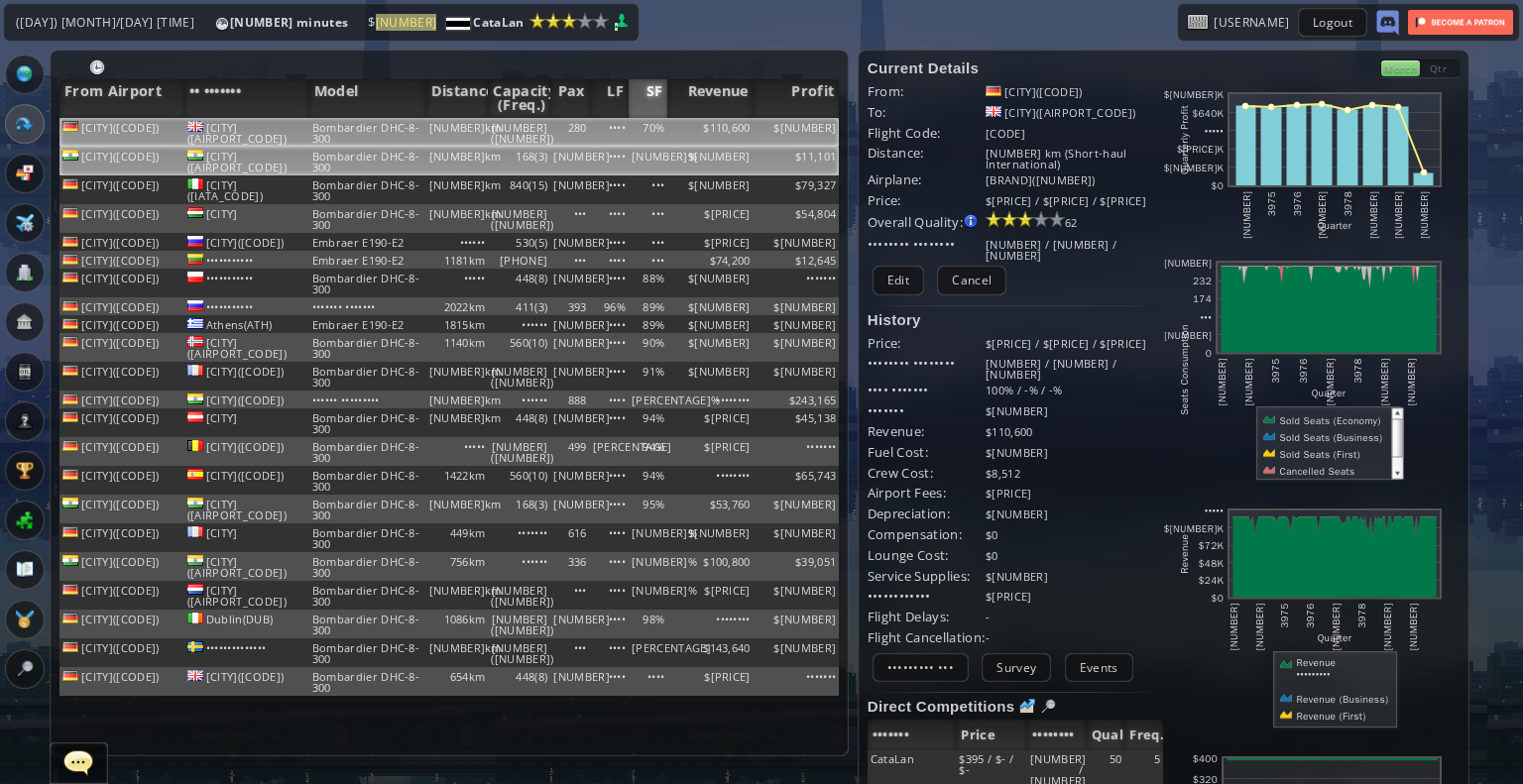 click on "$11,101" at bounding box center [796, 132] 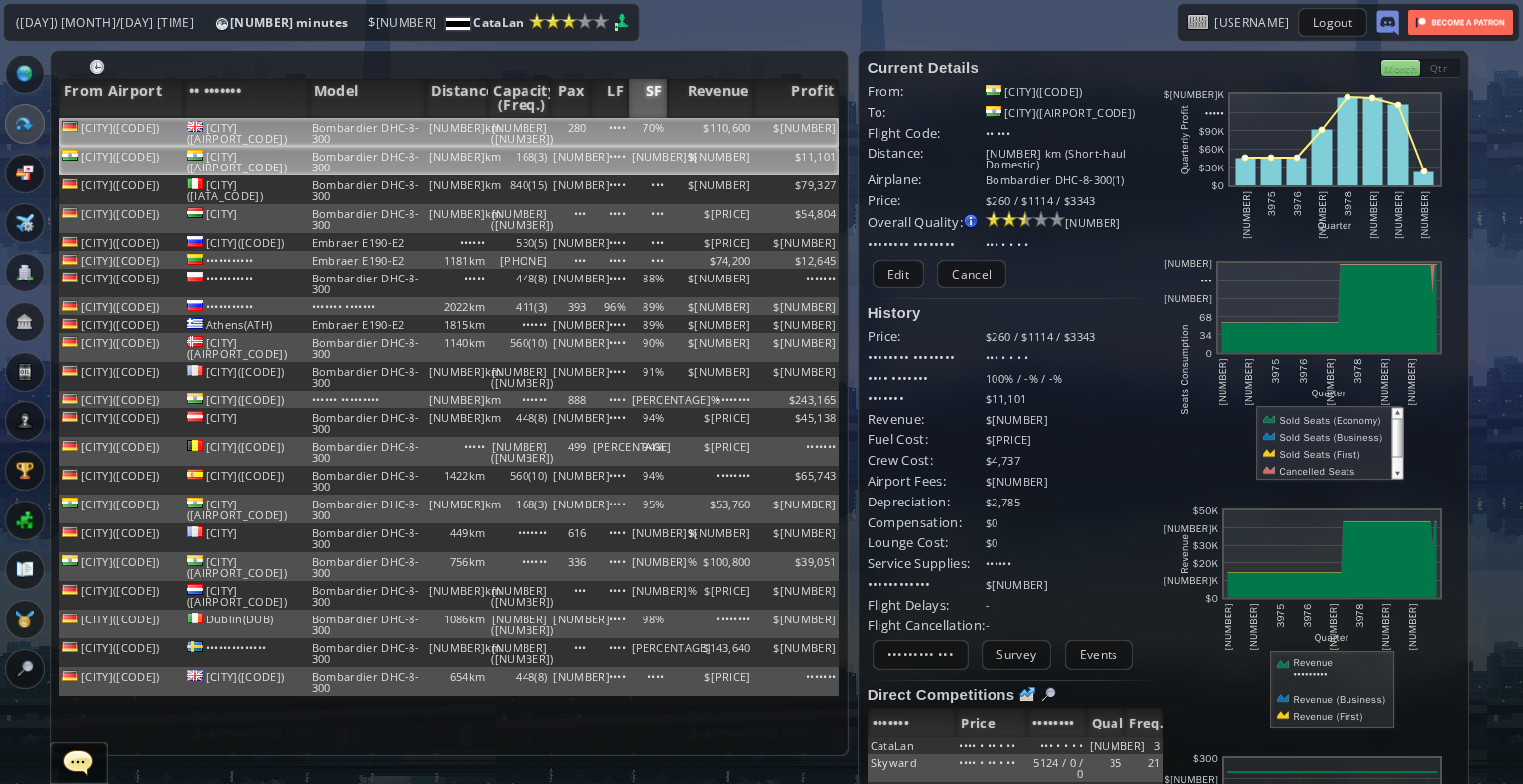 click on "$[NUMBER]" at bounding box center (796, 132) 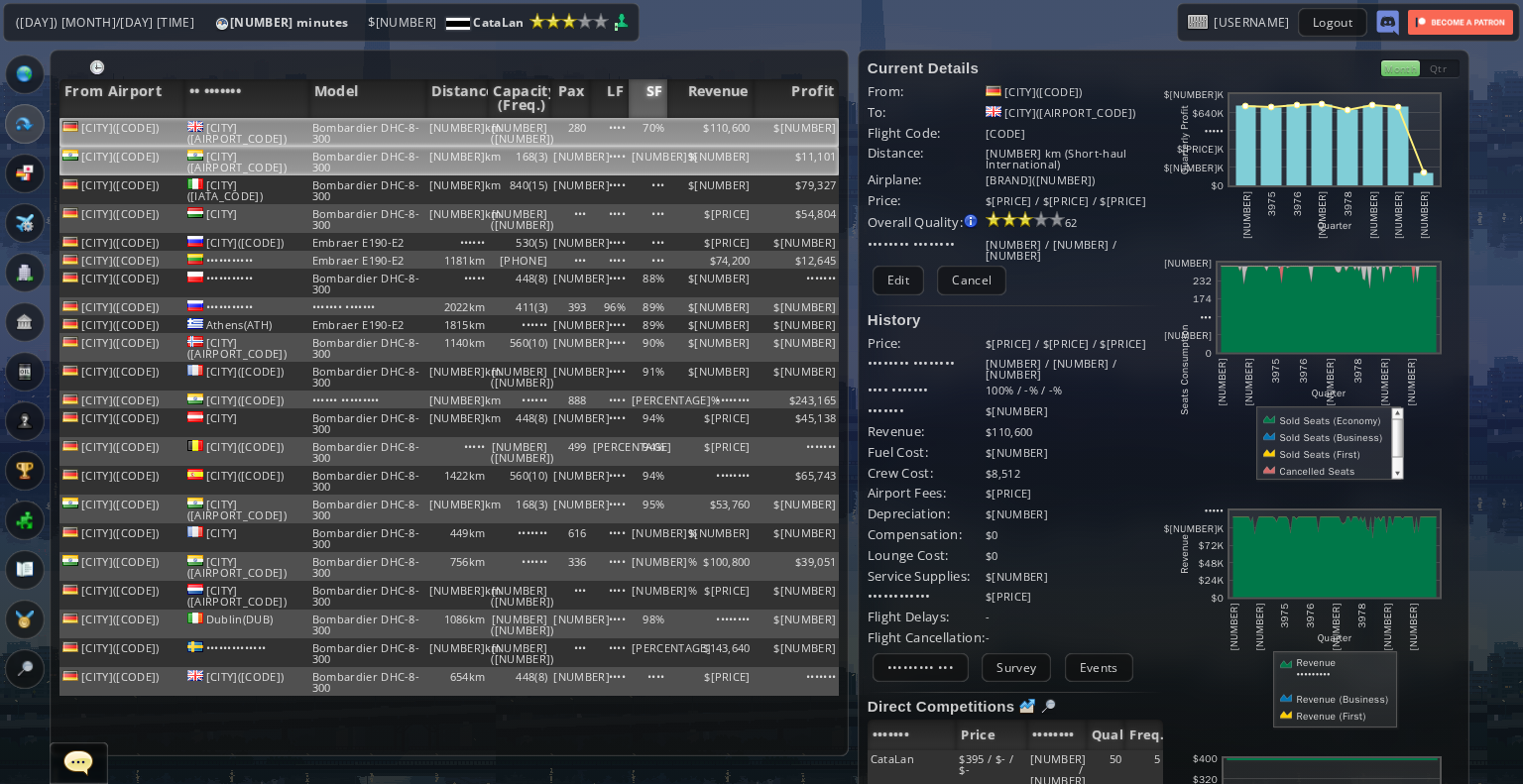click on "$11,101" at bounding box center (796, 132) 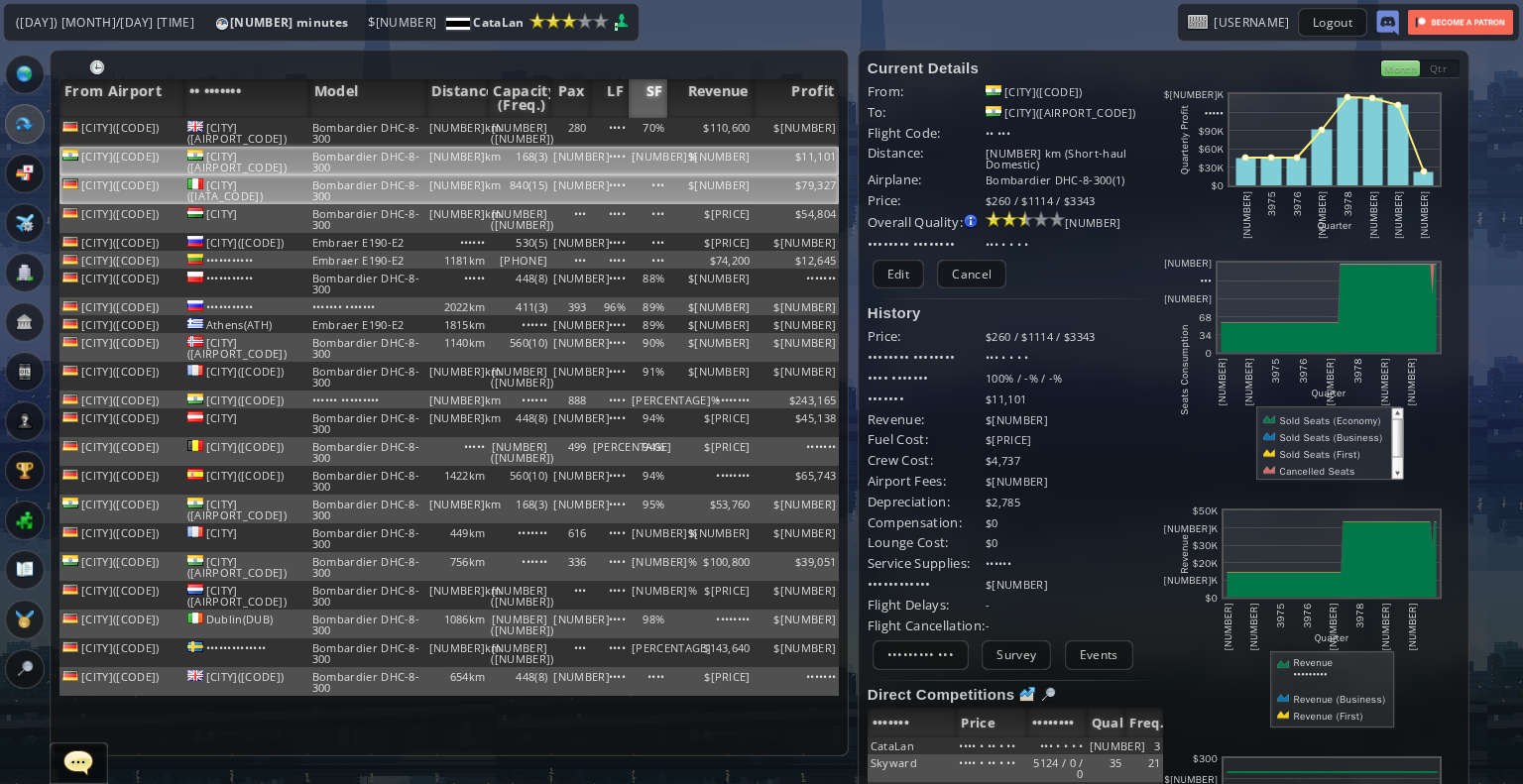 click on "$79,327" at bounding box center [796, 132] 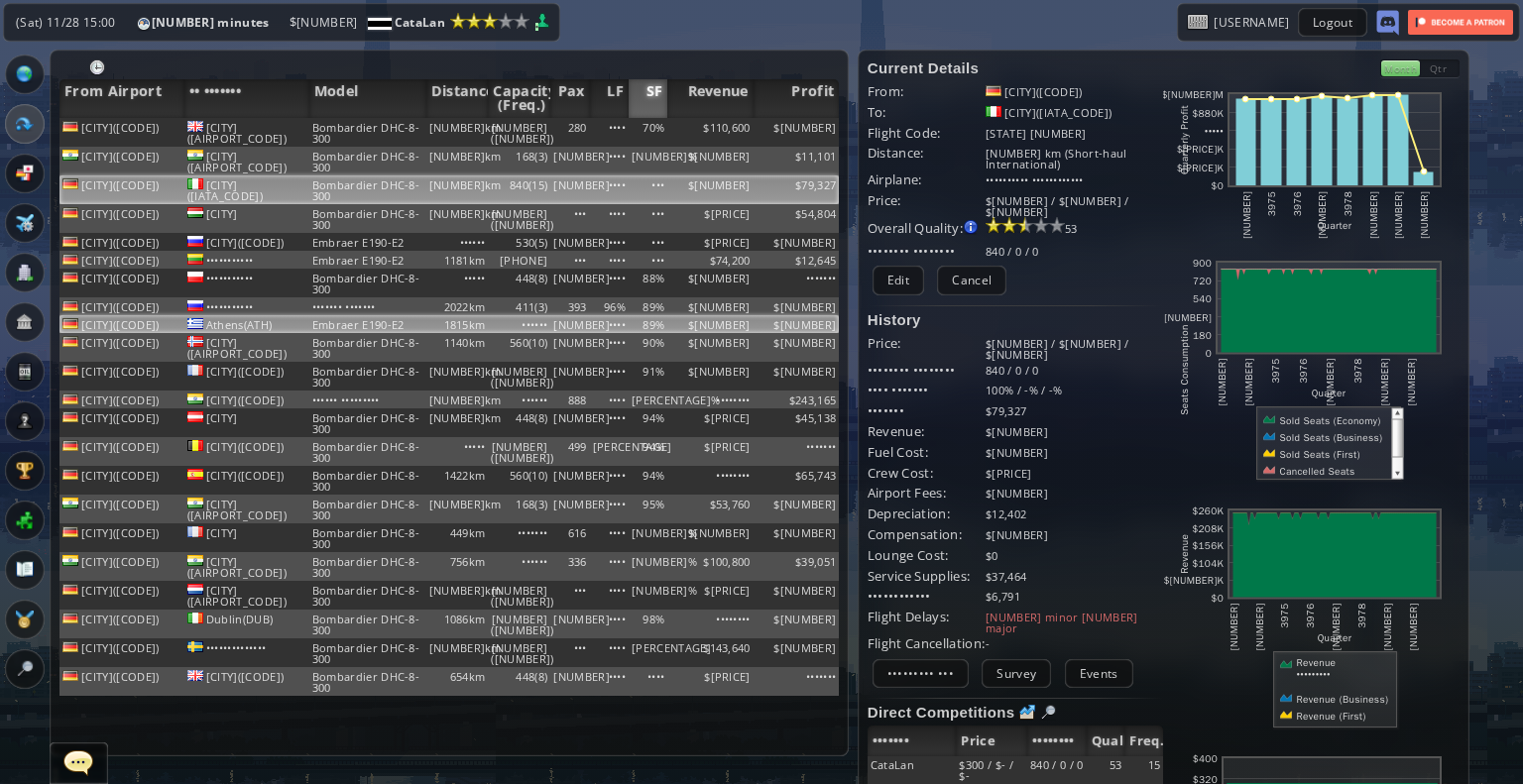 click on "$[NUMBER]" at bounding box center (710, 132) 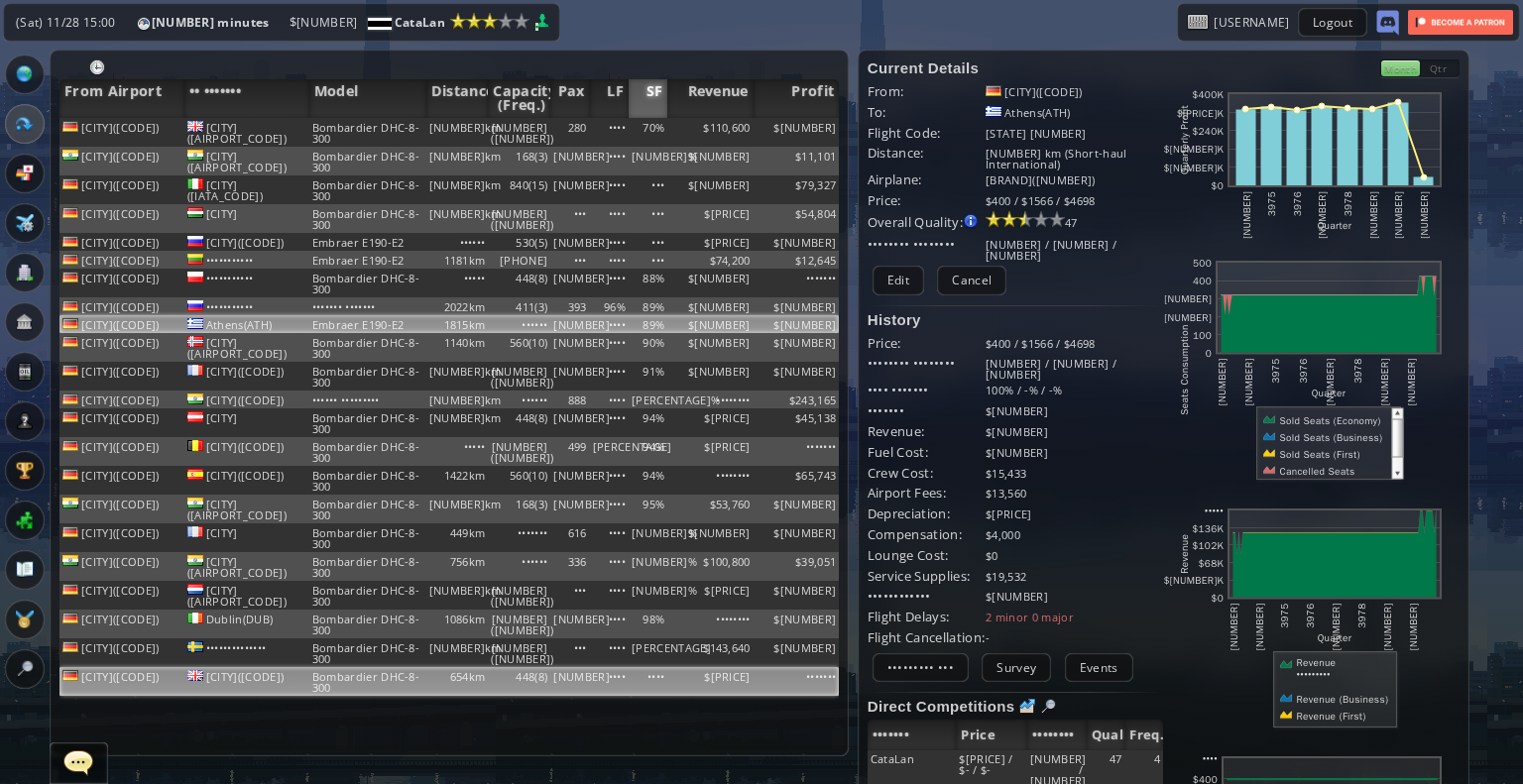 click on "••••" at bounding box center (647, 132) 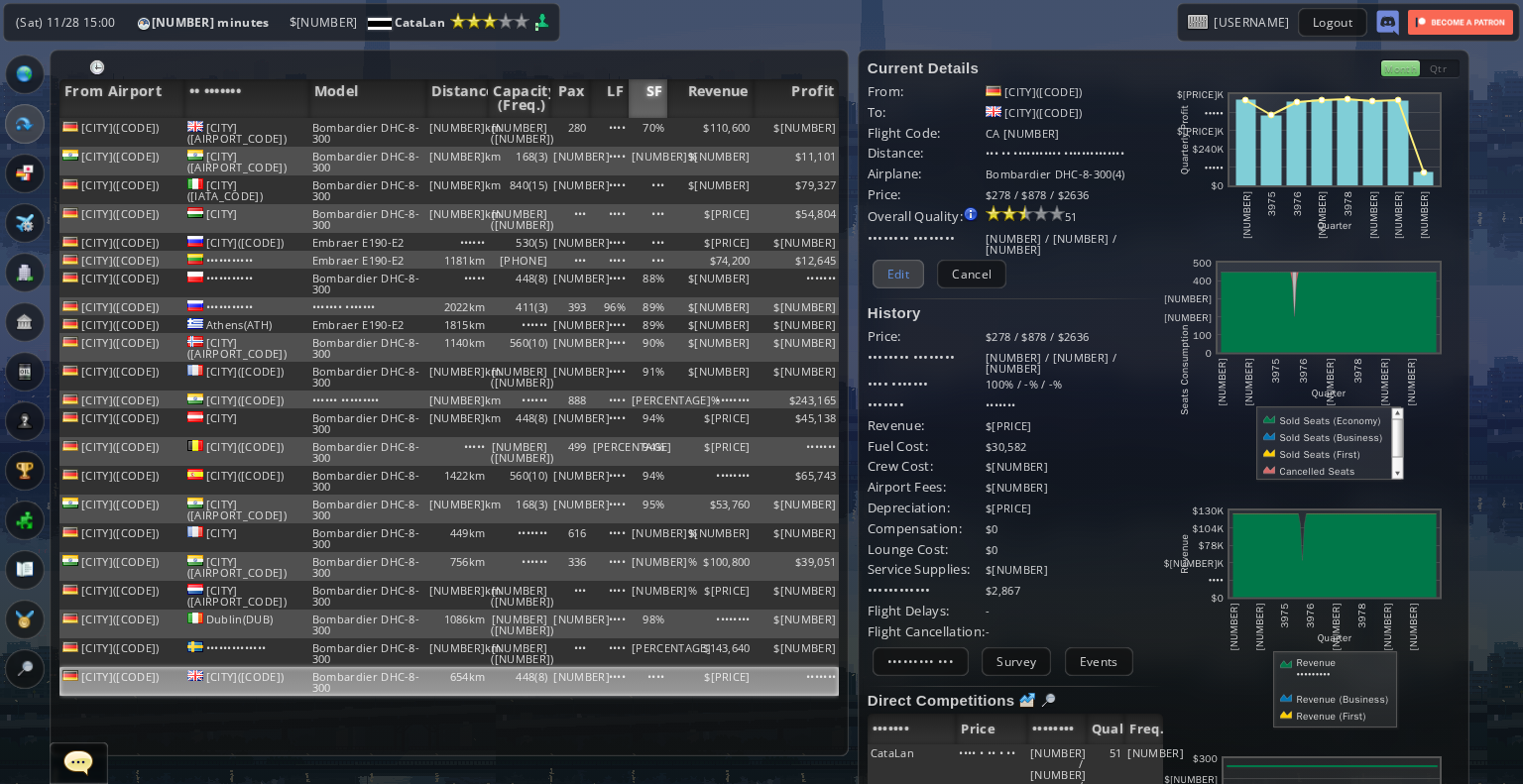 click on "Edit" at bounding box center [898, 274] 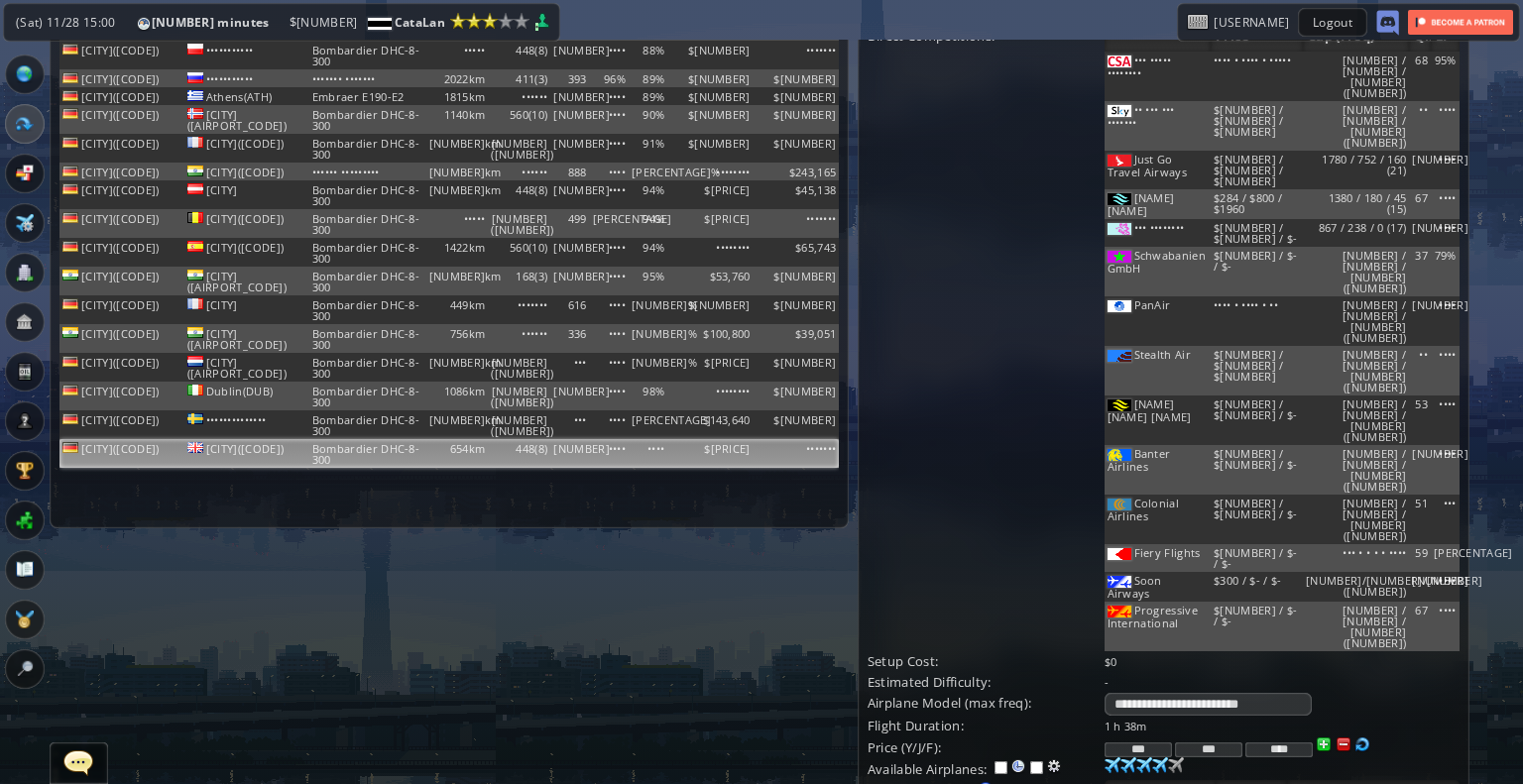 scroll, scrollTop: 372, scrollLeft: 0, axis: vertical 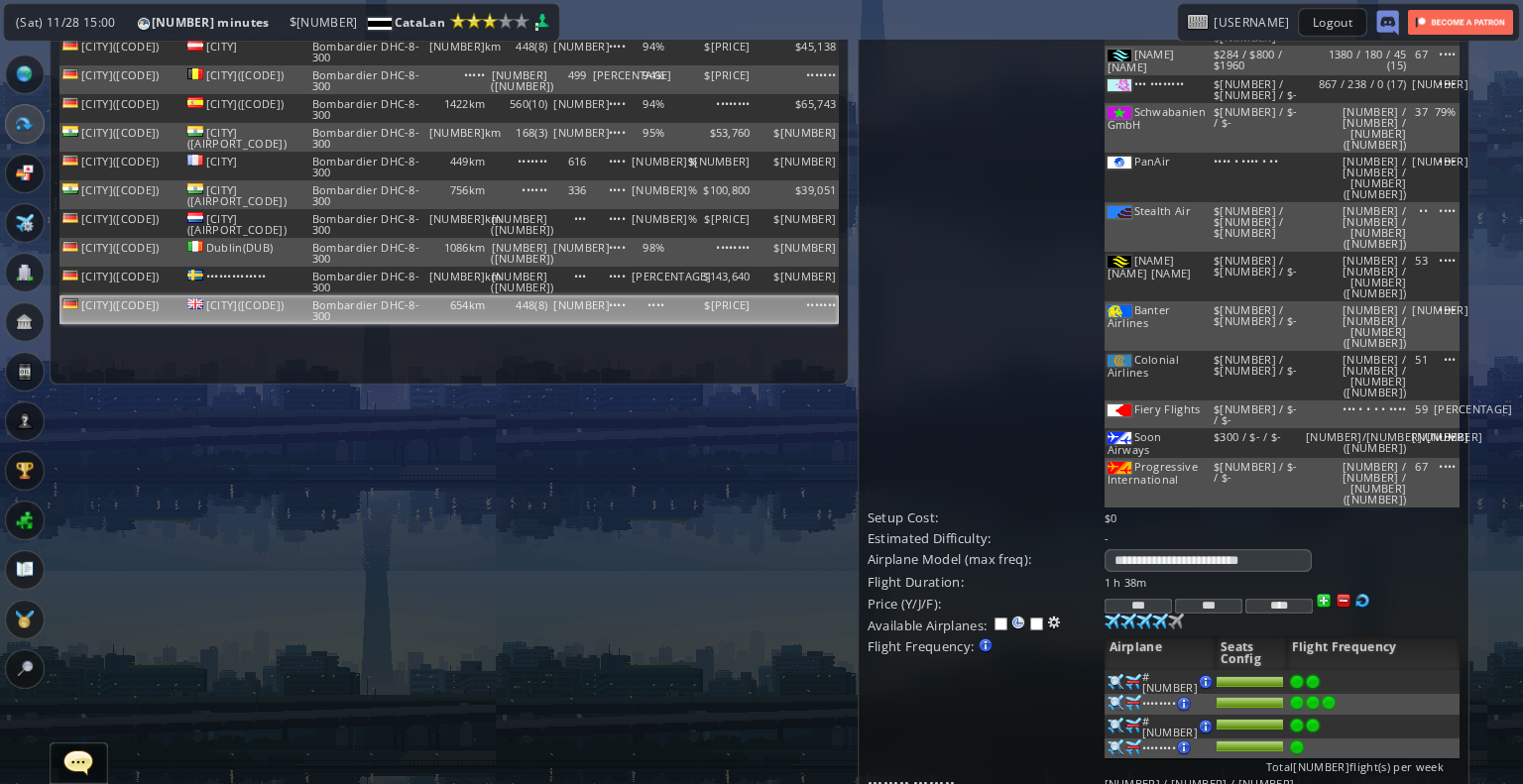 click on "Cancel" at bounding box center (1074, 854) 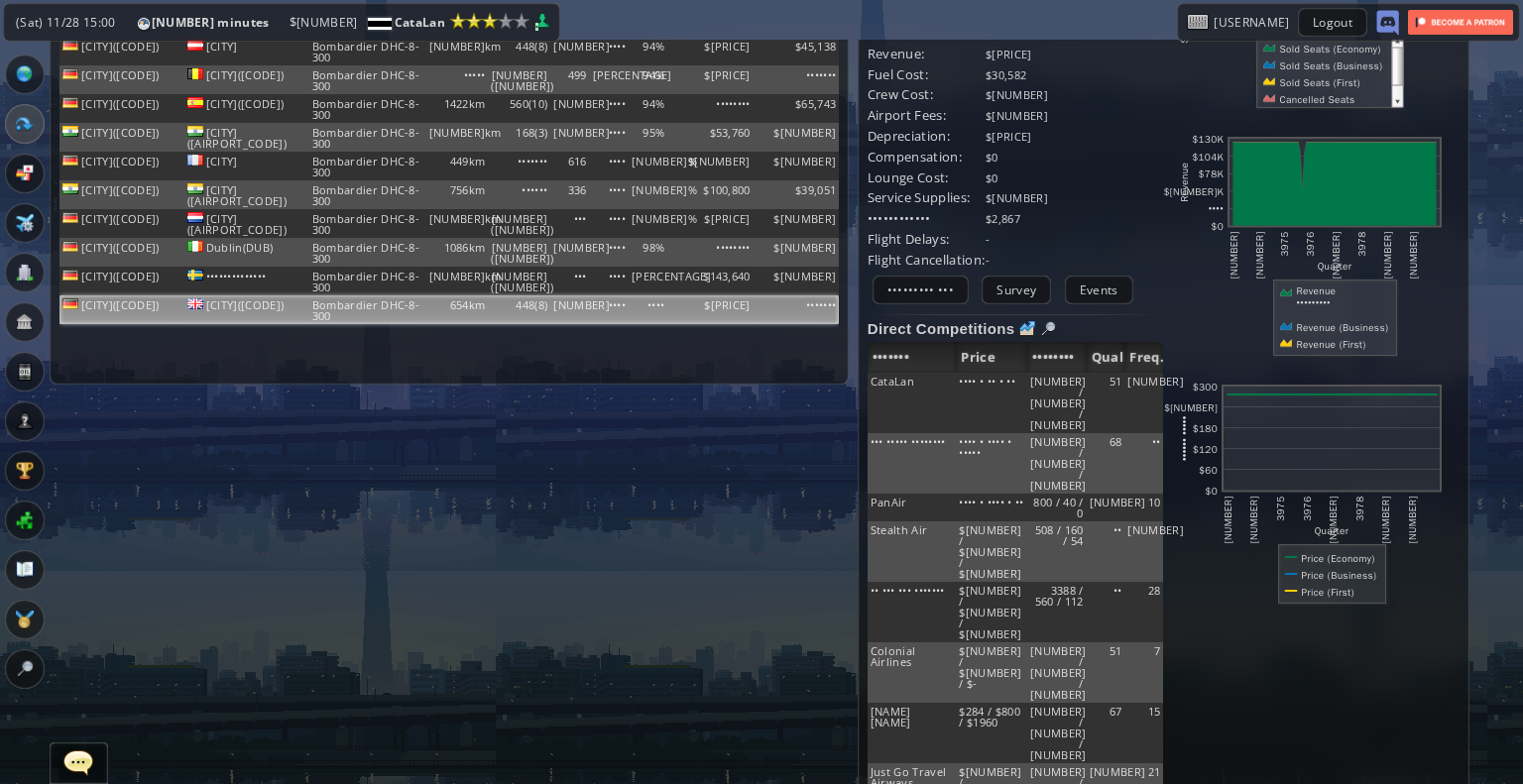 click on "**********" at bounding box center (762, 411) 